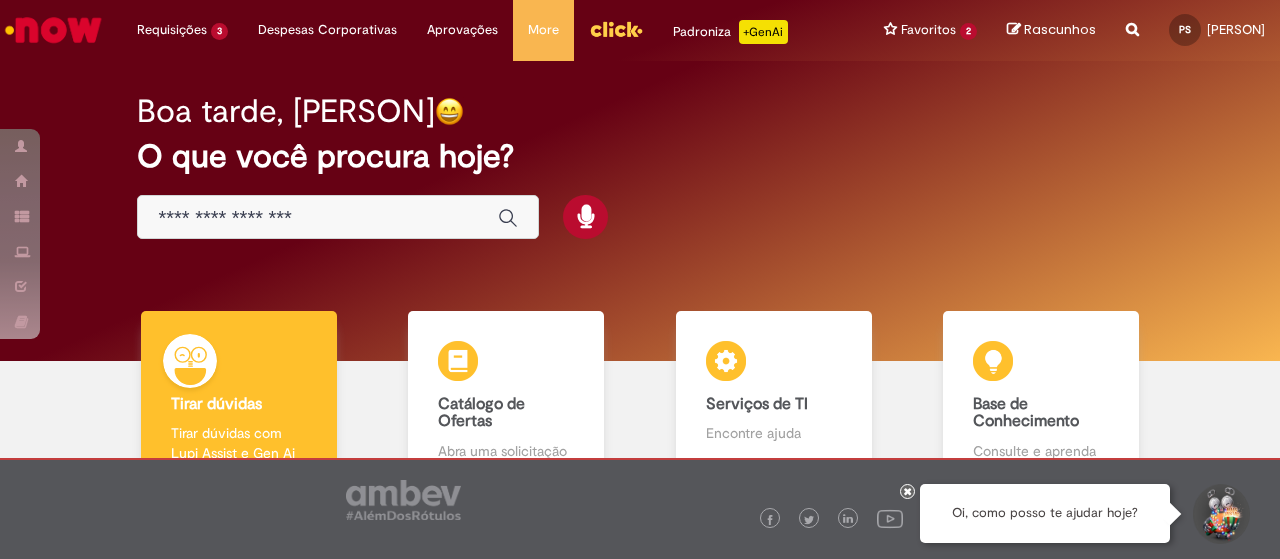 scroll, scrollTop: 0, scrollLeft: 0, axis: both 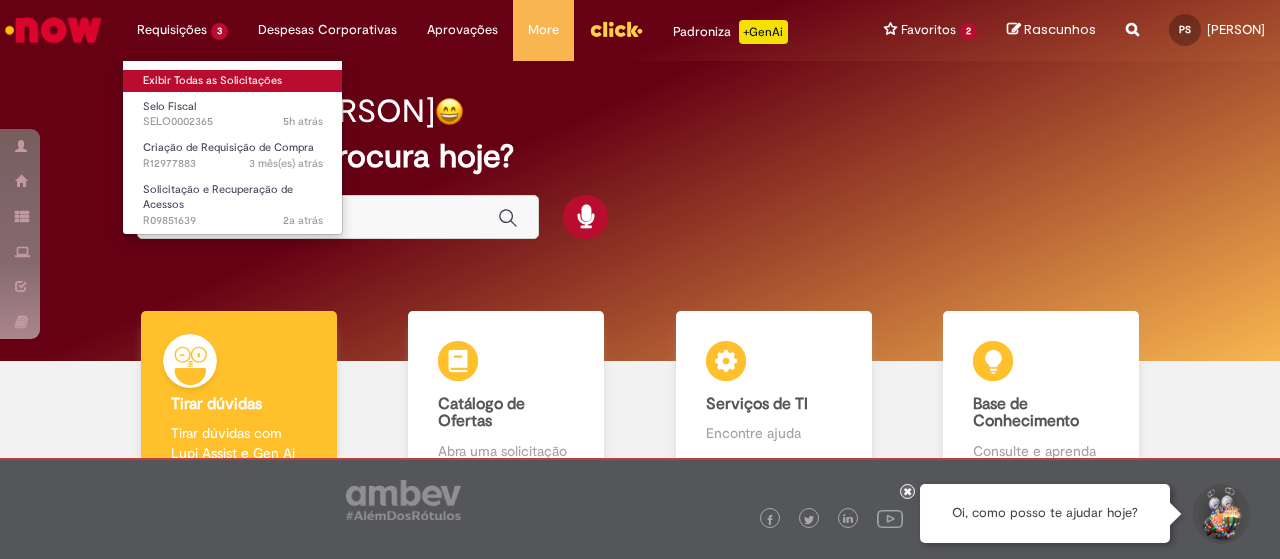 click on "Exibir Todas as Solicitações" at bounding box center [233, 81] 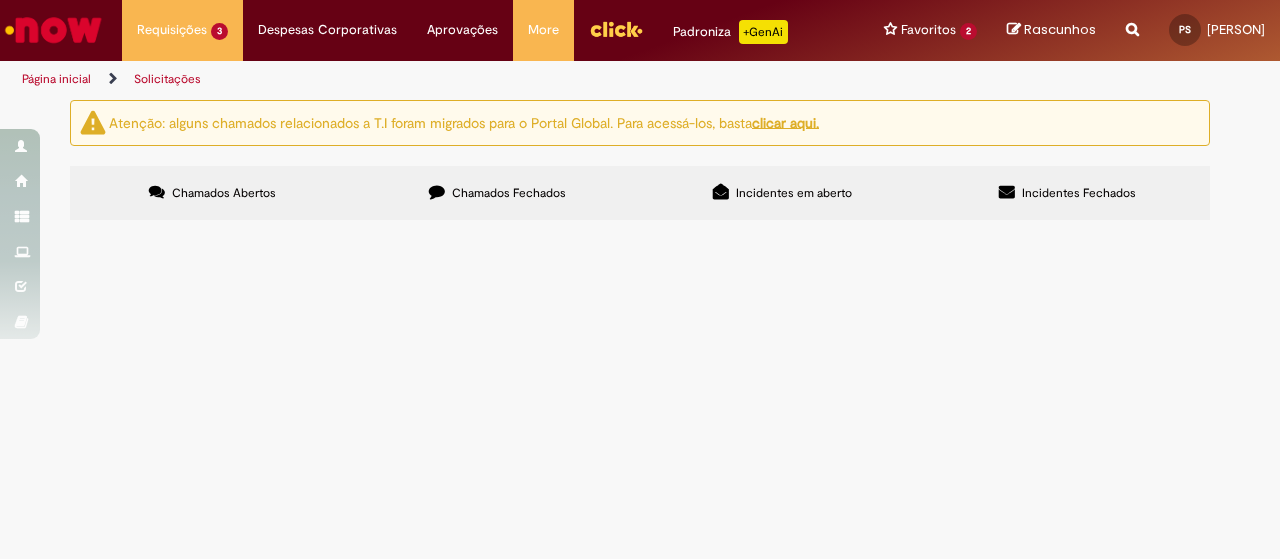 click on "A  INOVATECH NETWORK S.A. é empresa Ambev e recebe pagamento do Zé Delivery em relação a Squad para desenvolver funcionalidades de tech para o Zé. Anexo documentos que comprovam a aquisição." at bounding box center (0, 0) 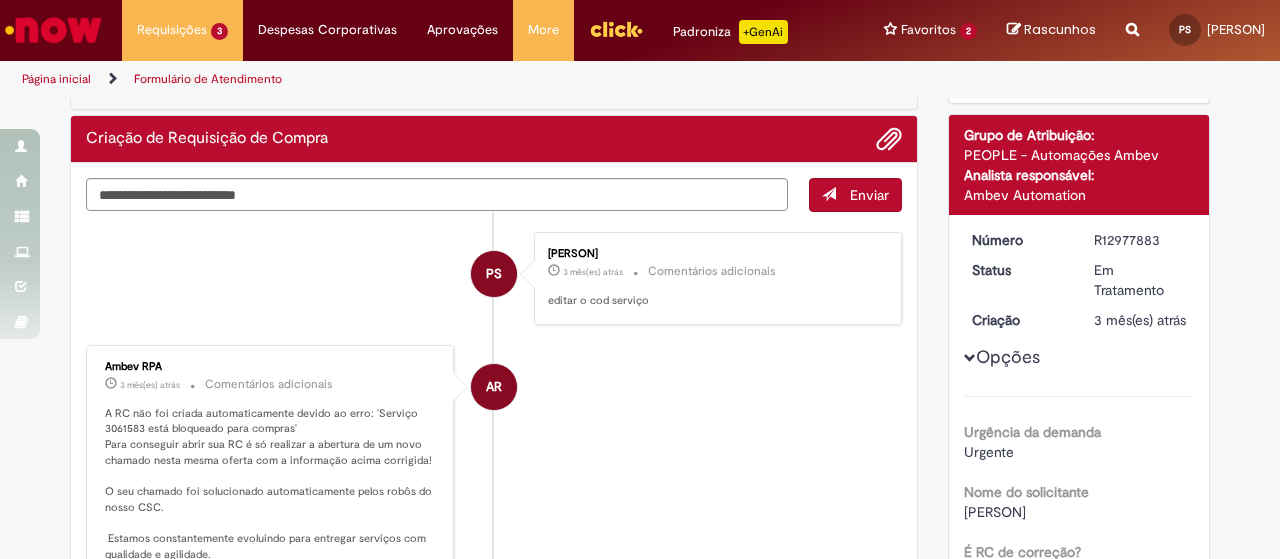 scroll, scrollTop: 214, scrollLeft: 0, axis: vertical 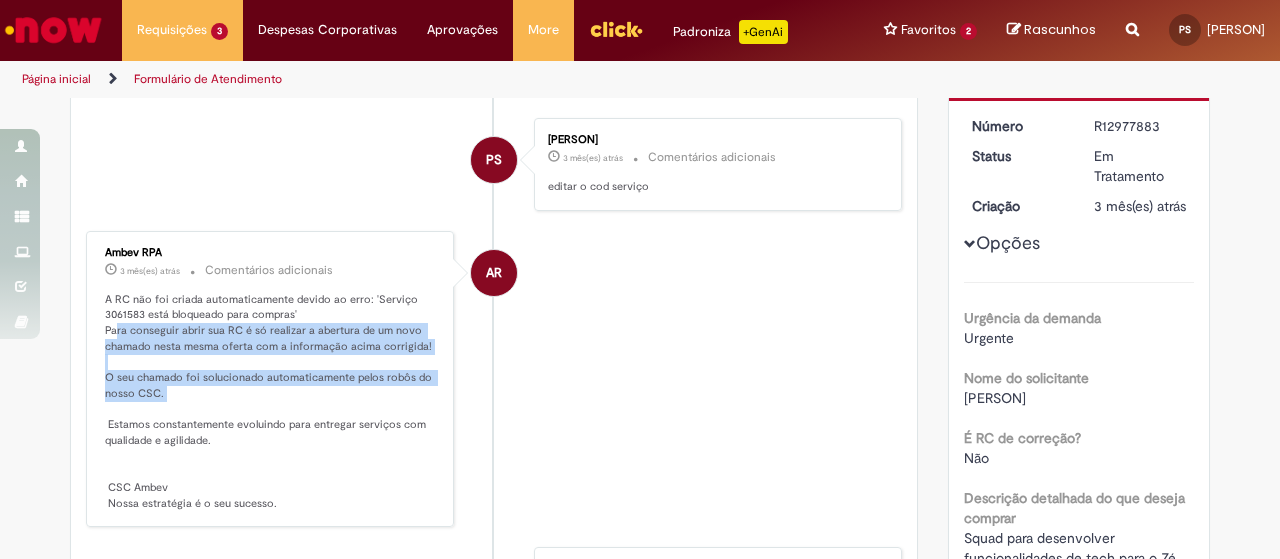 drag, startPoint x: 108, startPoint y: 325, endPoint x: 418, endPoint y: 387, distance: 316.13922 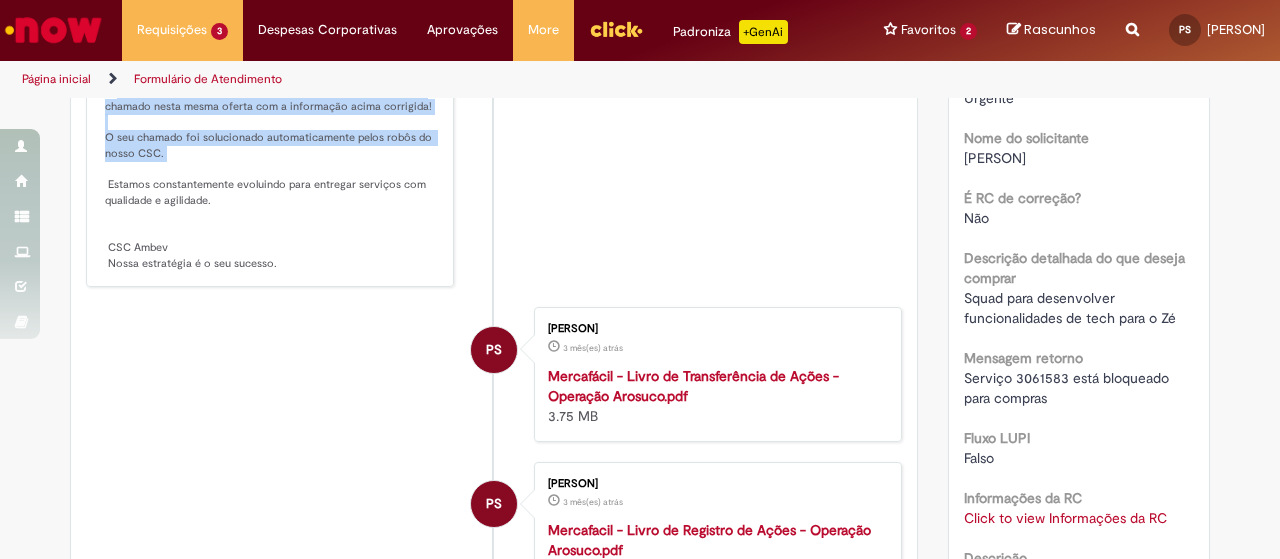 scroll, scrollTop: 0, scrollLeft: 0, axis: both 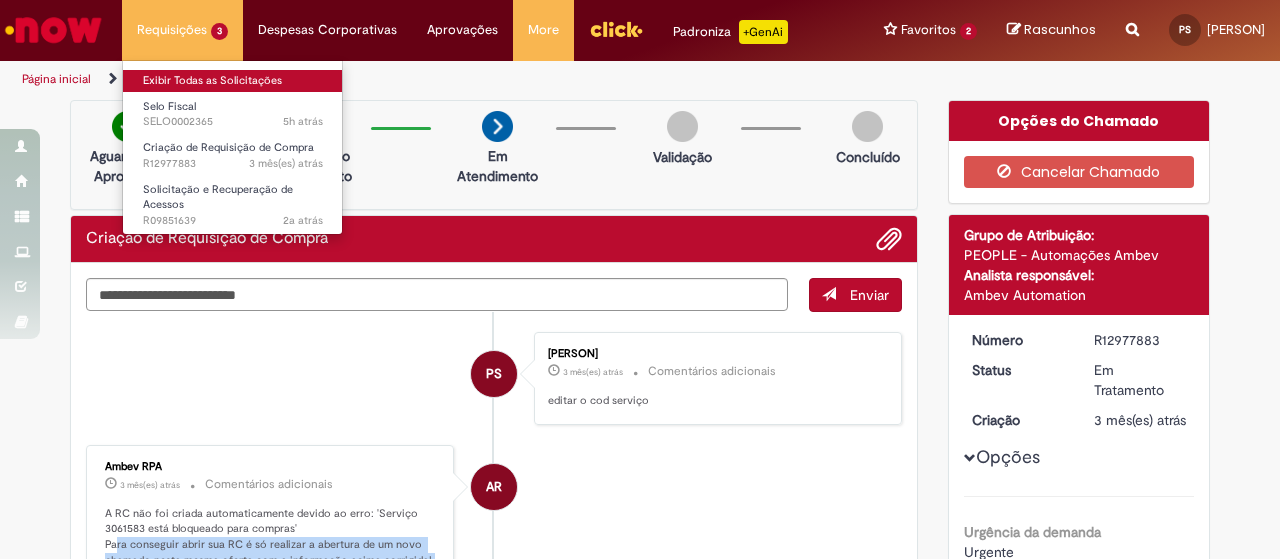 click on "Exibir Todas as Solicitações" at bounding box center [233, 81] 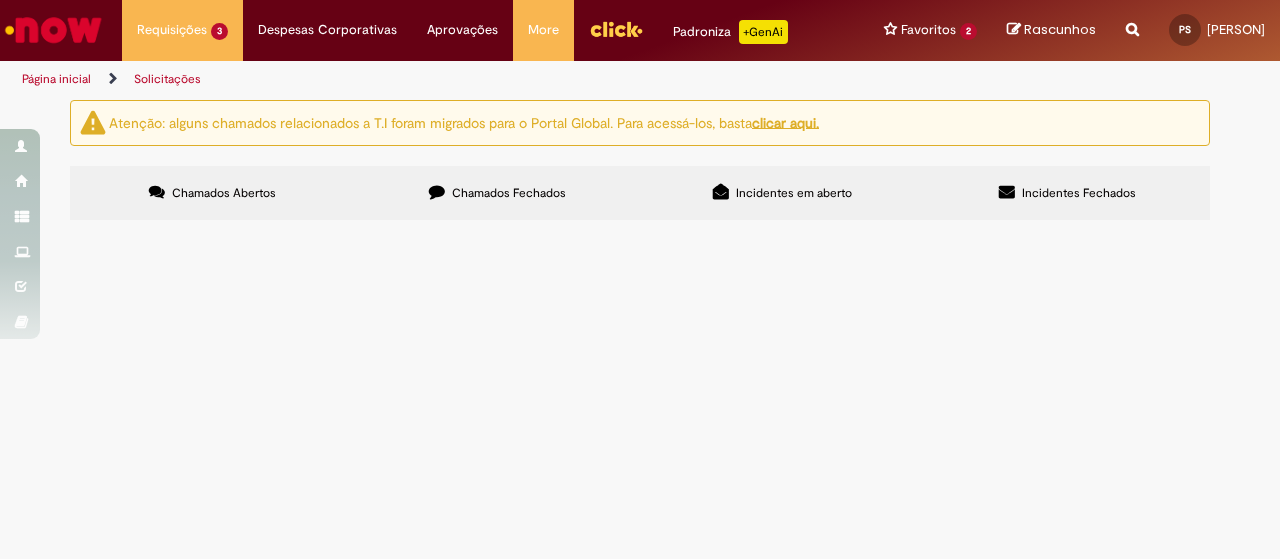 click on "Chamados Fechados" at bounding box center [509, 193] 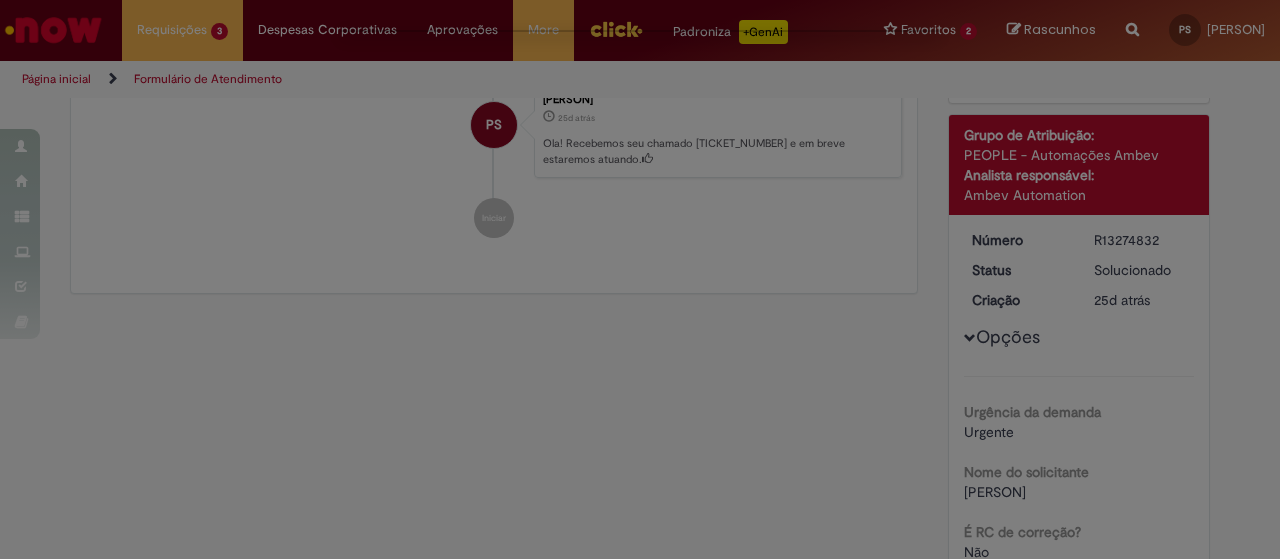 scroll, scrollTop: 0, scrollLeft: 0, axis: both 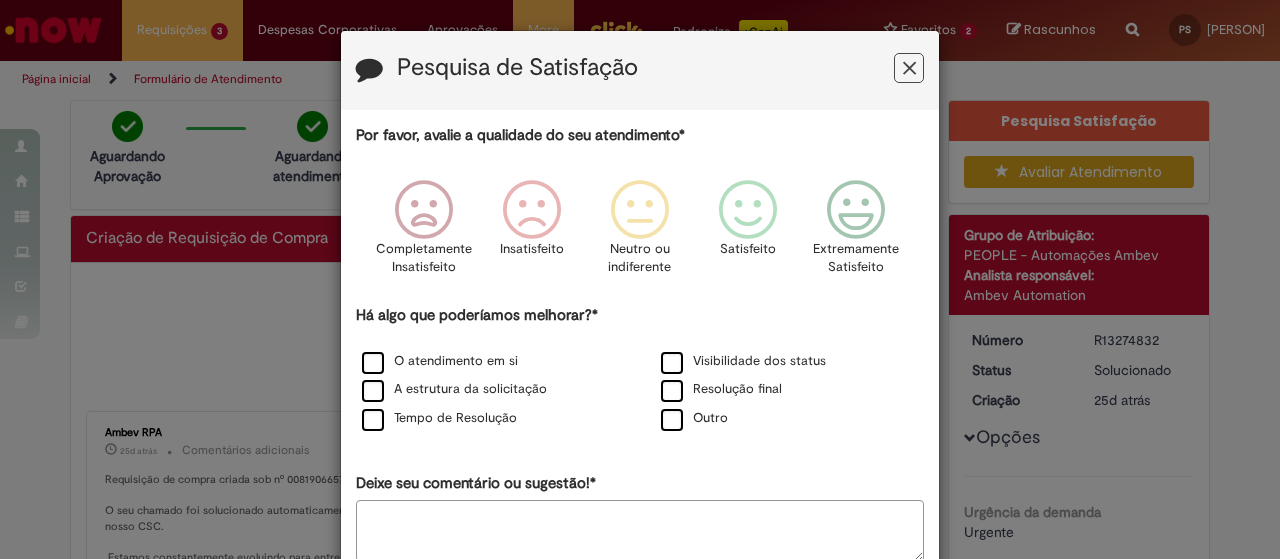 click at bounding box center [909, 68] 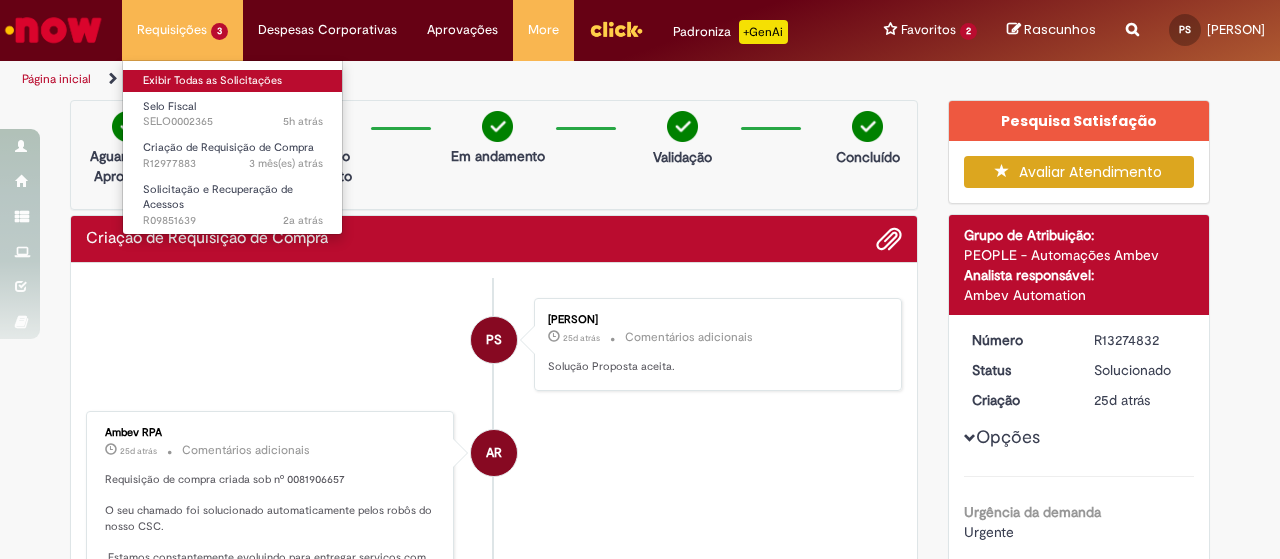 click on "Exibir Todas as Solicitações" at bounding box center [233, 81] 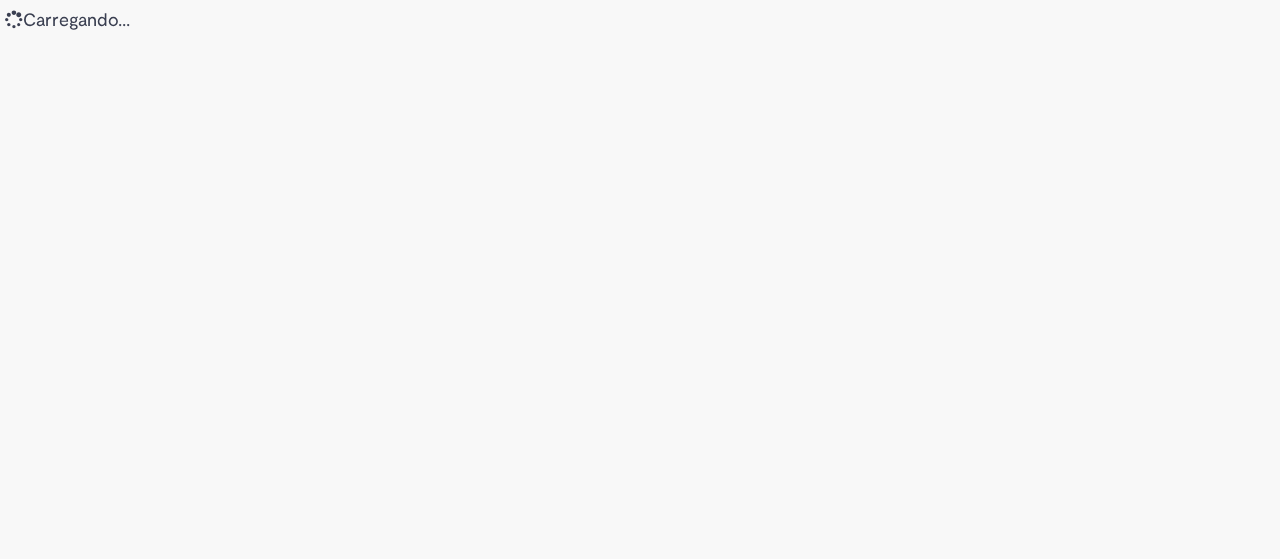 scroll, scrollTop: 0, scrollLeft: 0, axis: both 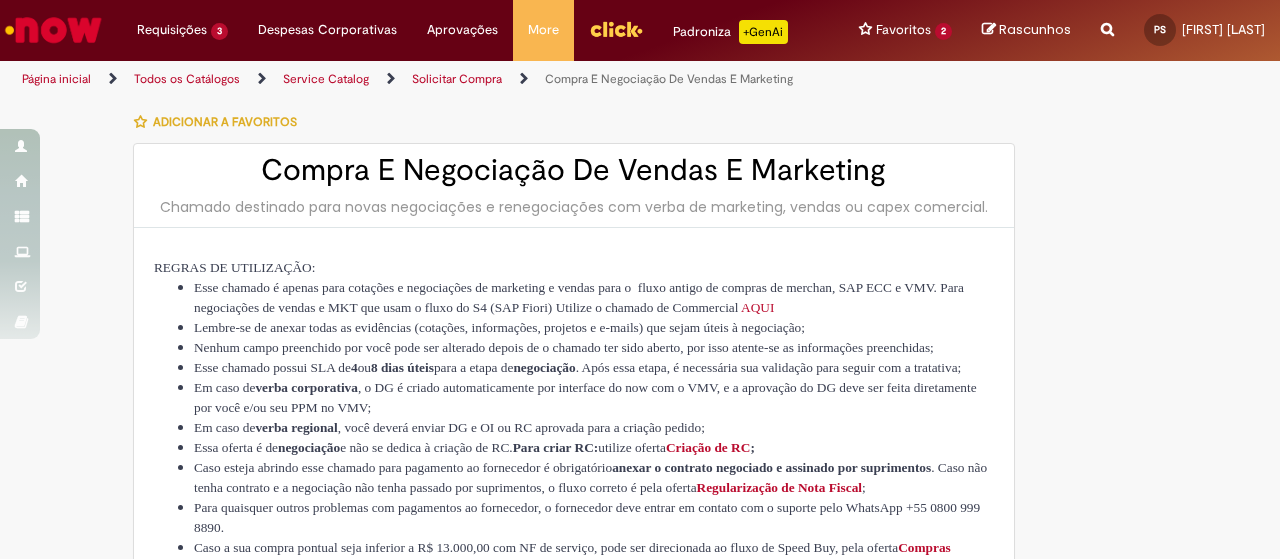 type on "********" 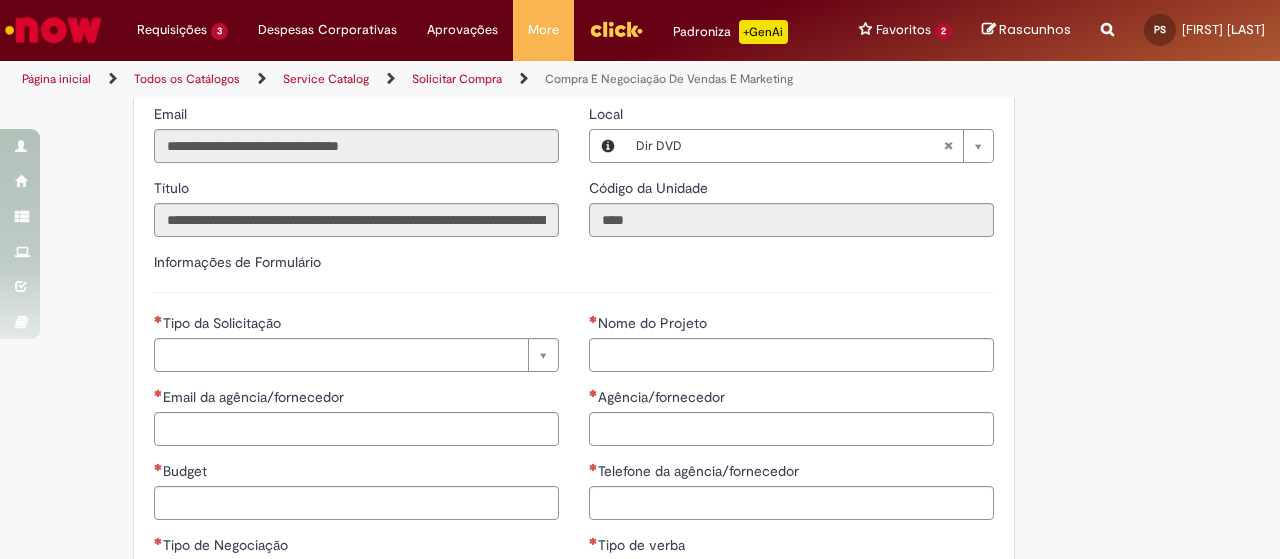 scroll, scrollTop: 800, scrollLeft: 0, axis: vertical 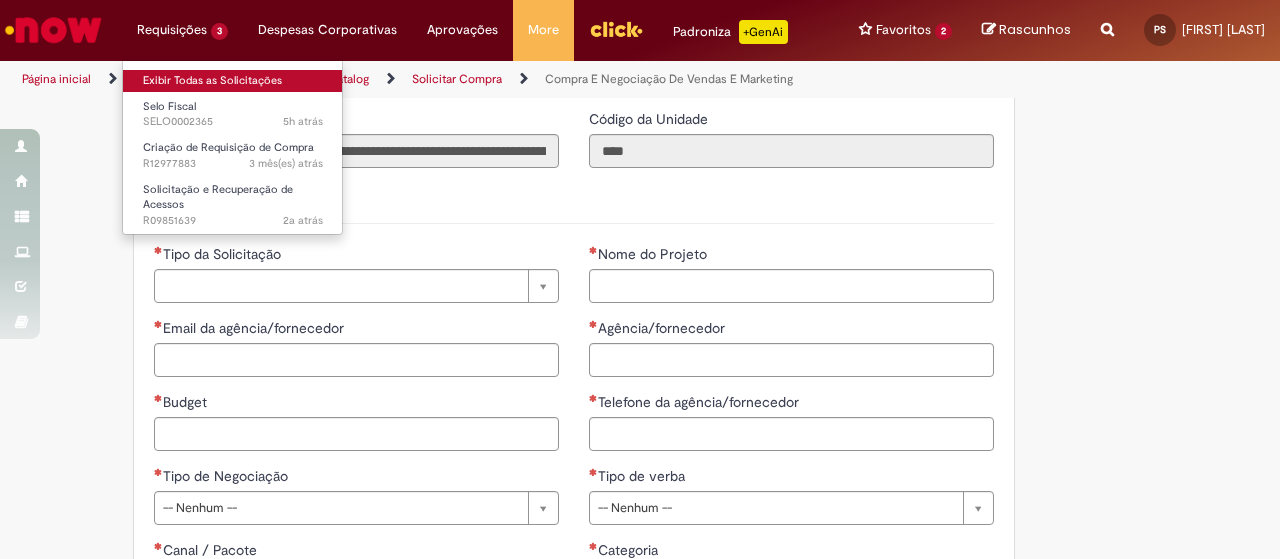 click on "Exibir Todas as Solicitações" at bounding box center (233, 81) 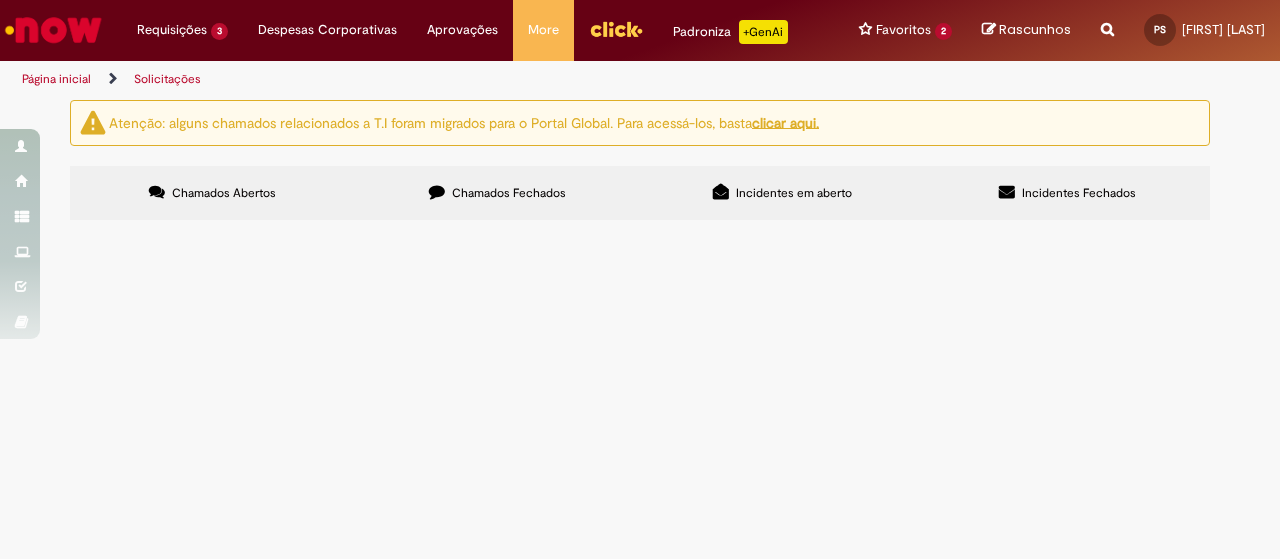 scroll, scrollTop: 0, scrollLeft: 0, axis: both 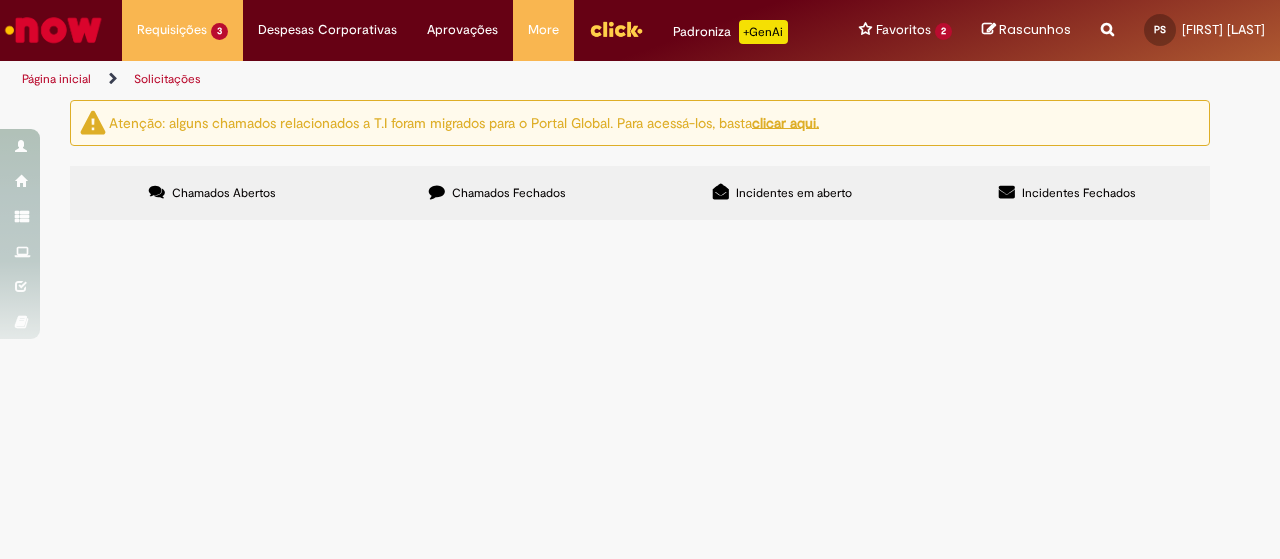 click on "Chamados Fechados" at bounding box center [509, 193] 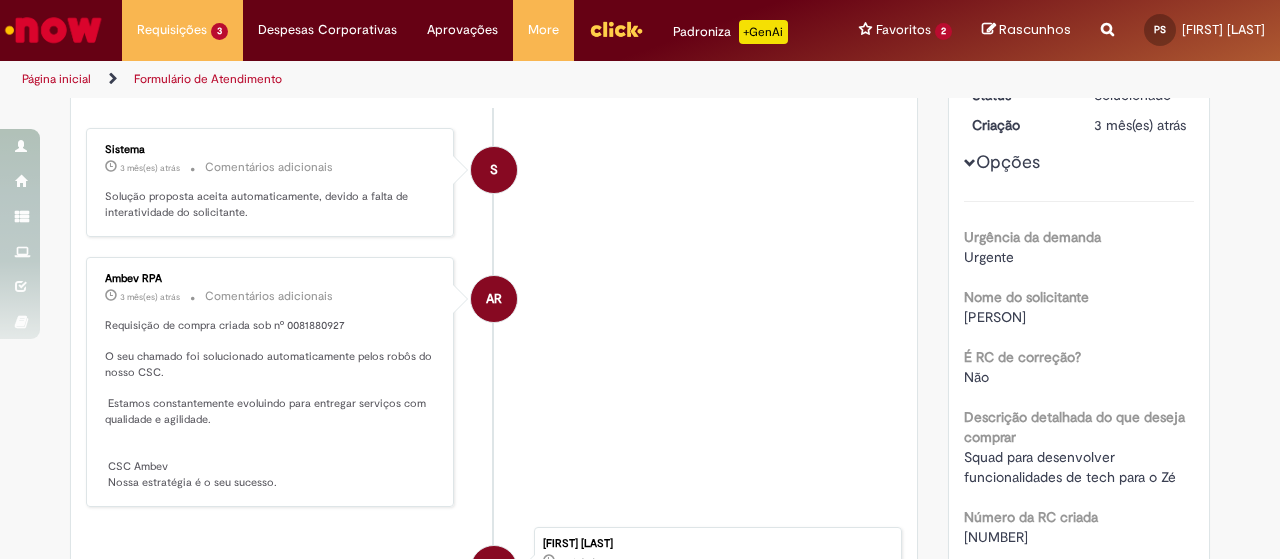 scroll, scrollTop: 200, scrollLeft: 0, axis: vertical 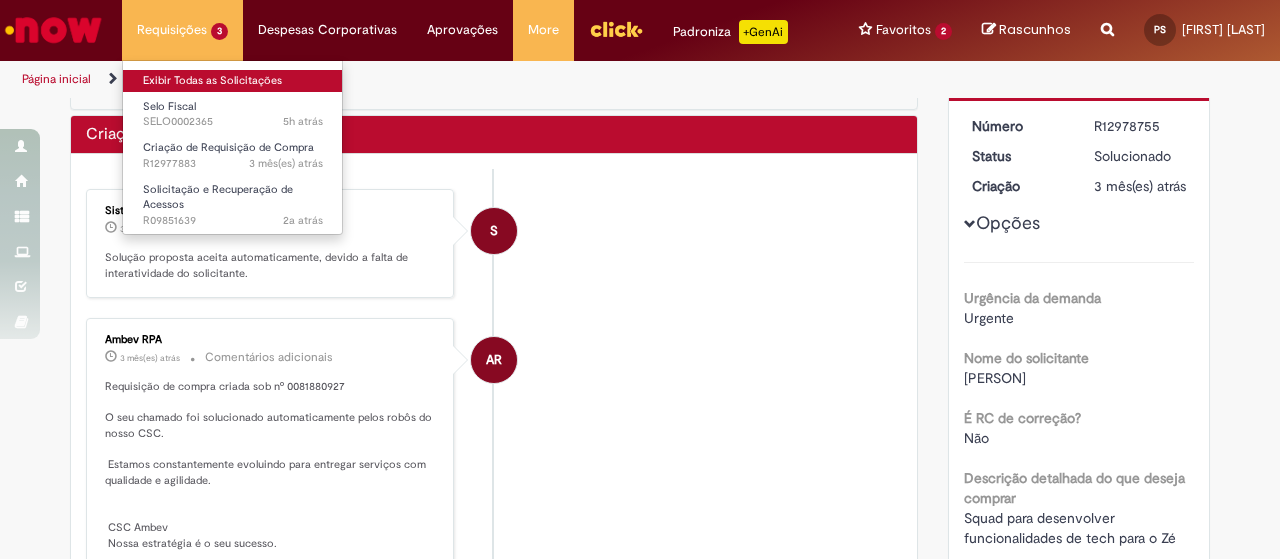click on "Exibir Todas as Solicitações" at bounding box center [233, 81] 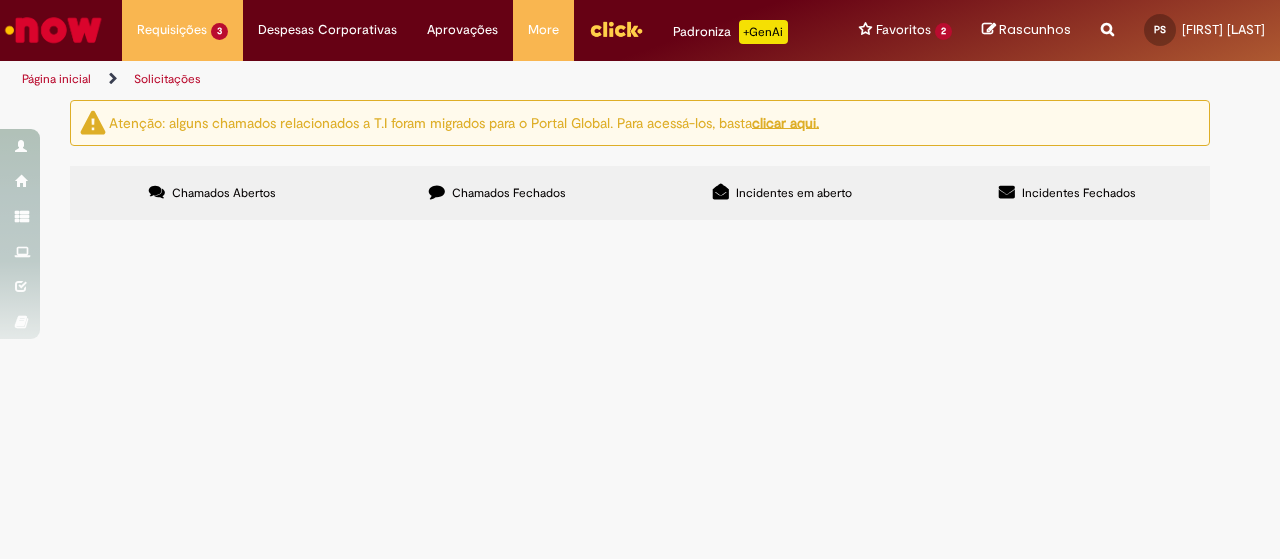 scroll, scrollTop: 0, scrollLeft: 0, axis: both 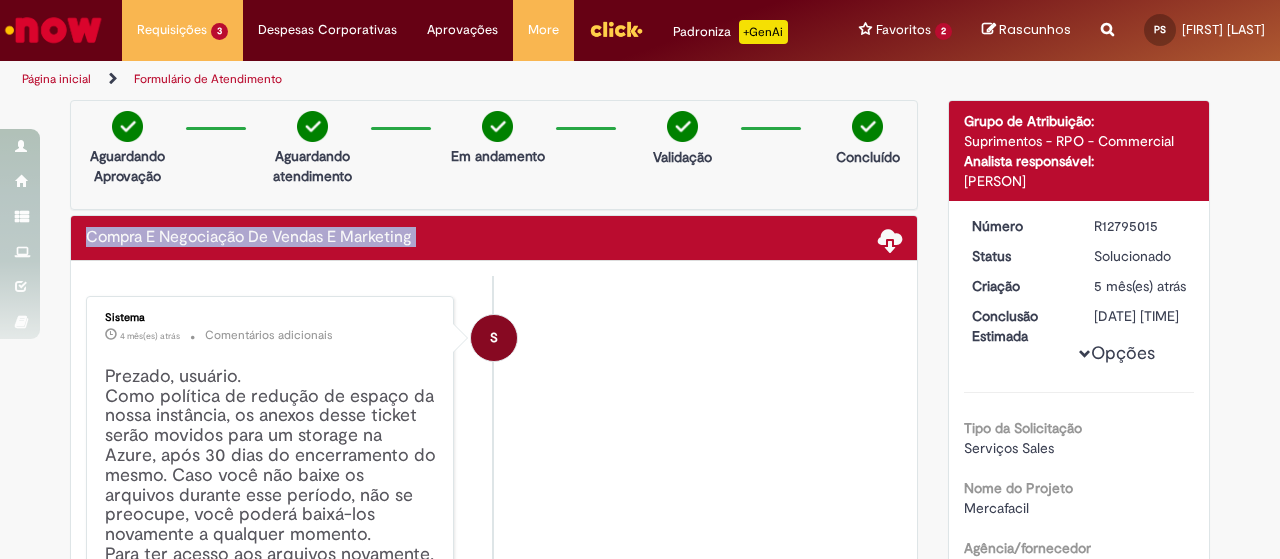 drag, startPoint x: 82, startPoint y: 242, endPoint x: 462, endPoint y: 262, distance: 380.52594 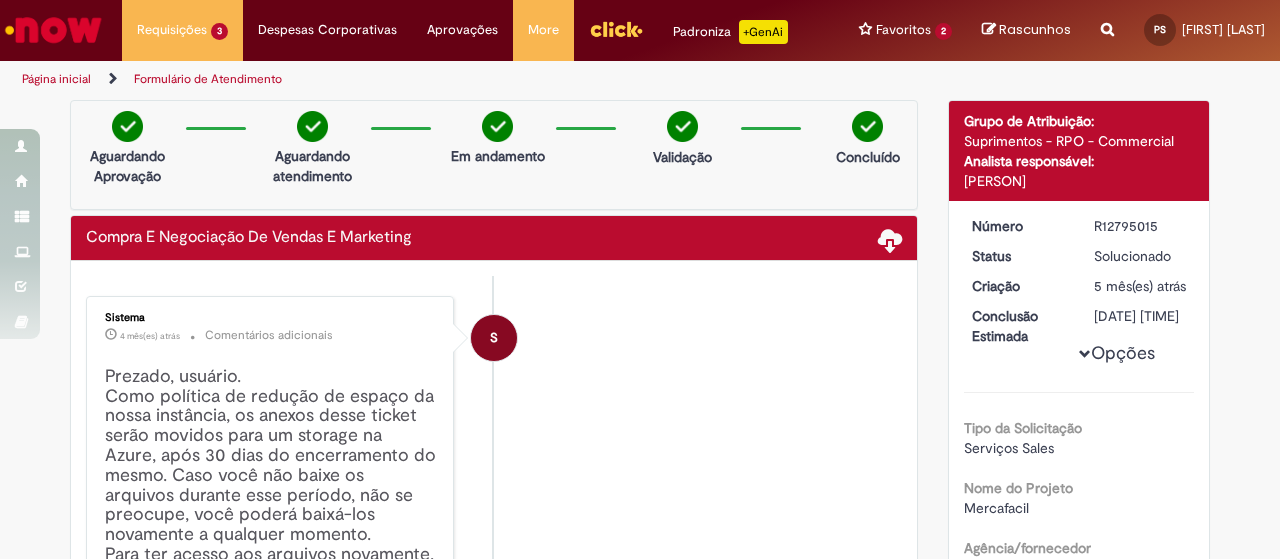 click at bounding box center (1107, 18) 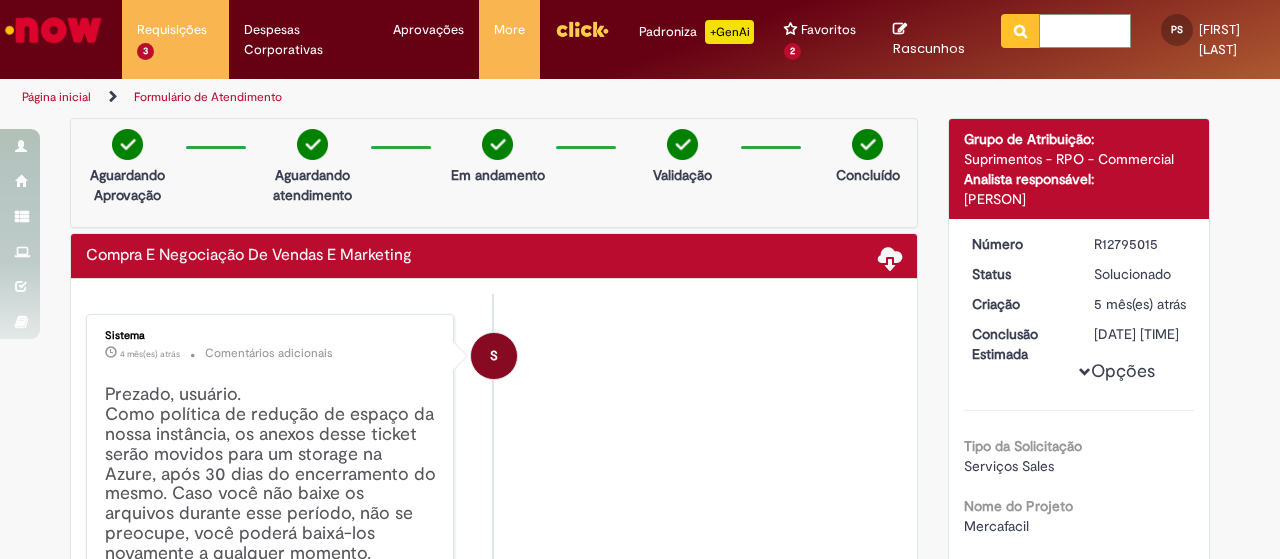 click at bounding box center (1085, 31) 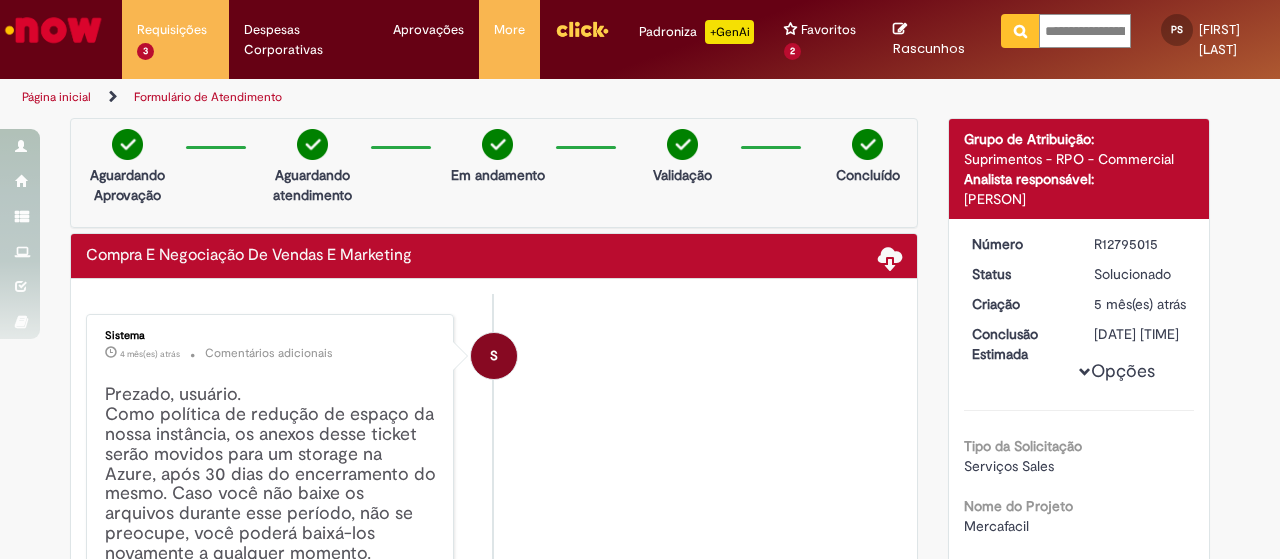 scroll, scrollTop: 0, scrollLeft: 206, axis: horizontal 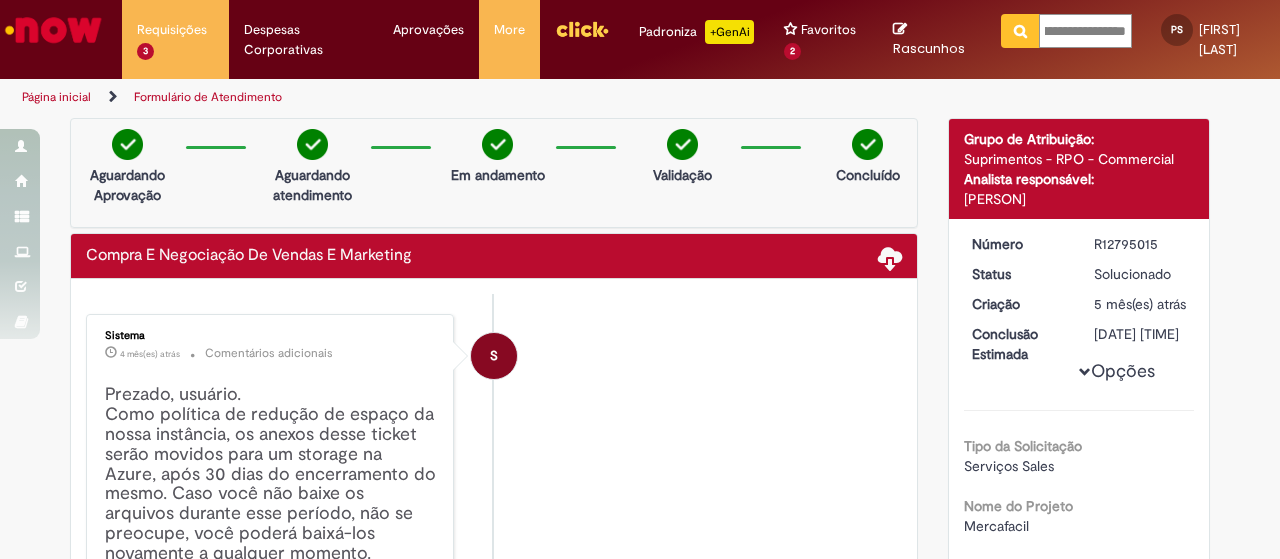click at bounding box center (1020, 31) 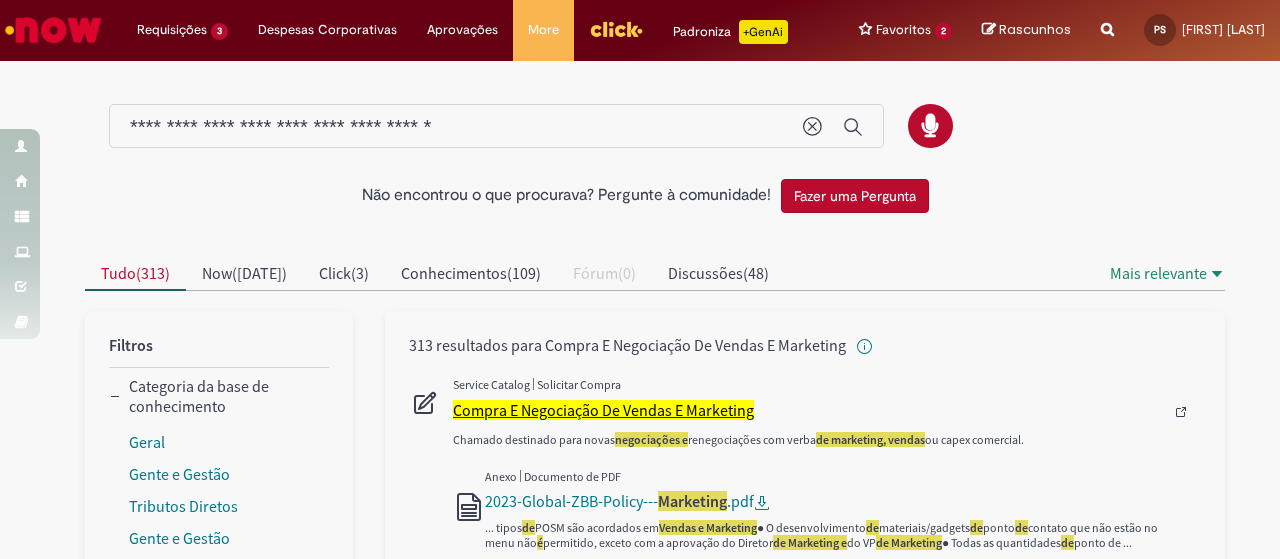 click on "Compra E Negociação De Vendas E Marketing" at bounding box center (603, 410) 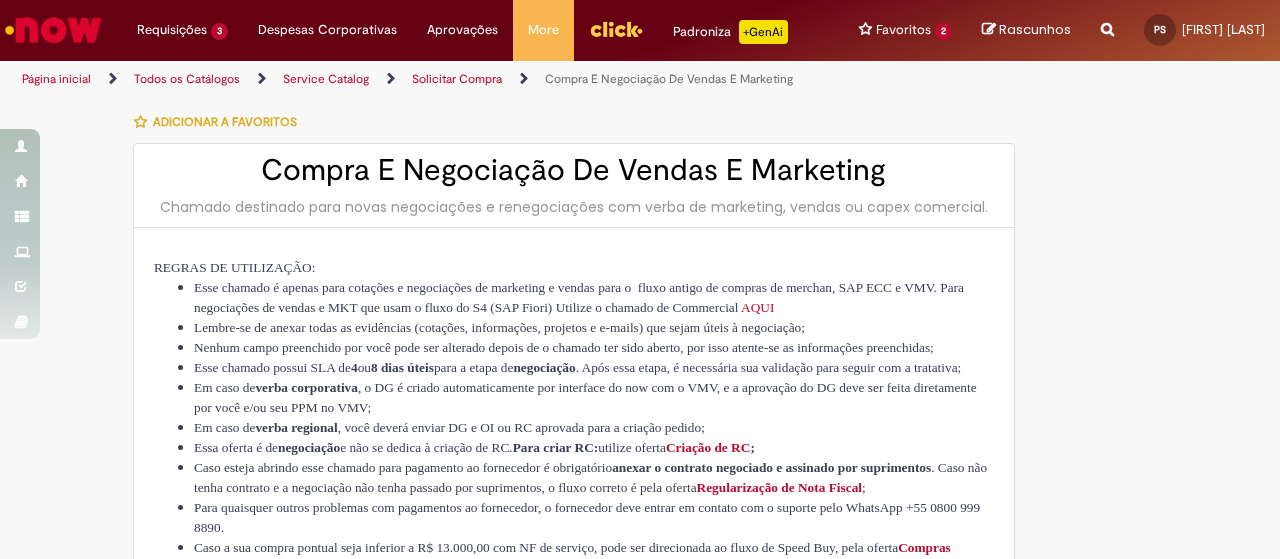type on "********" 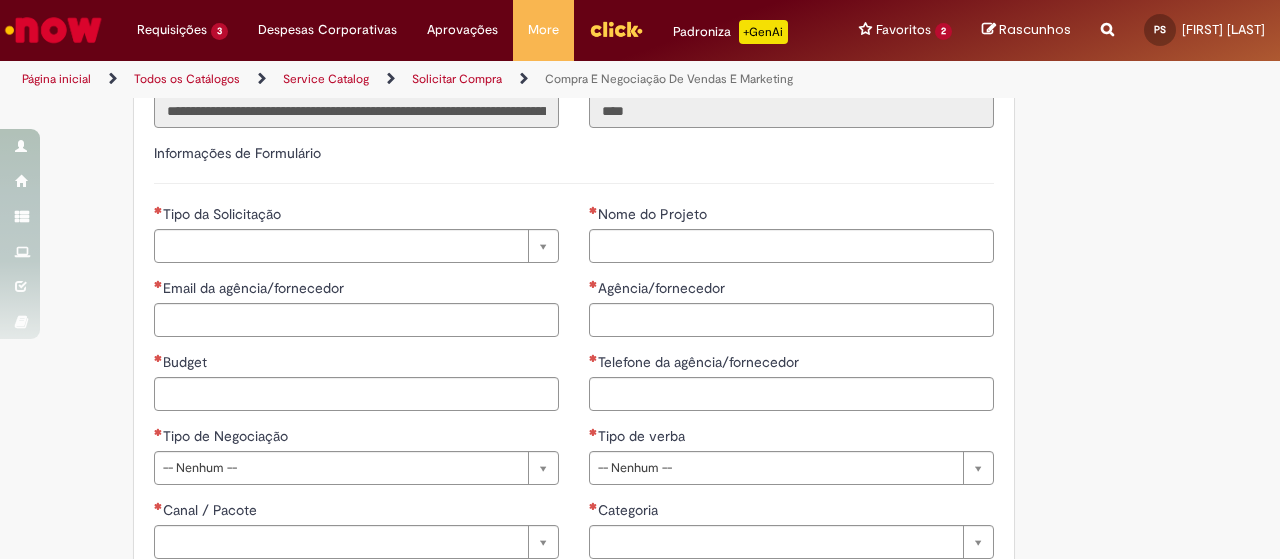 scroll, scrollTop: 800, scrollLeft: 0, axis: vertical 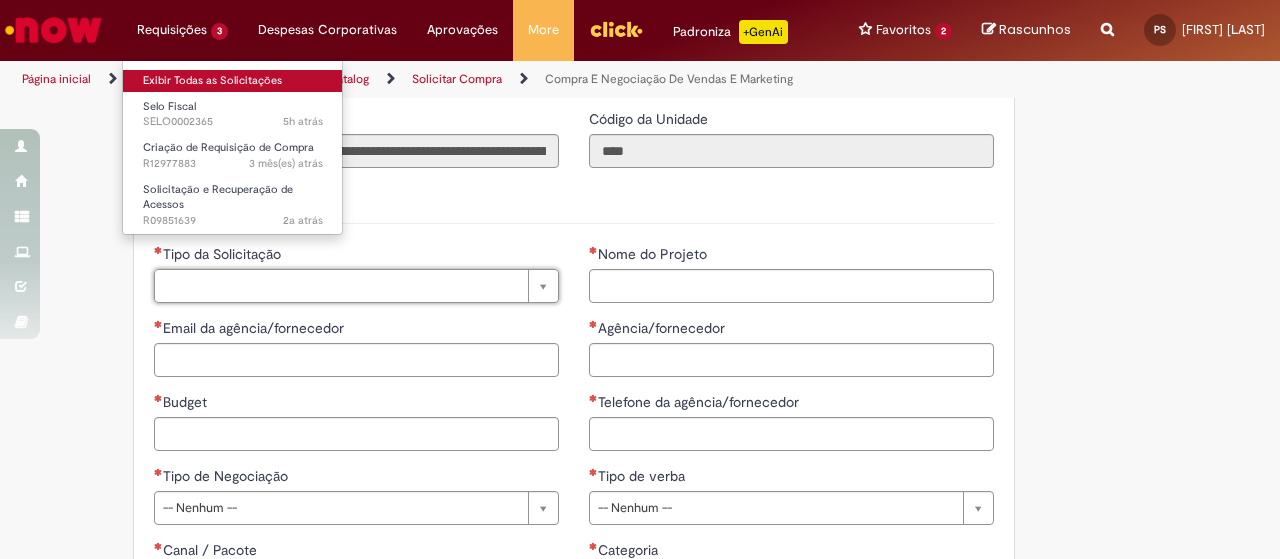click on "Exibir Todas as Solicitações" at bounding box center [233, 81] 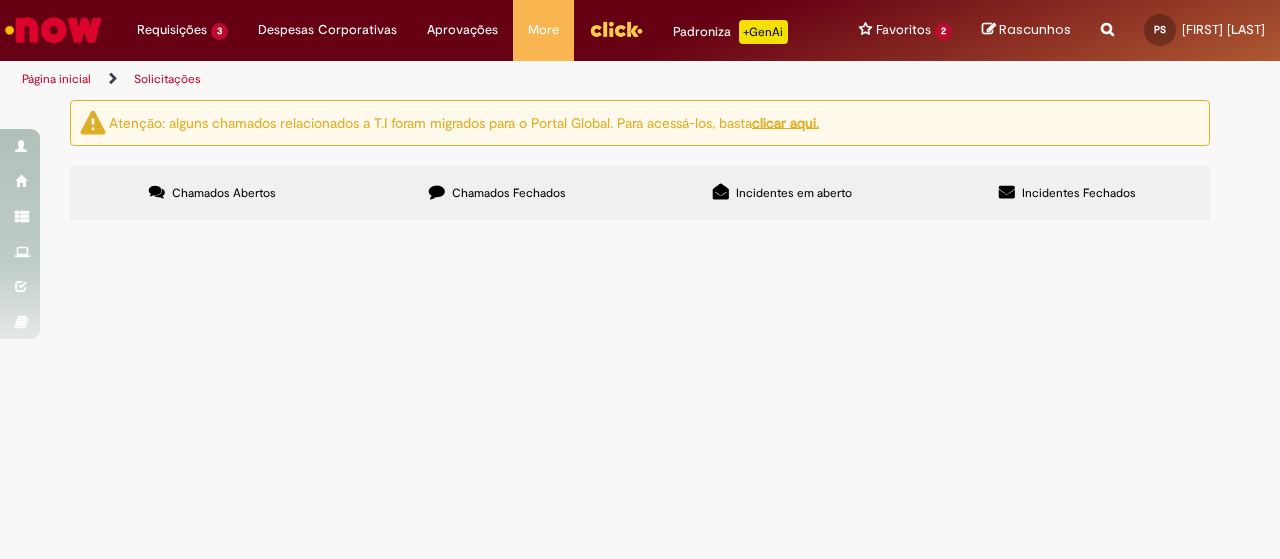 scroll, scrollTop: 0, scrollLeft: 0, axis: both 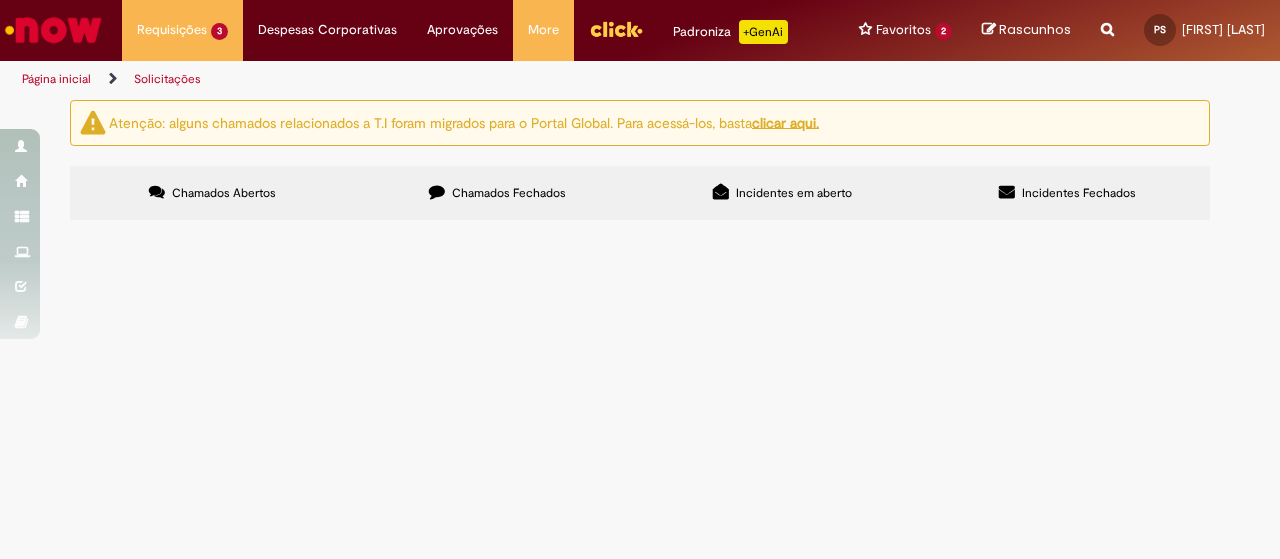 click on "Chamados Fechados" at bounding box center [509, 193] 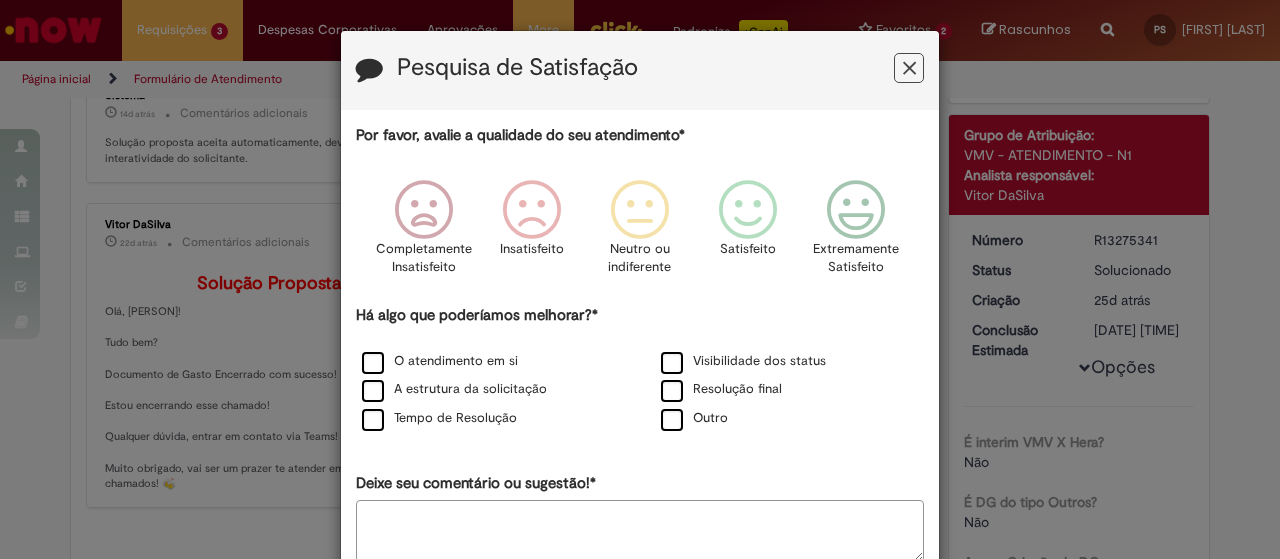 scroll, scrollTop: 0, scrollLeft: 0, axis: both 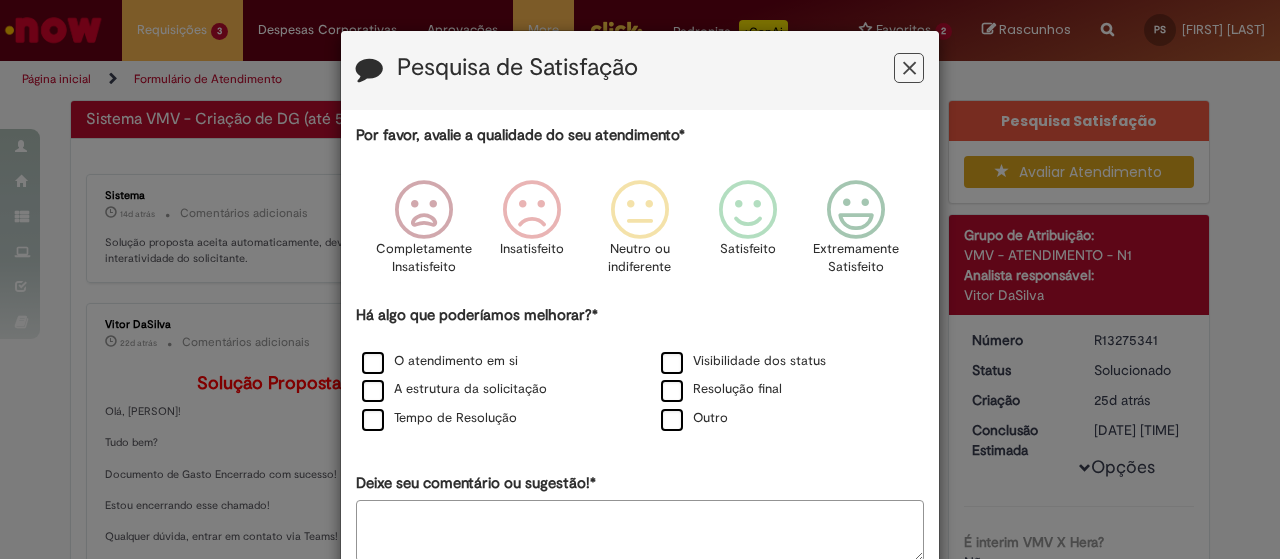 click at bounding box center [909, 68] 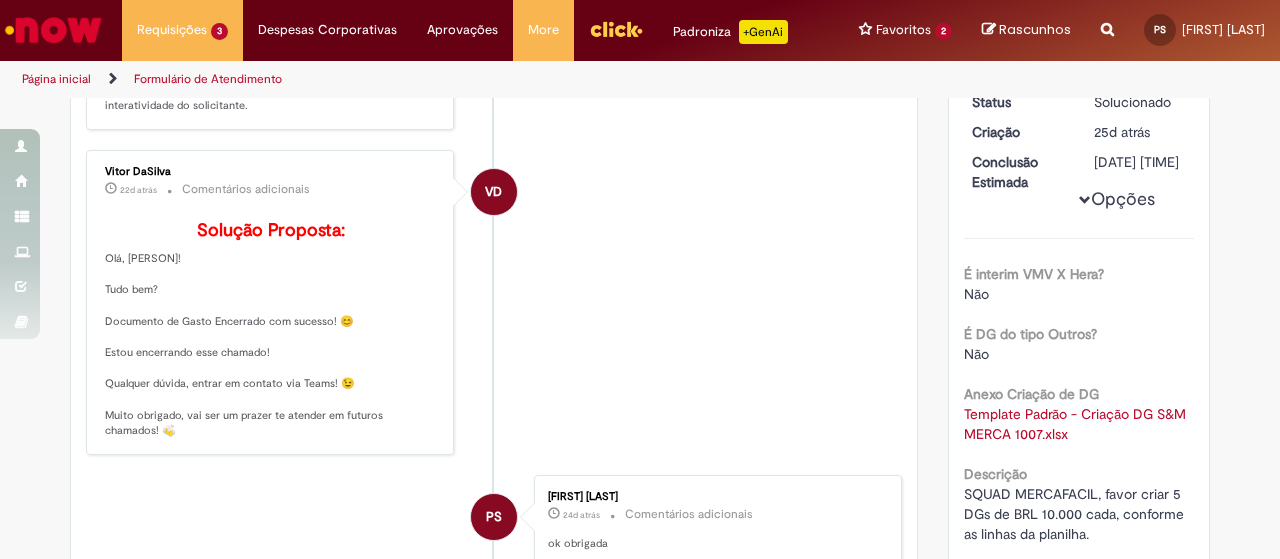 scroll, scrollTop: 300, scrollLeft: 0, axis: vertical 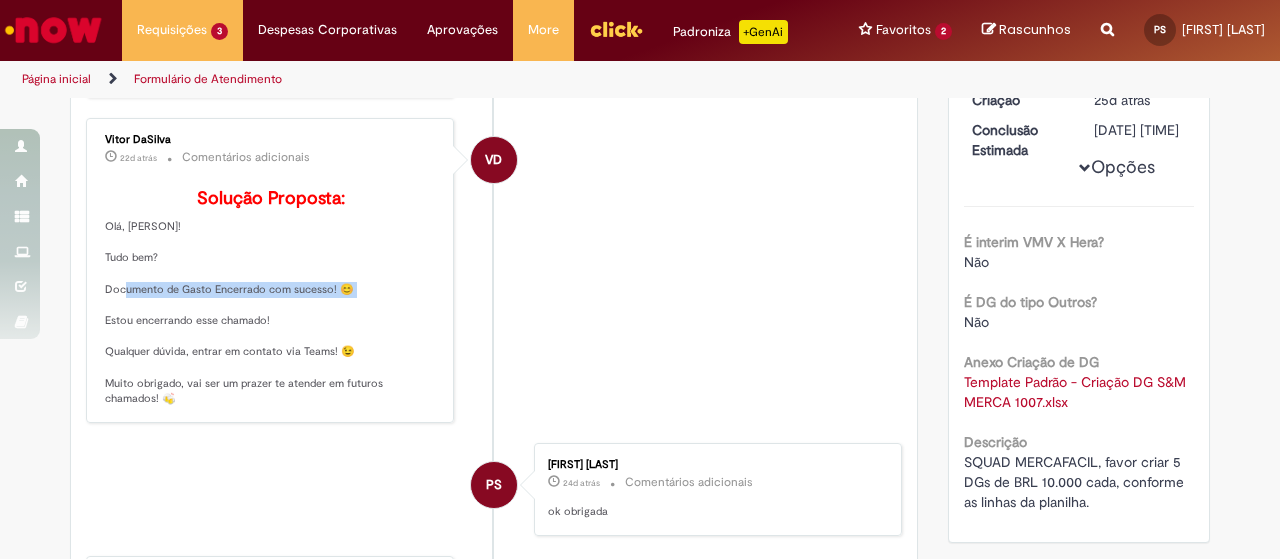 drag, startPoint x: 118, startPoint y: 312, endPoint x: 352, endPoint y: 345, distance: 236.31546 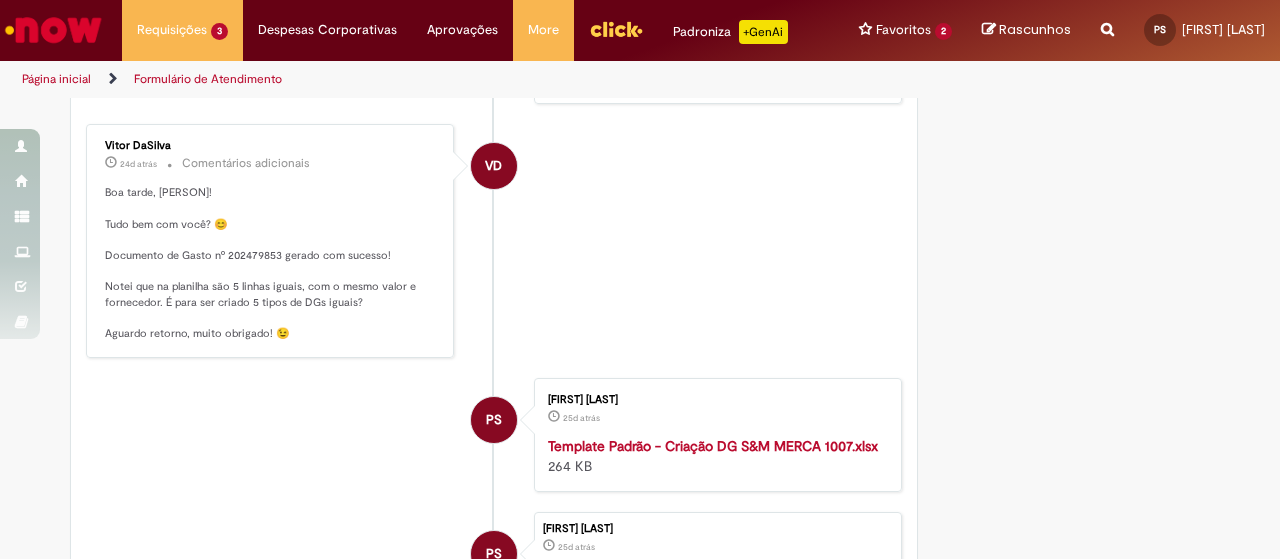 scroll, scrollTop: 1600, scrollLeft: 0, axis: vertical 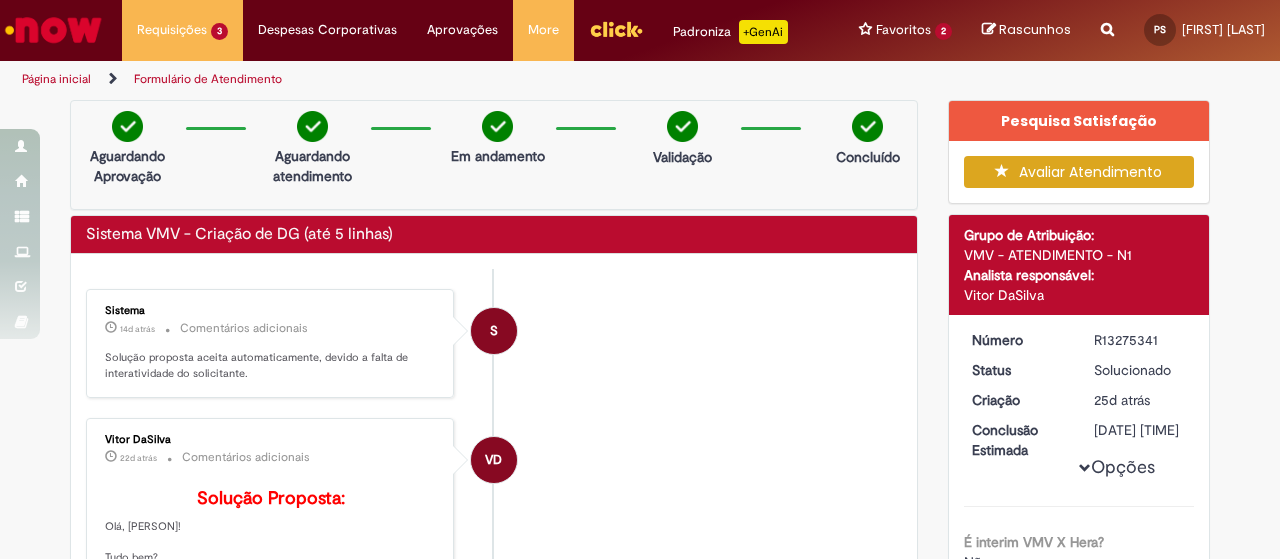 click at bounding box center [1107, 18] 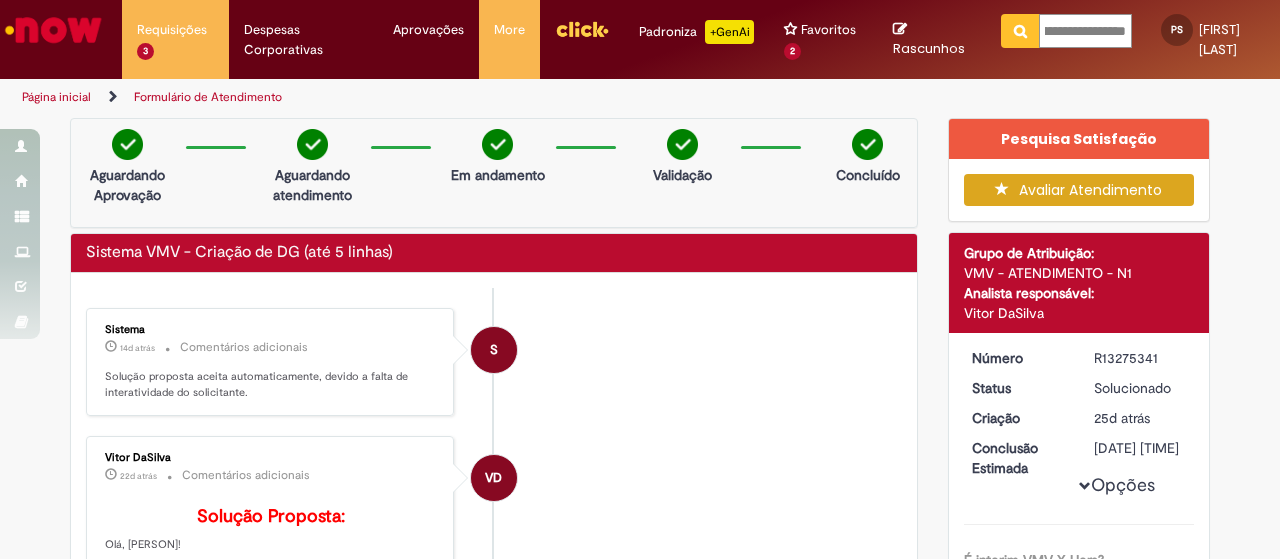 click on "**********" at bounding box center [1085, 31] 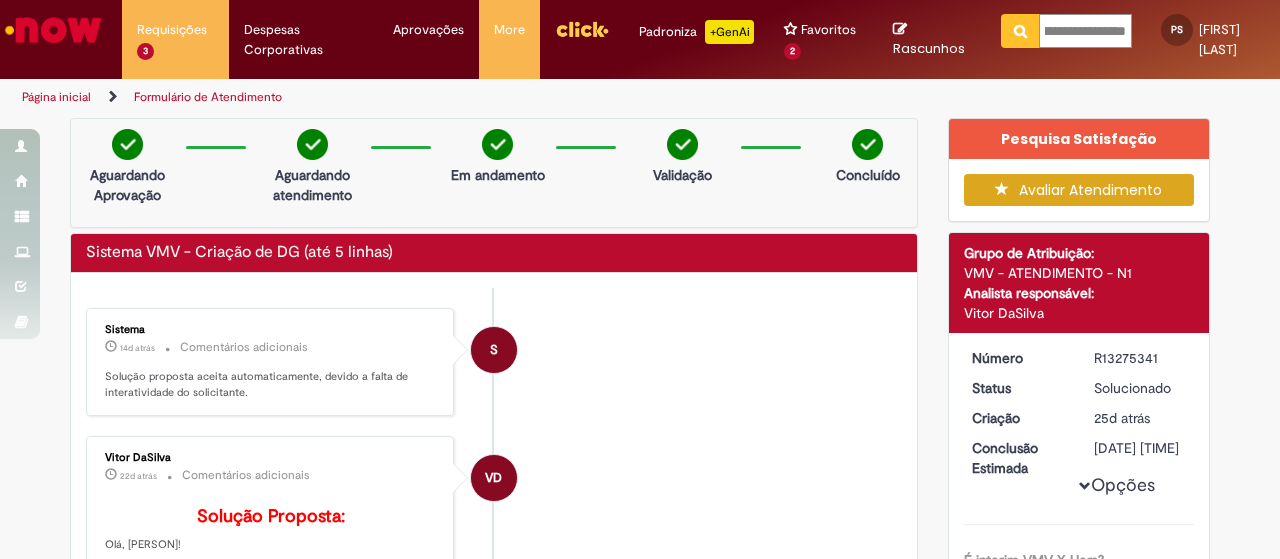 click at bounding box center (1020, 31) 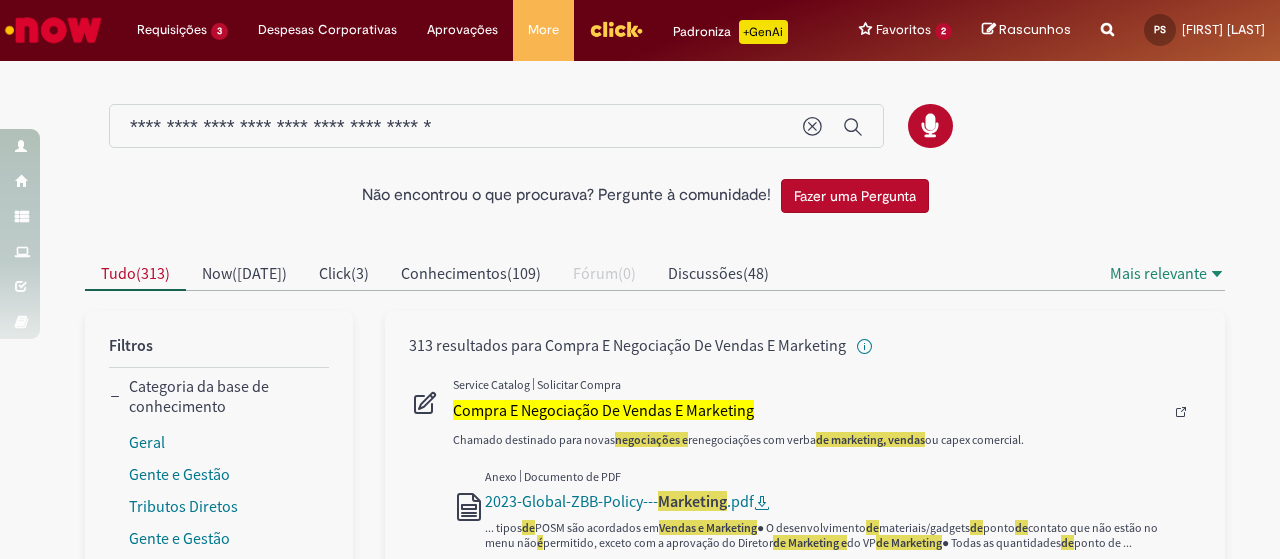 drag, startPoint x: 120, startPoint y: 127, endPoint x: 422, endPoint y: 127, distance: 302 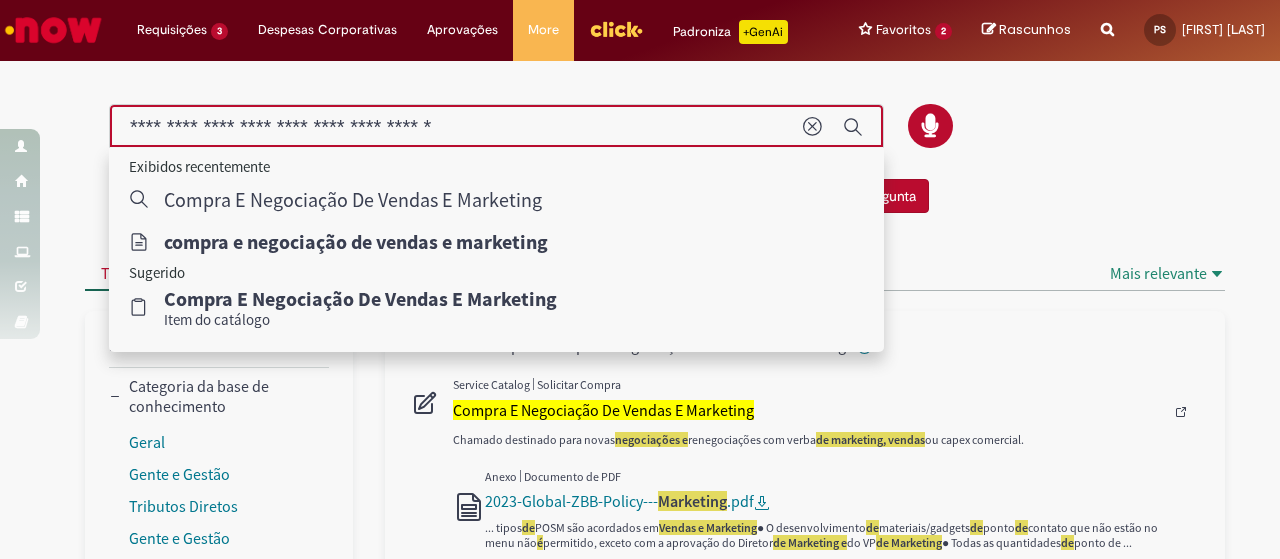drag, startPoint x: 538, startPoint y: 127, endPoint x: 104, endPoint y: 124, distance: 434.01038 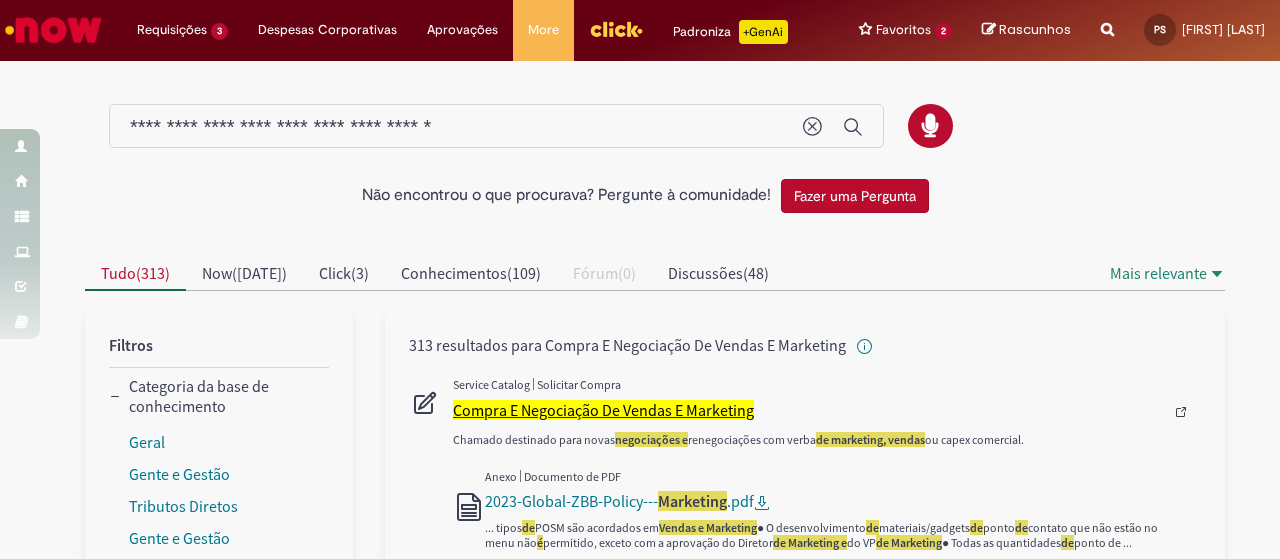 click on "Compra E Negociação De Vendas E Marketing" at bounding box center [603, 410] 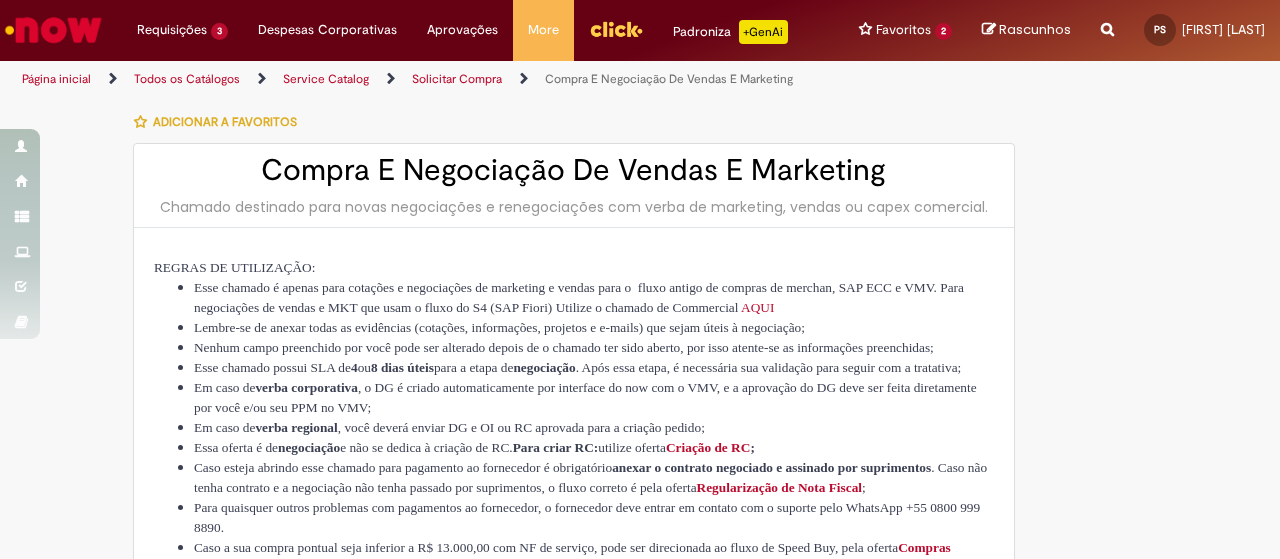 type on "********" 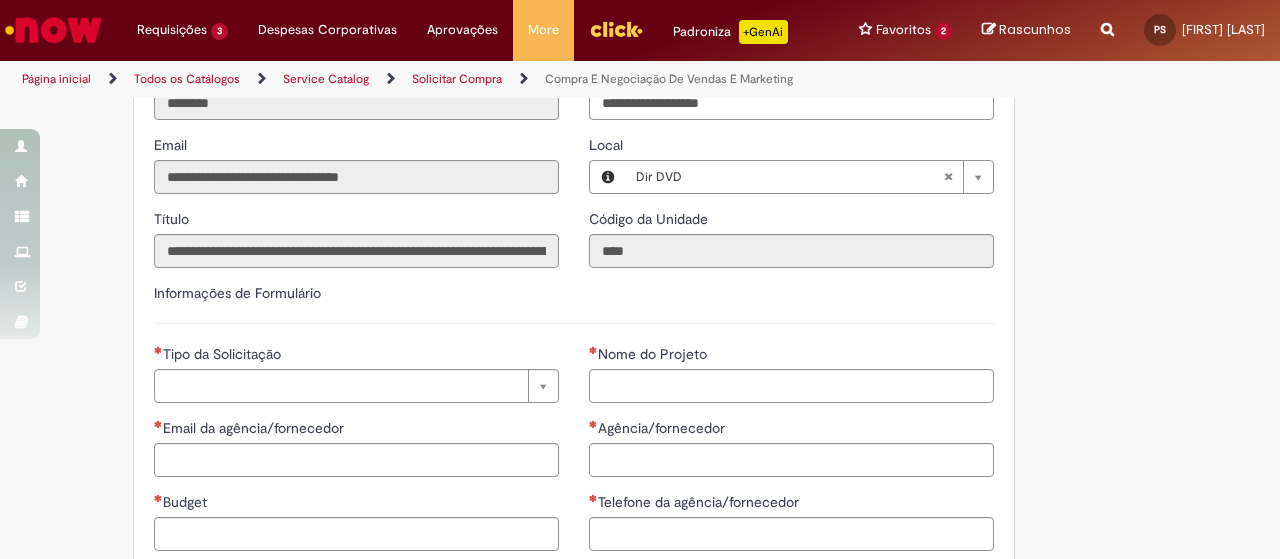 scroll, scrollTop: 800, scrollLeft: 0, axis: vertical 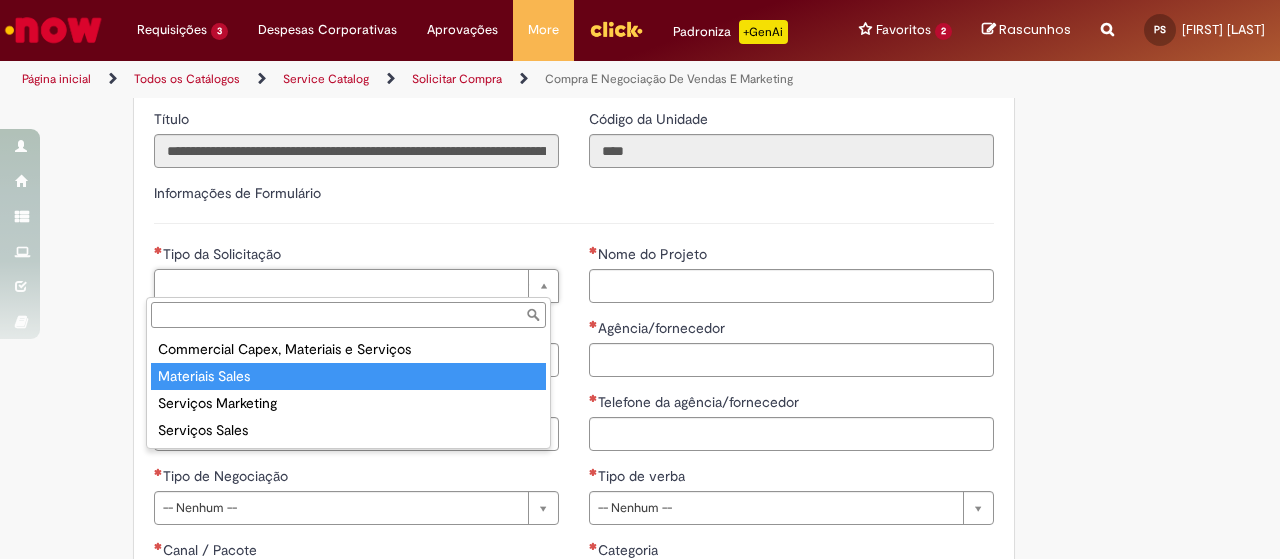 type on "**********" 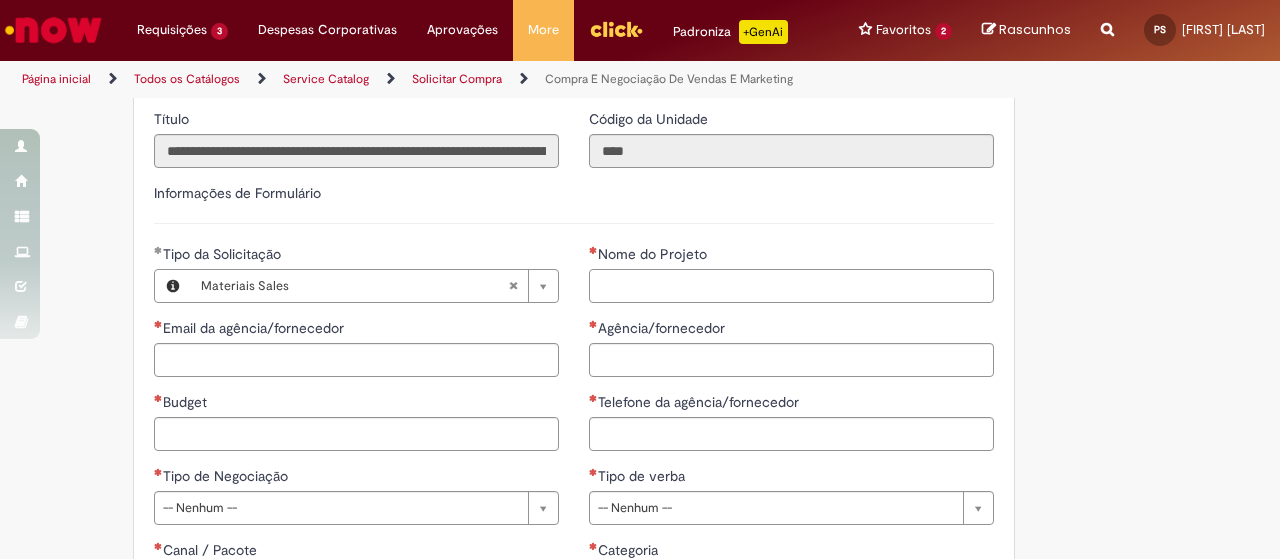 click on "Nome do Projeto" at bounding box center (791, 286) 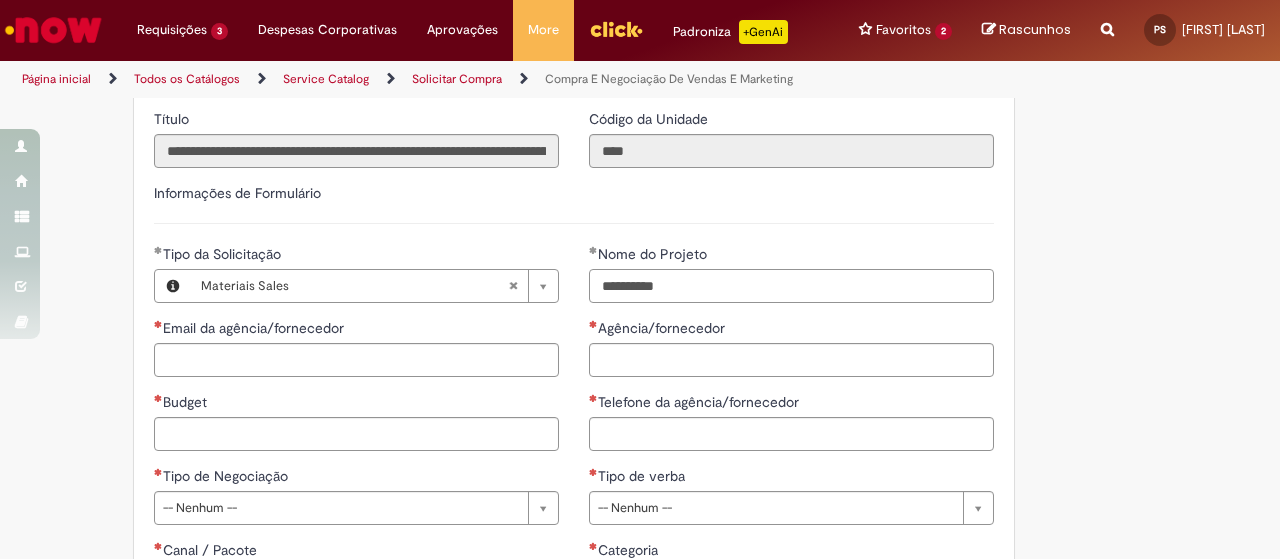 type on "**********" 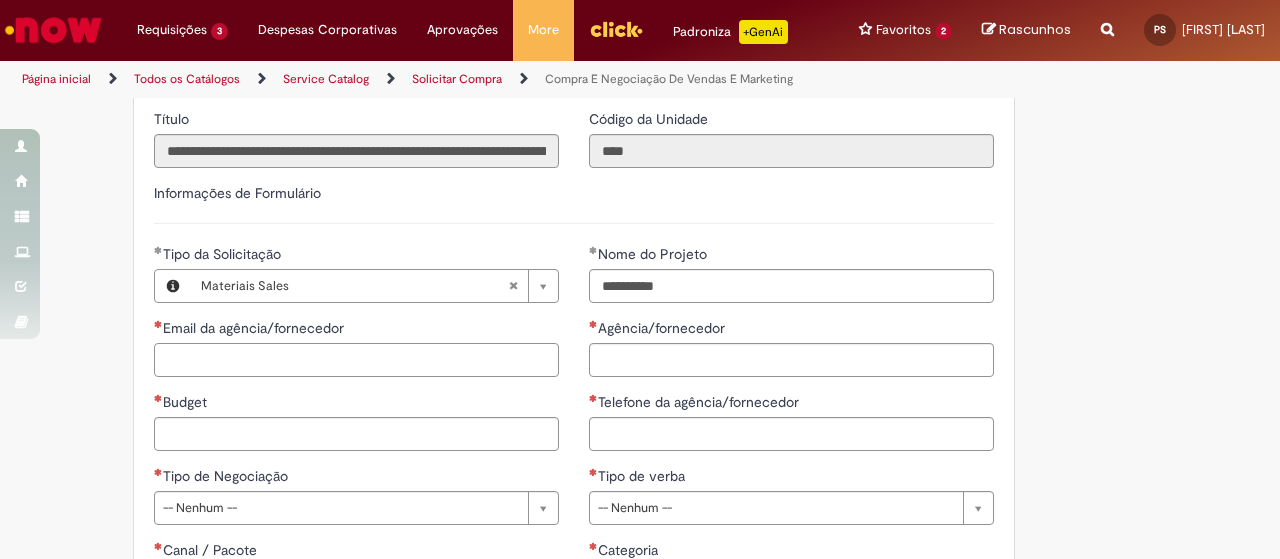 click on "Email da agência/fornecedor" at bounding box center [356, 360] 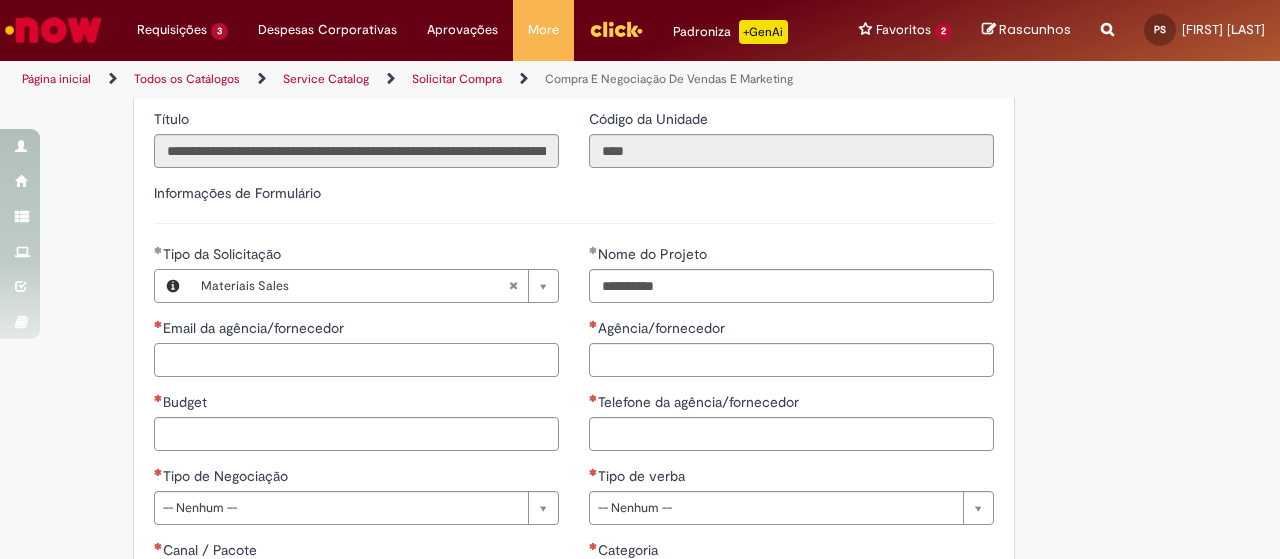 click on "Email da agência/fornecedor" at bounding box center [356, 360] 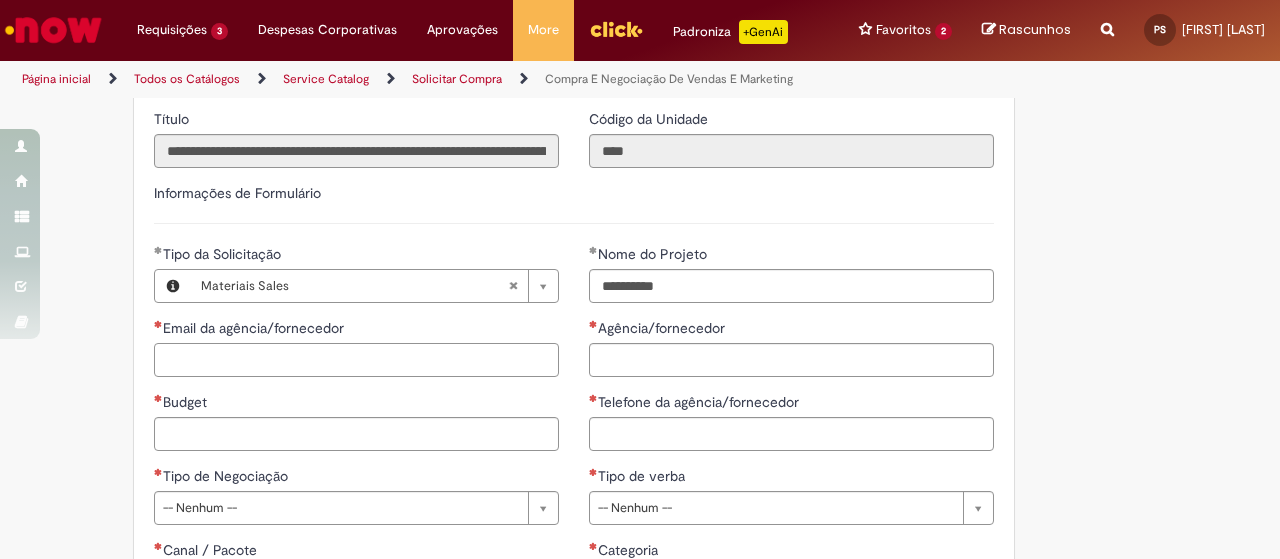 paste on "**********" 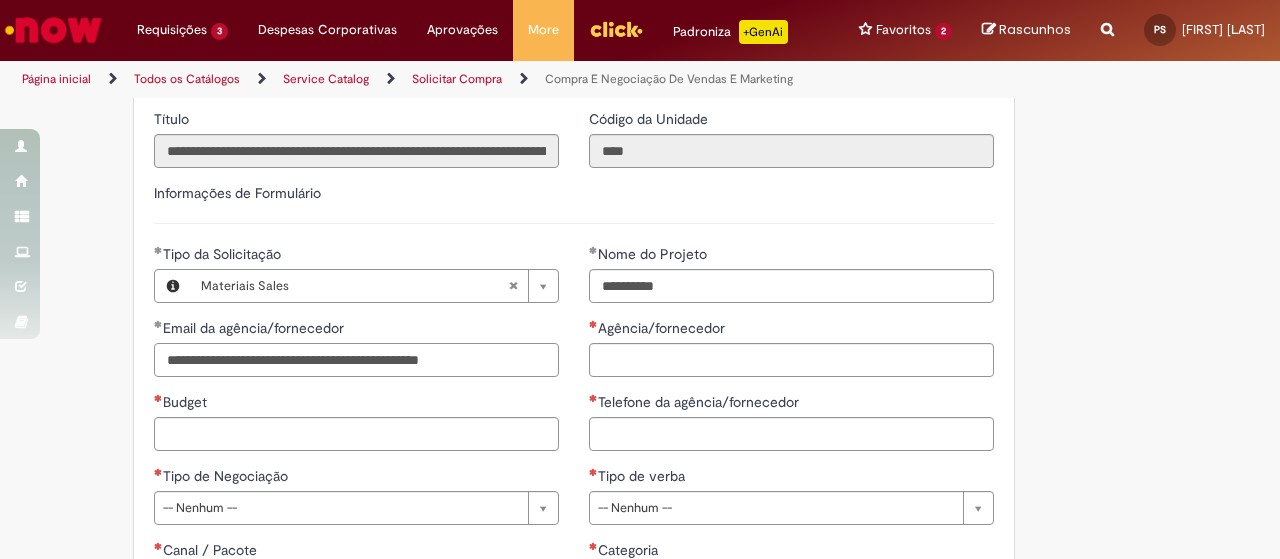 type on "**********" 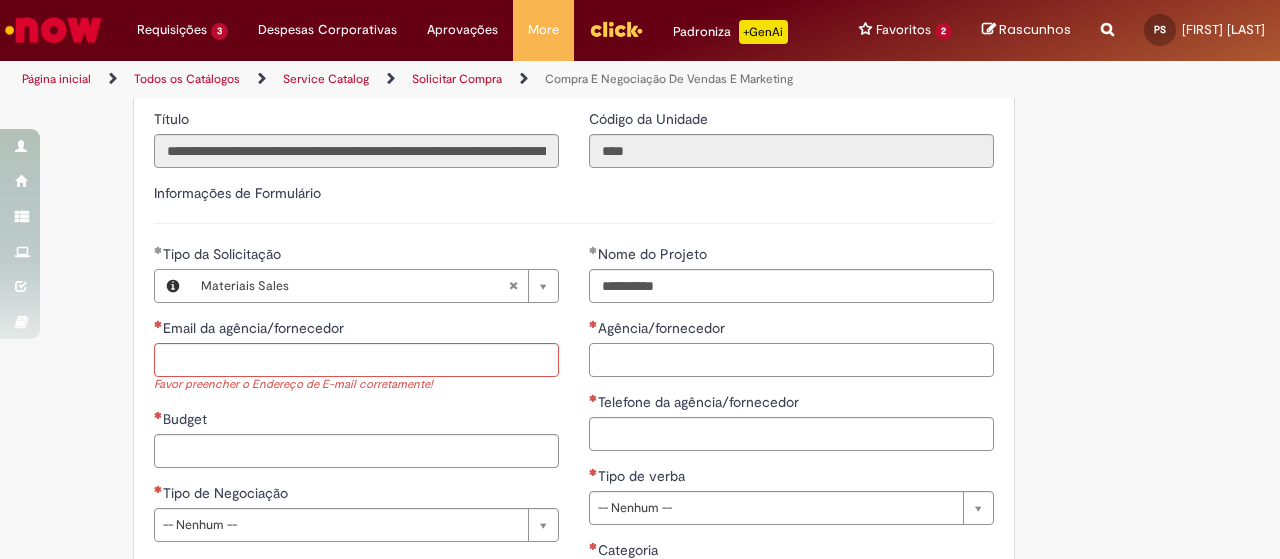 click on "Agência/fornecedor" at bounding box center (791, 360) 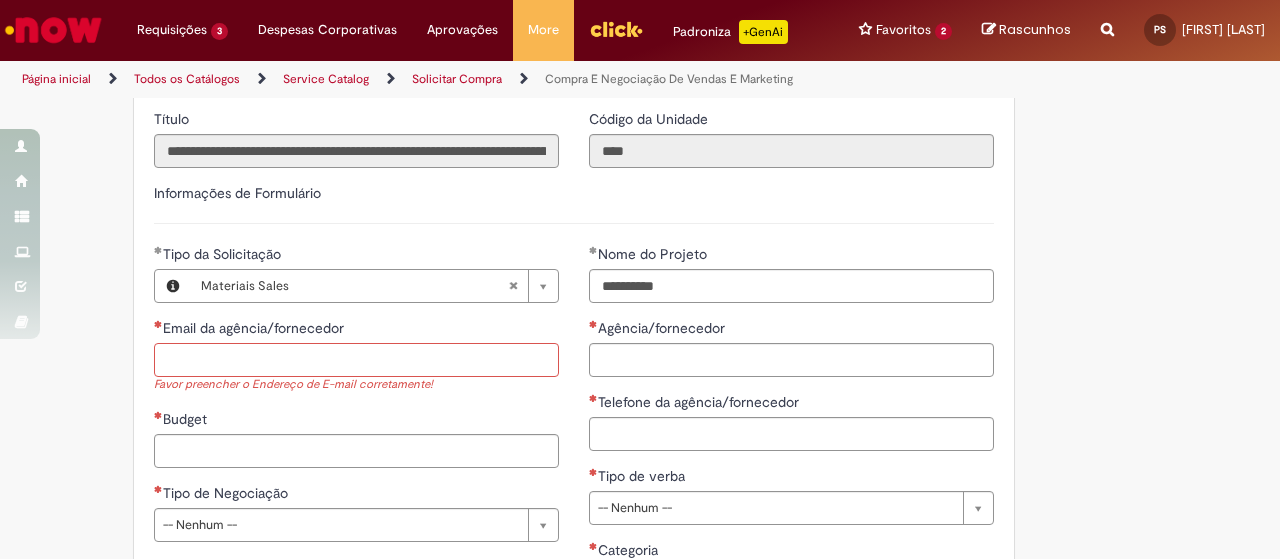 click on "Email da agência/fornecedor" at bounding box center [356, 360] 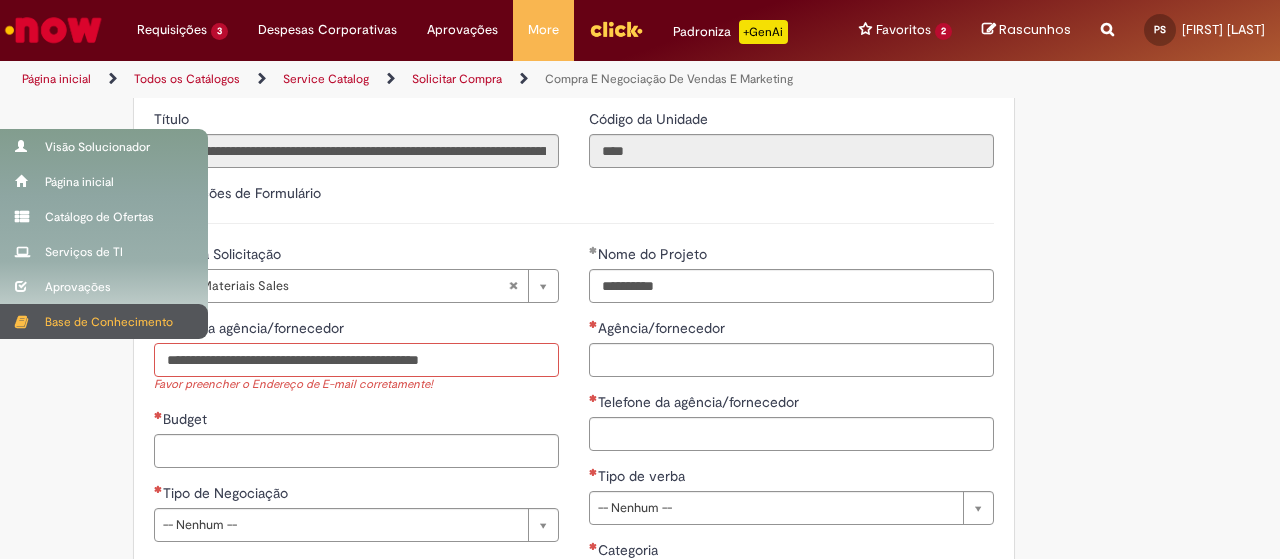 drag, startPoint x: 299, startPoint y: 355, endPoint x: 24, endPoint y: 316, distance: 277.75168 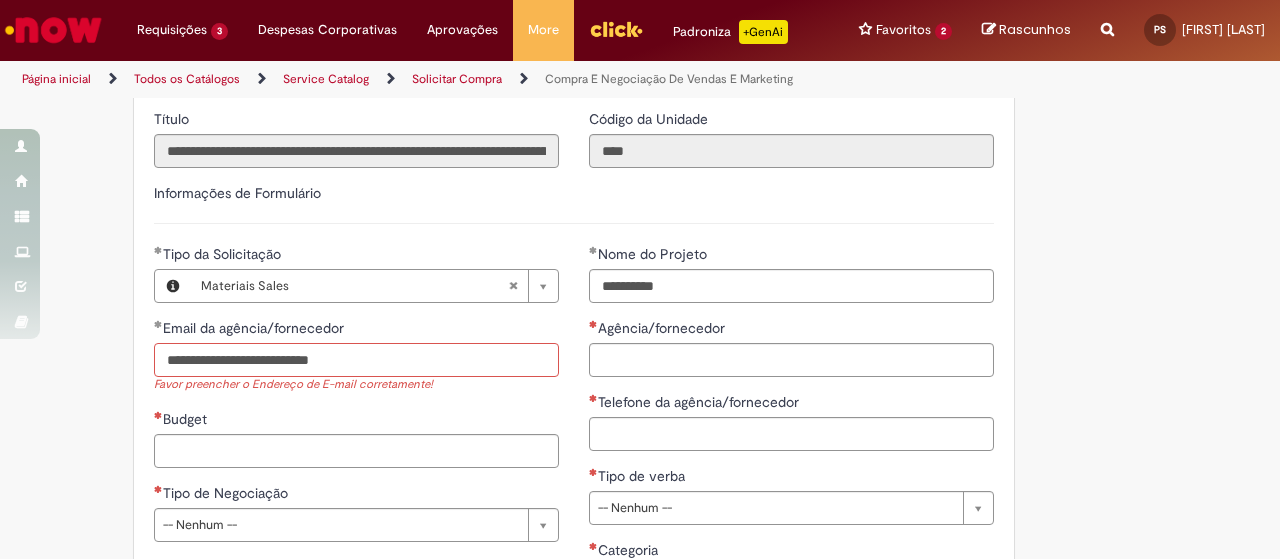 click on "**********" at bounding box center (356, 360) 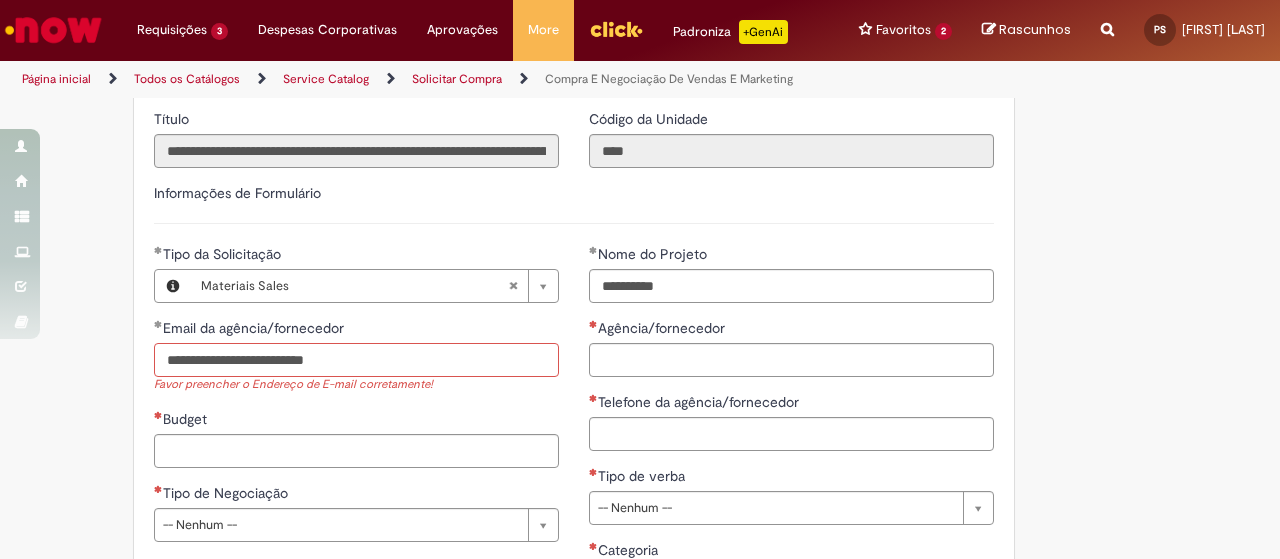 type on "**********" 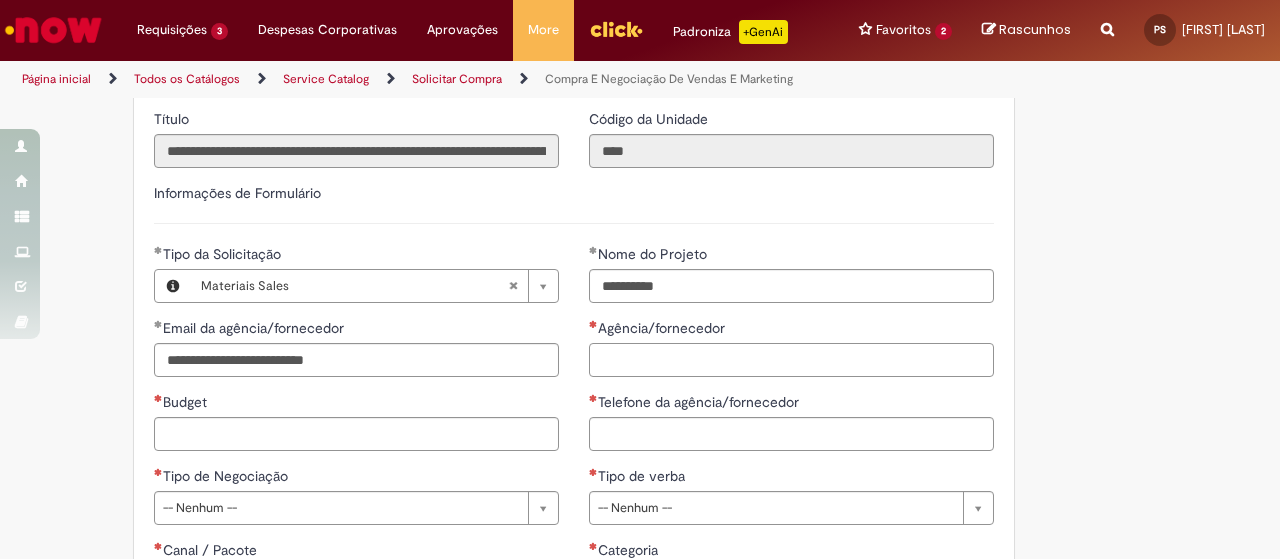 click on "Agência/fornecedor" at bounding box center (791, 360) 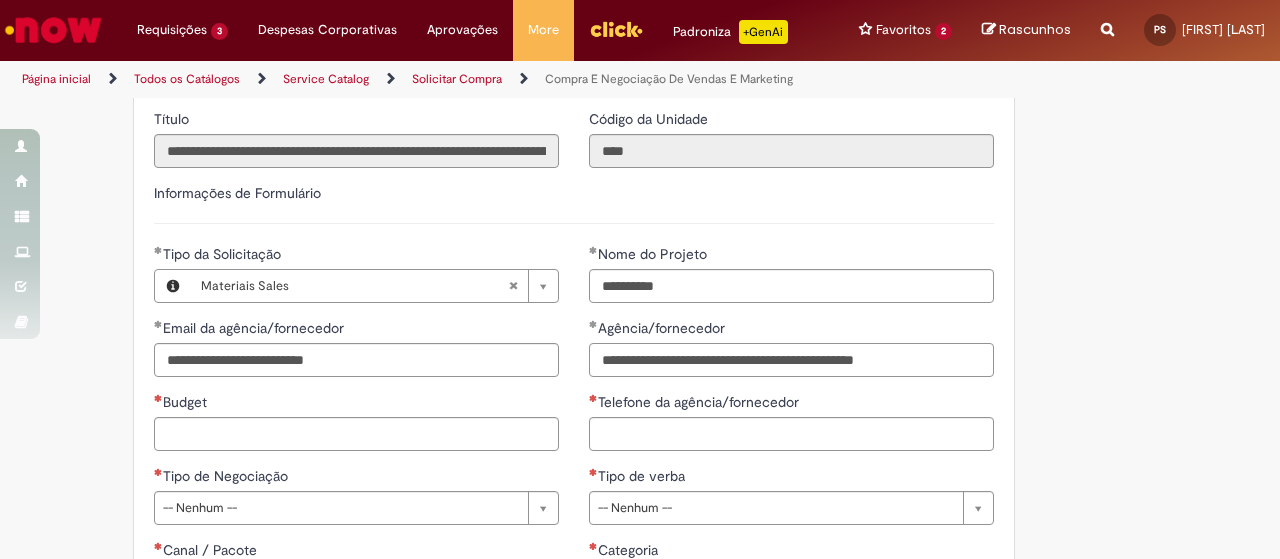 drag, startPoint x: 952, startPoint y: 369, endPoint x: 278, endPoint y: 341, distance: 674.58136 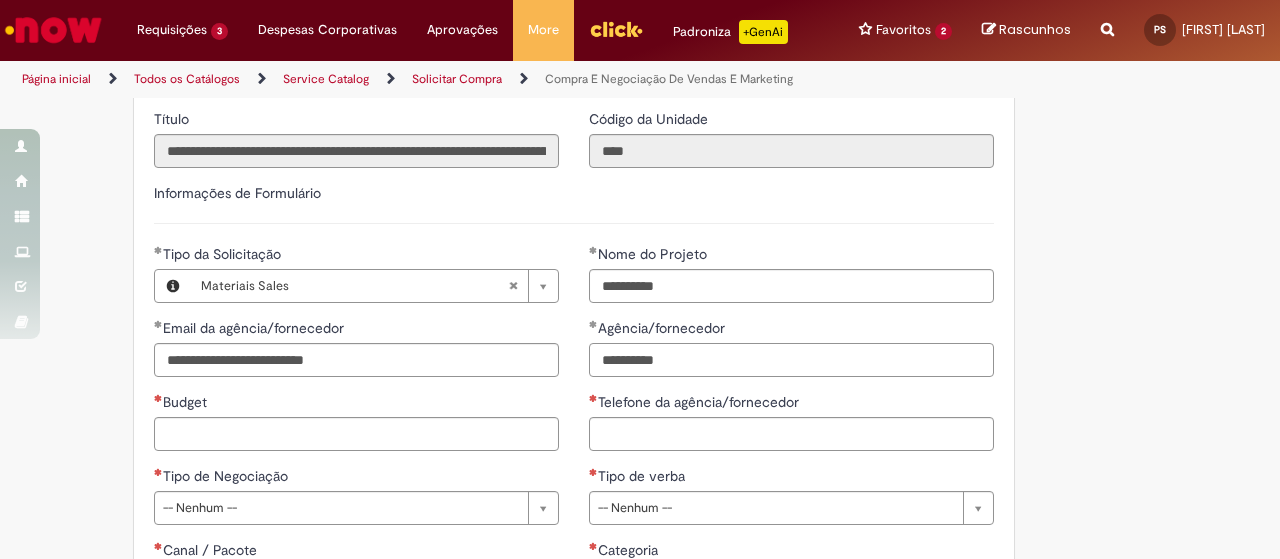 type on "**********" 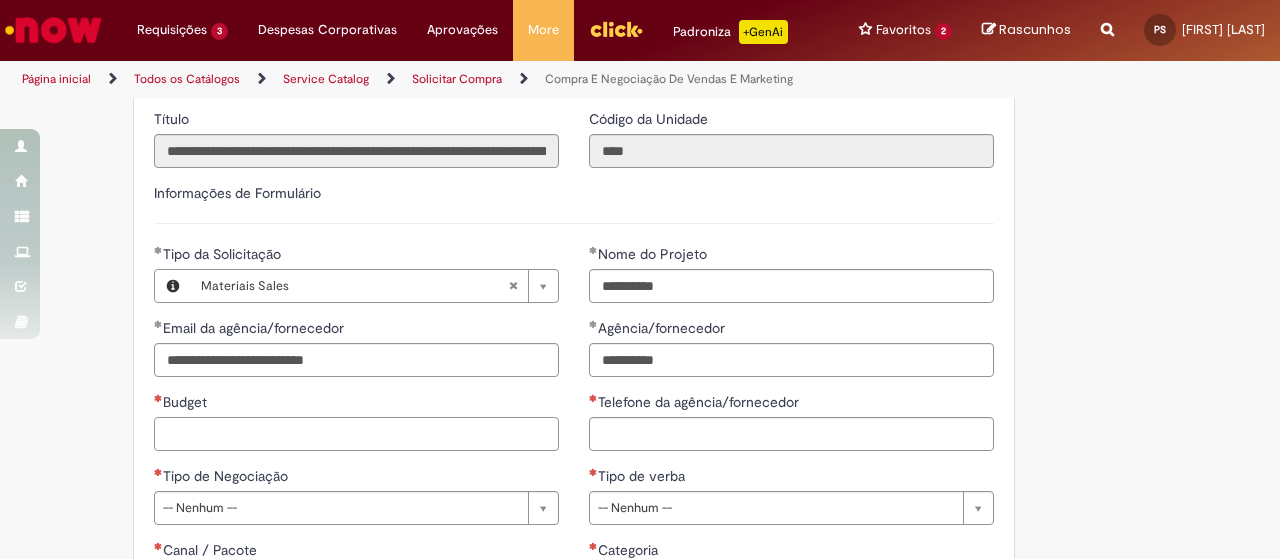 click on "Budget" at bounding box center (356, 434) 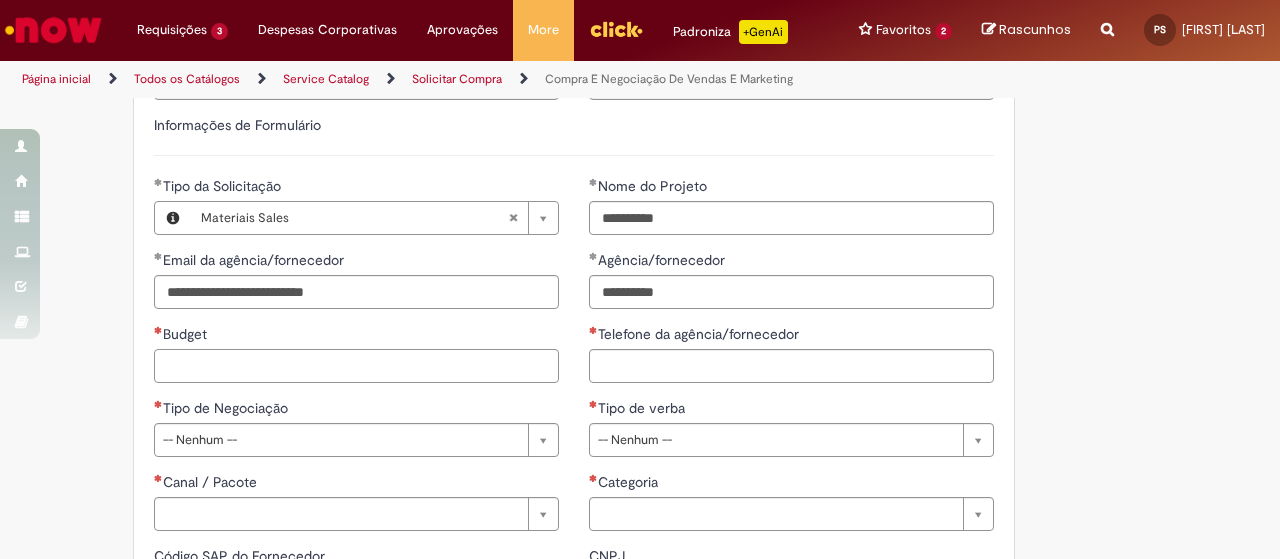 scroll, scrollTop: 900, scrollLeft: 0, axis: vertical 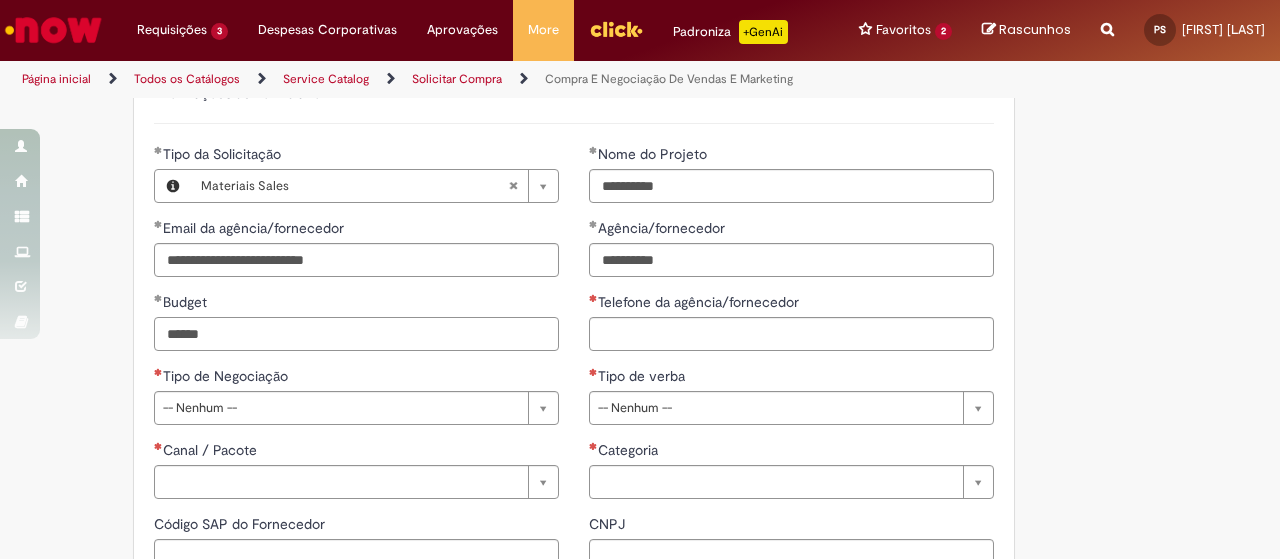 type on "******" 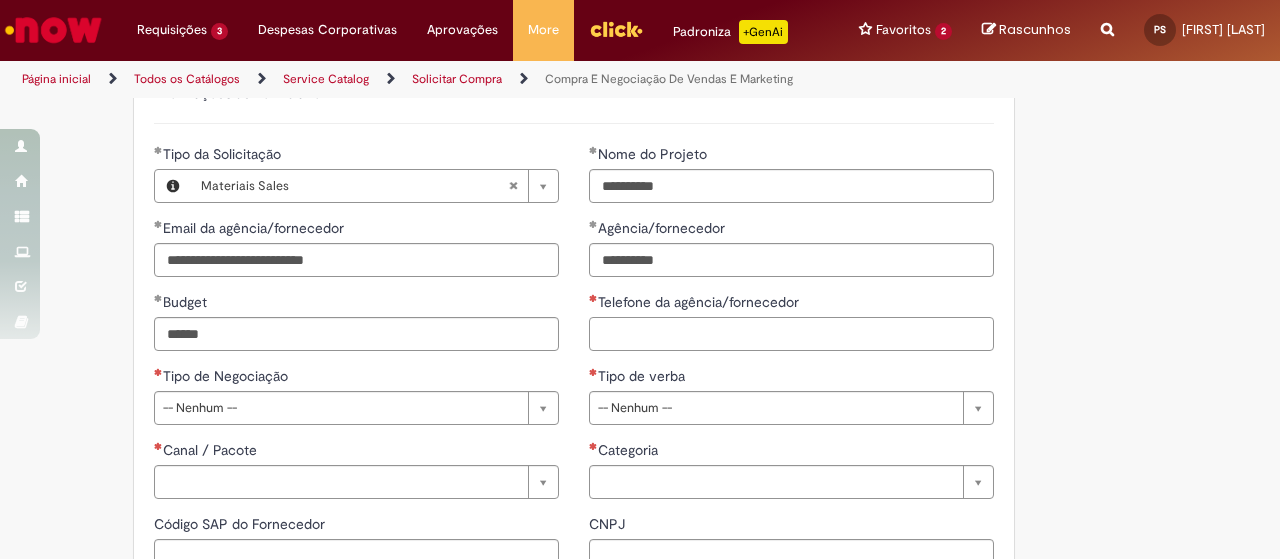 type 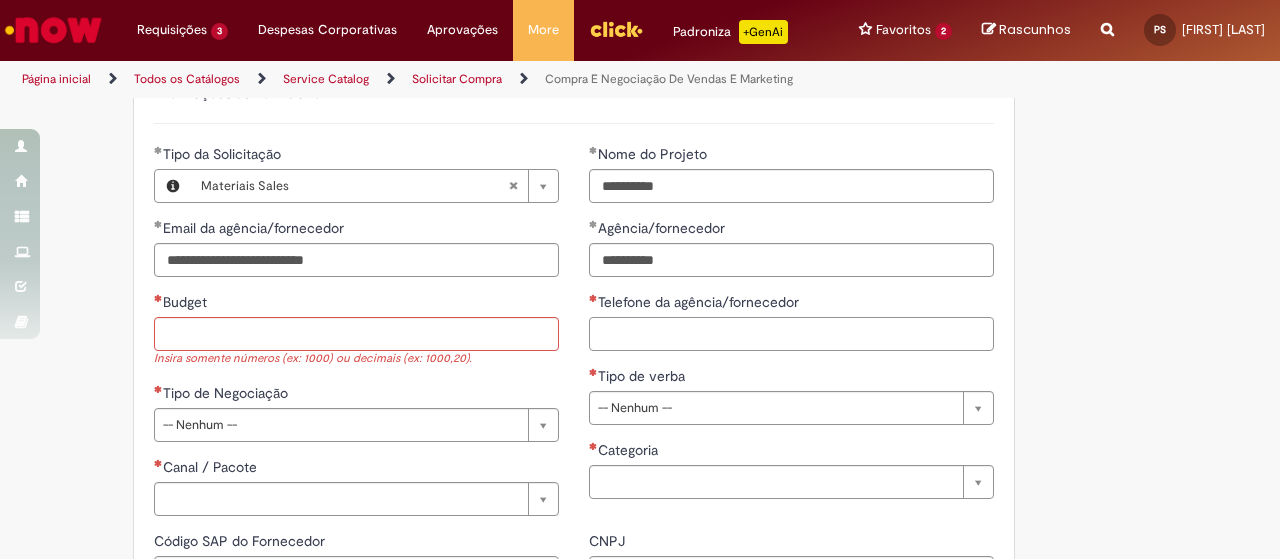 click on "Telefone da agência/fornecedor" at bounding box center [791, 334] 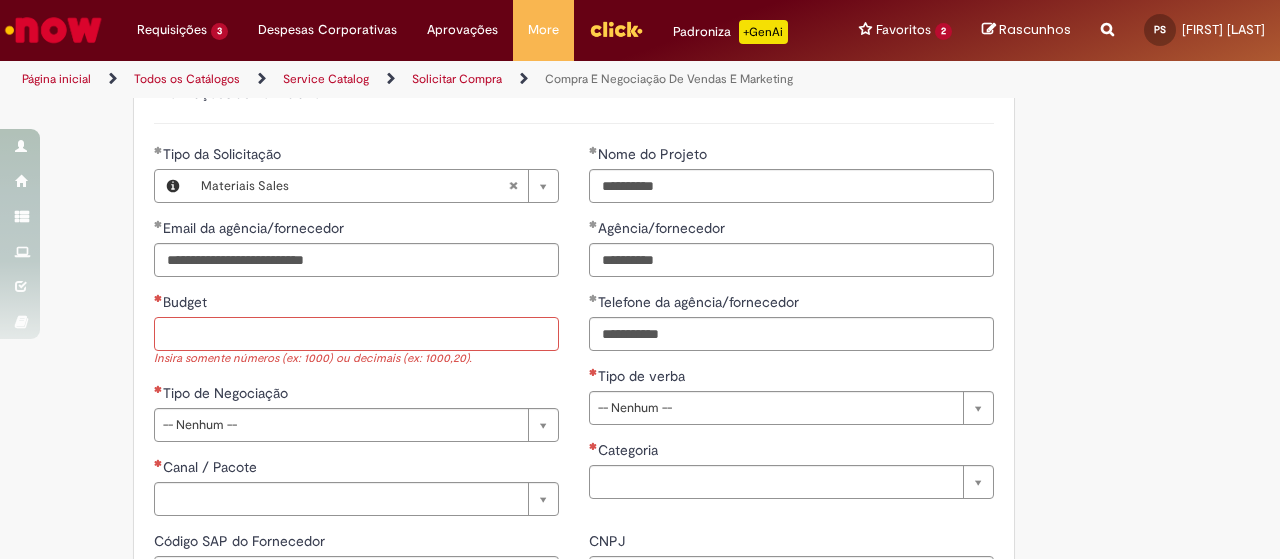 type on "**********" 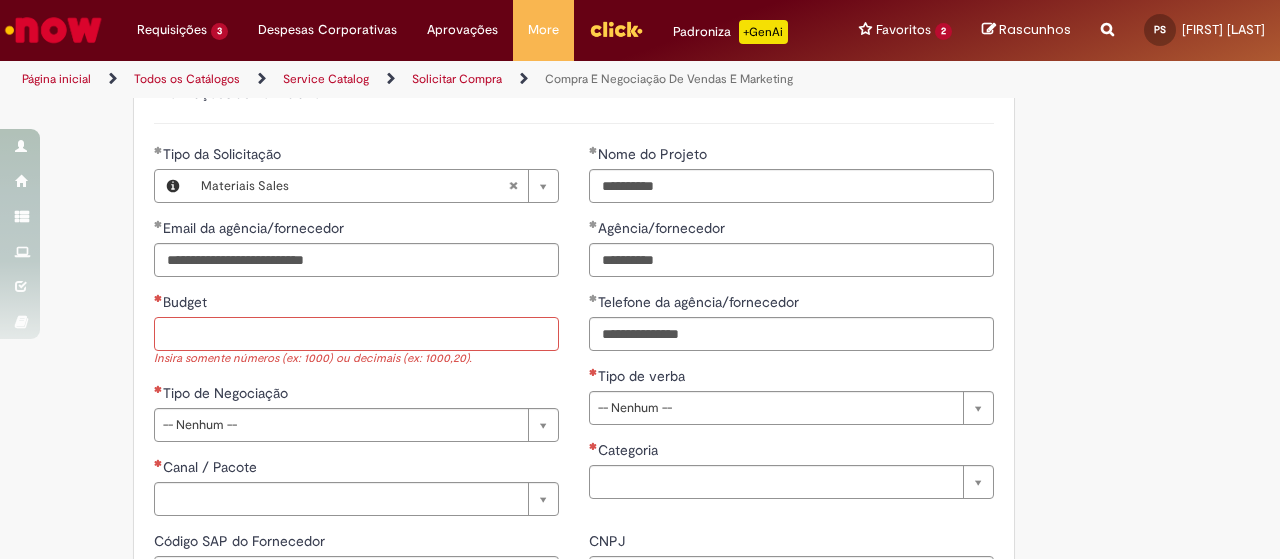click on "Budget" at bounding box center (356, 334) 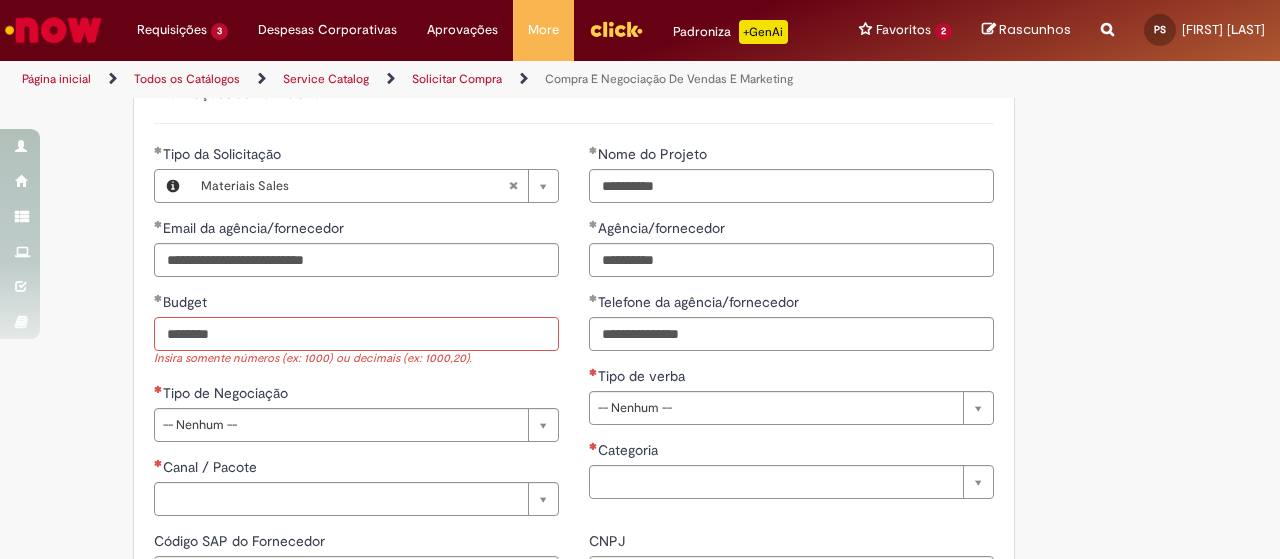 type on "********" 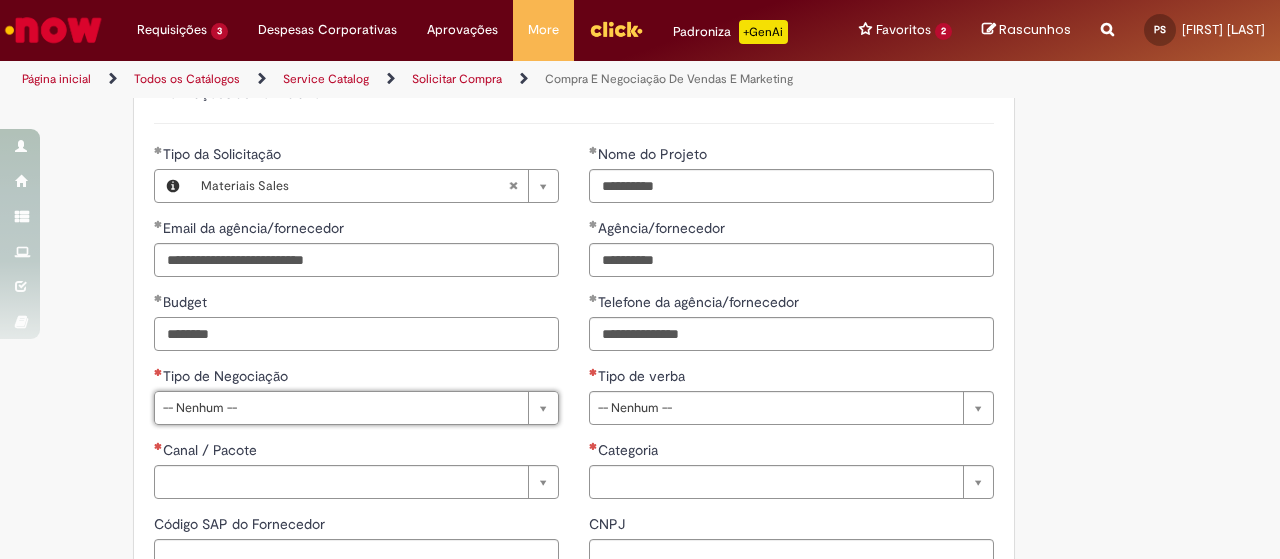 click on "********" at bounding box center [356, 334] 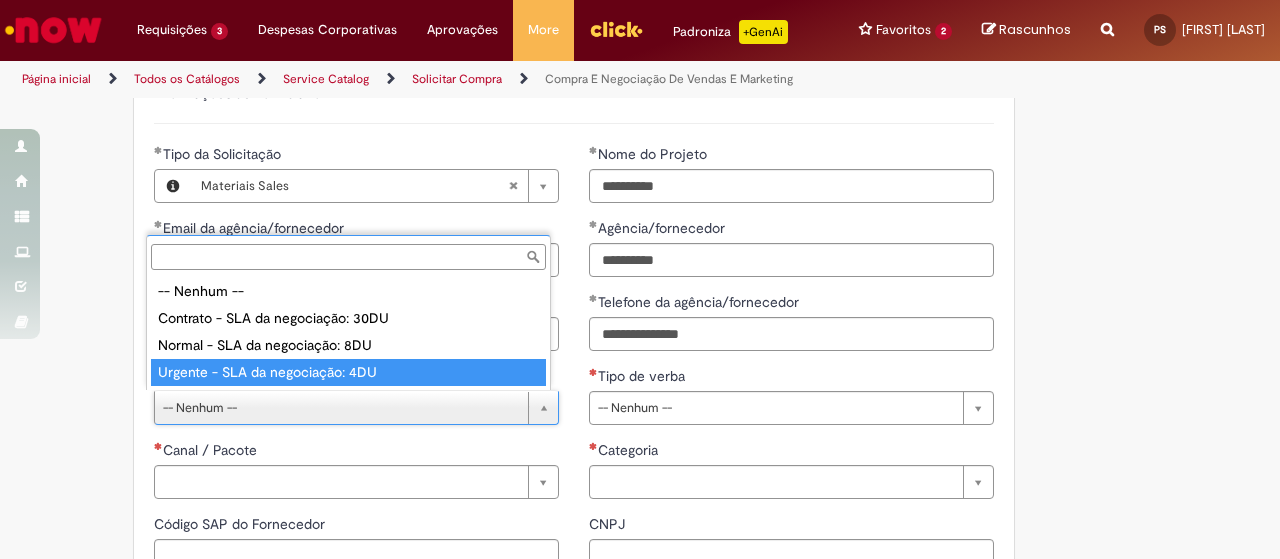 type on "**********" 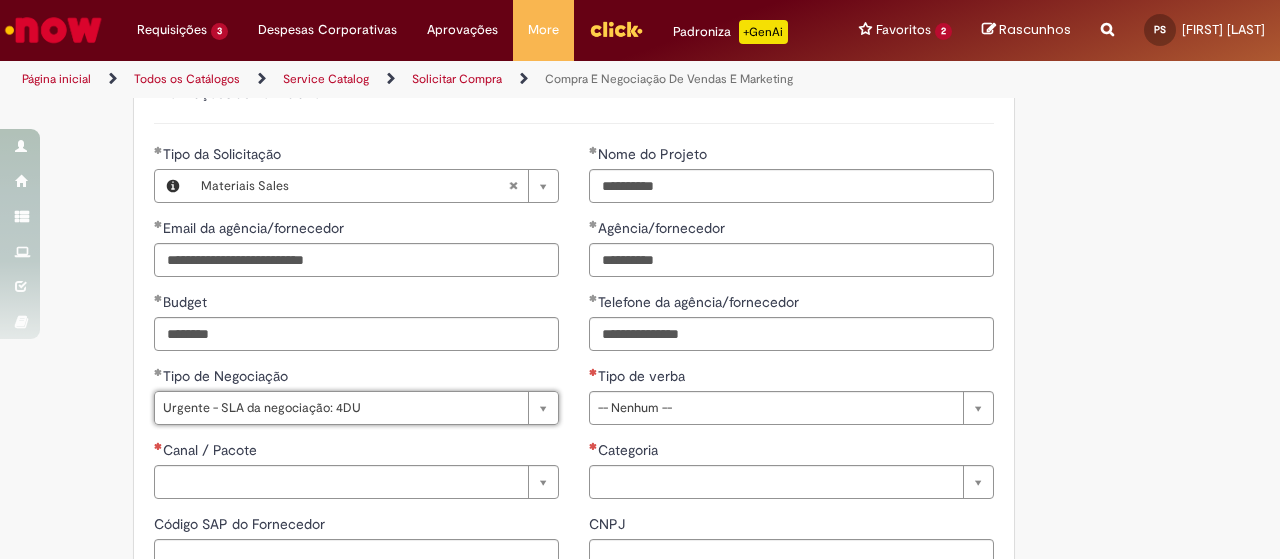 click on "Adicionar a Favoritos
Compra E Negociação De Vendas E Marketing
Chamado destinado para novas negociações e renegociações com verba de marketing, vendas ou capex comercial.
REGRAS DE UTILIZA ÇÃ O:
Esse chamado é apenas para   cotações e negociações de marketing e vendas   para o  fluxo antigo de compras de merchan, SAP ECC e VMV. Para negociações de vendas e MKT que usam o fluxo do S4 (SAP Fiori) Utilize o chamado de Commercial   AQUI
Lembre-se de anexar todas as evidências (cotações, informações, projetos e e-mails) que sejam úteis à negociação;
Nenhum campo preenchido por você pode ser alterado depois de o chamado ter sido aberto, por isso atente-se as informações preenchidas;
Esse chamado possui SLA de  4  ou  8 dias úteis  para a etapa de  negociação . Após essa etapa, é necessária sua validação para seguir com a tratativa;
Em caso de" at bounding box center (640, 137) 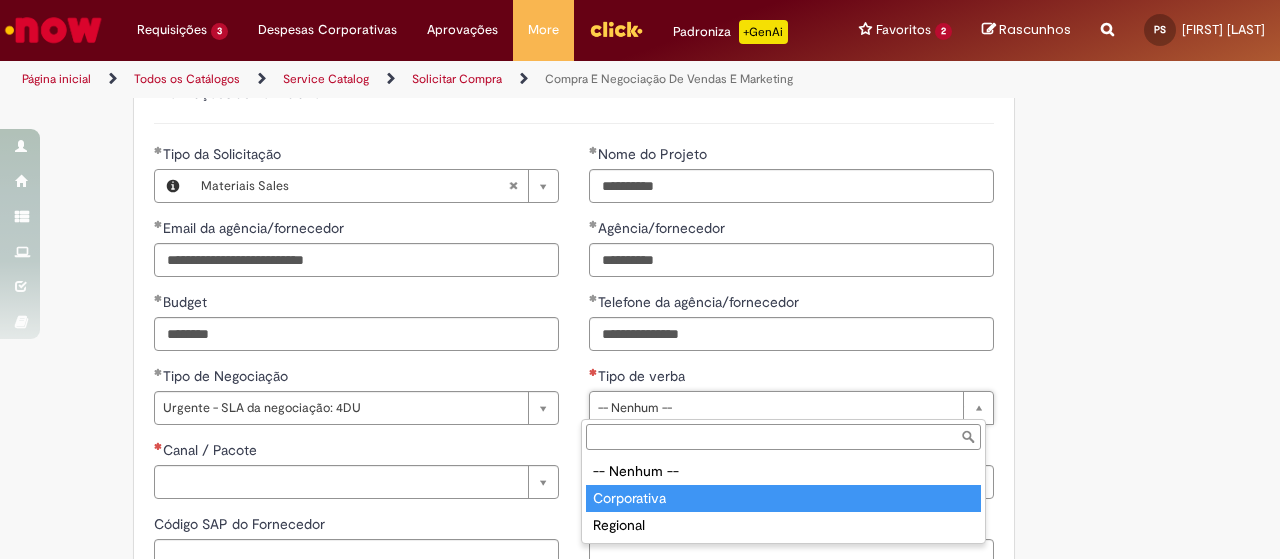 type on "**********" 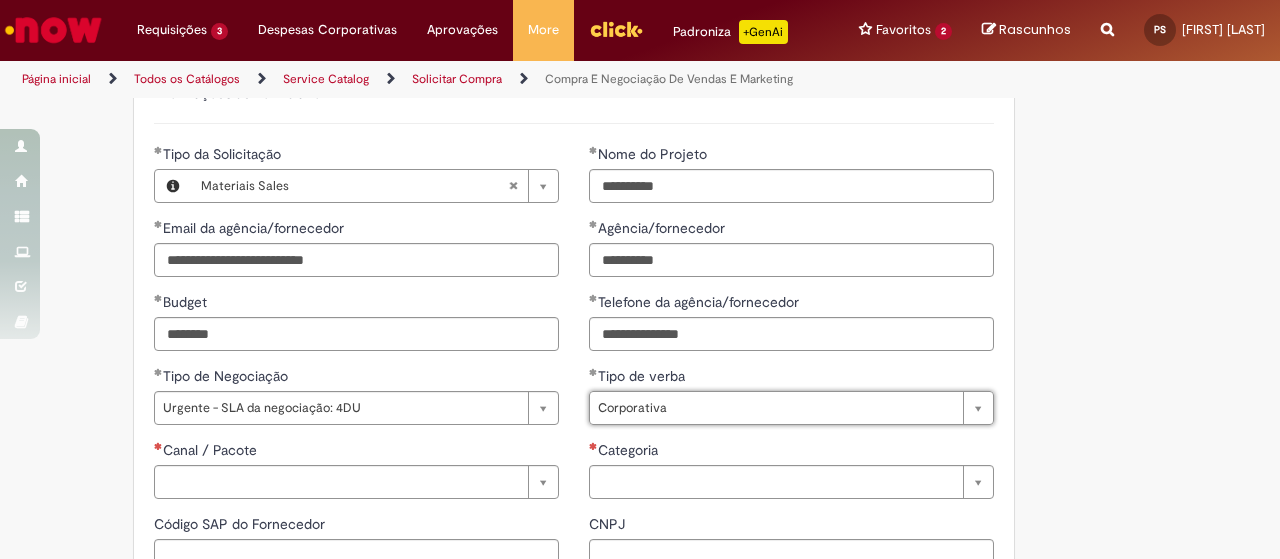 click on "Adicionar a Favoritos
Compra E Negociação De Vendas E Marketing
Chamado destinado para novas negociações e renegociações com verba de marketing, vendas ou capex comercial.
REGRAS DE UTILIZA ÇÃ O:
Esse chamado é apenas para   cotações e negociações de marketing e vendas   para o  fluxo antigo de compras de merchan, SAP ECC e VMV. Para negociações de vendas e MKT que usam o fluxo do S4 (SAP Fiori) Utilize o chamado de Commercial   AQUI
Lembre-se de anexar todas as evidências (cotações, informações, projetos e e-mails) que sejam úteis à negociação;
Nenhum campo preenchido por você pode ser alterado depois de o chamado ter sido aberto, por isso atente-se as informações preenchidas;
Esse chamado possui SLA de  4  ou  8 dias úteis  para a etapa de  negociação . Após essa etapa, é necessária sua validação para seguir com a tratativa;
Em caso de" at bounding box center (640, 137) 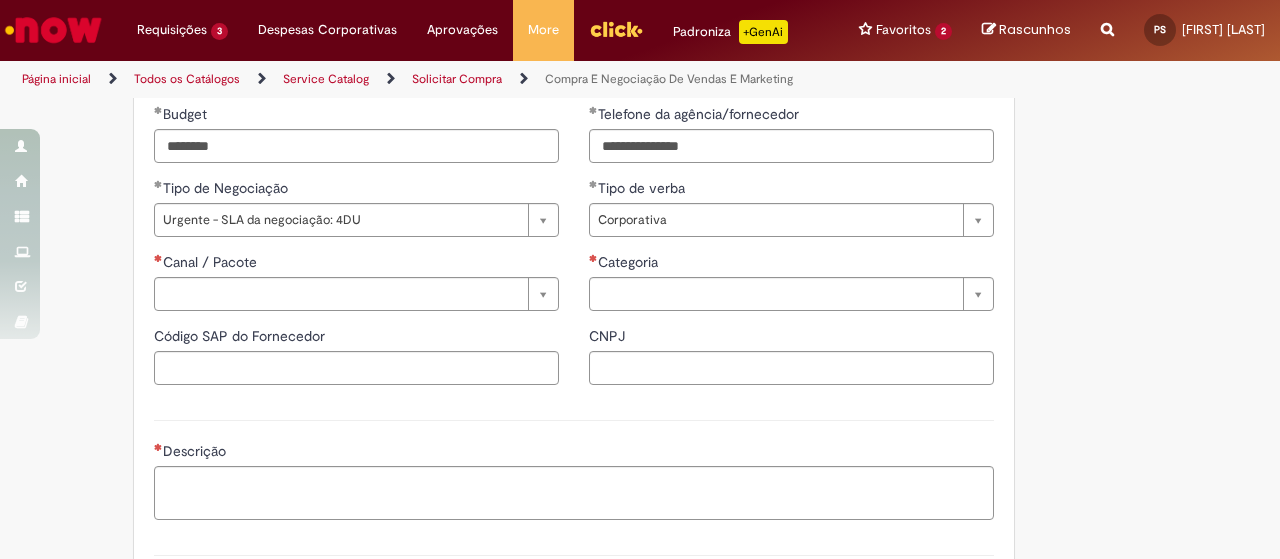 scroll, scrollTop: 1100, scrollLeft: 0, axis: vertical 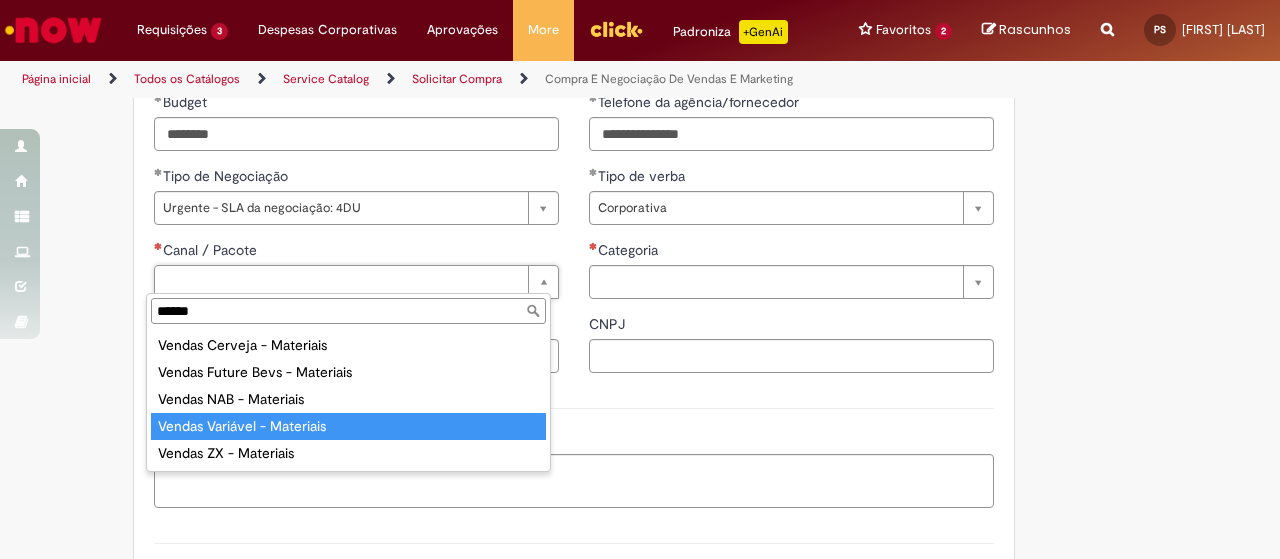 type on "******" 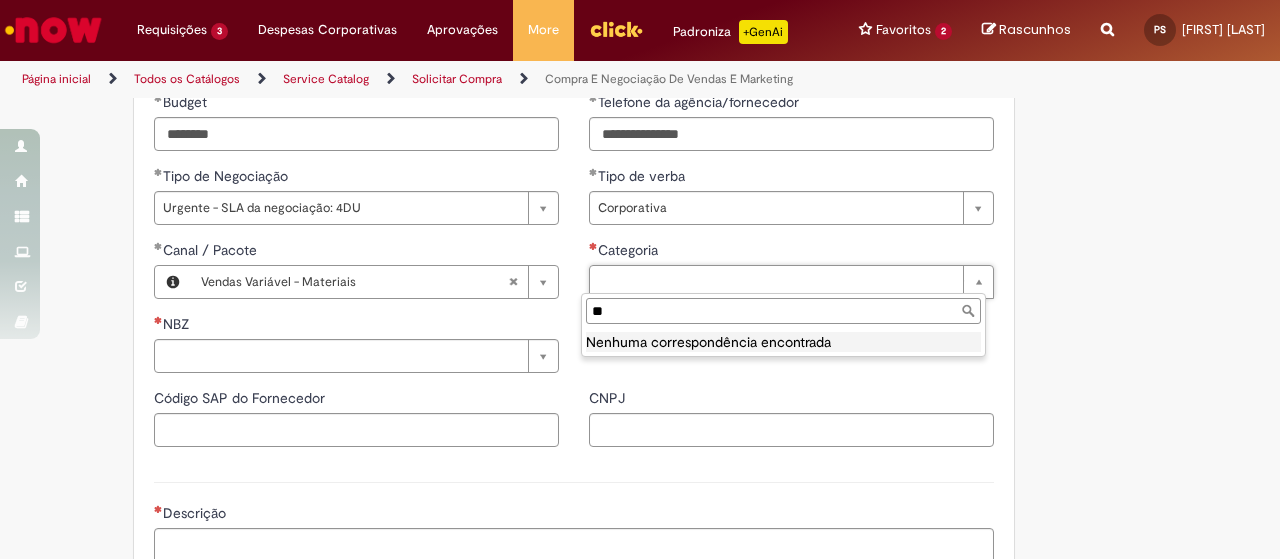 type on "*" 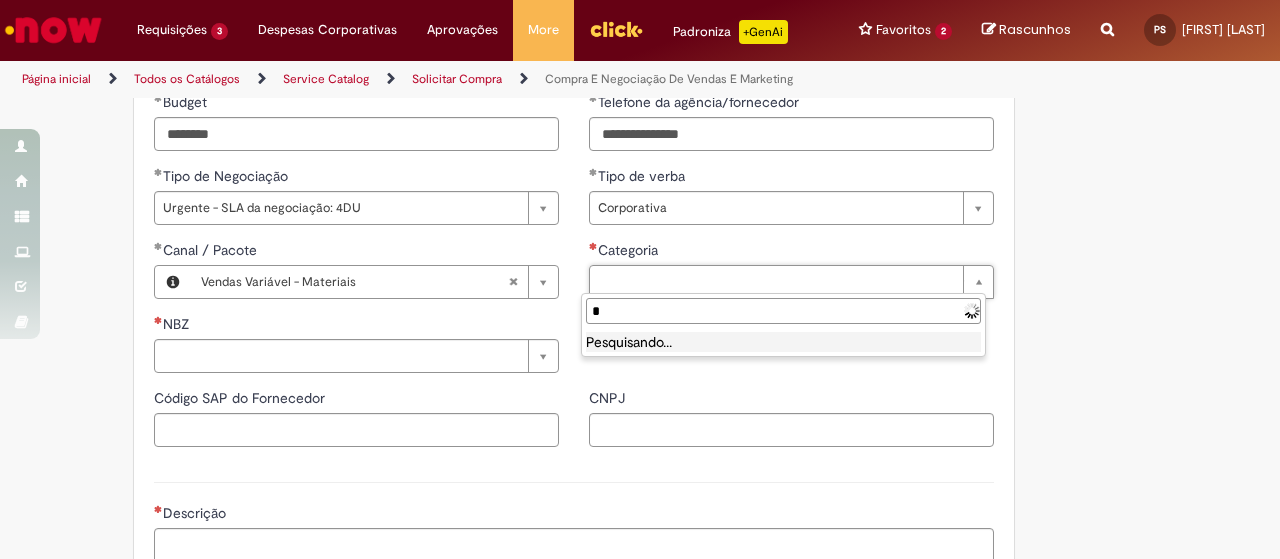 type 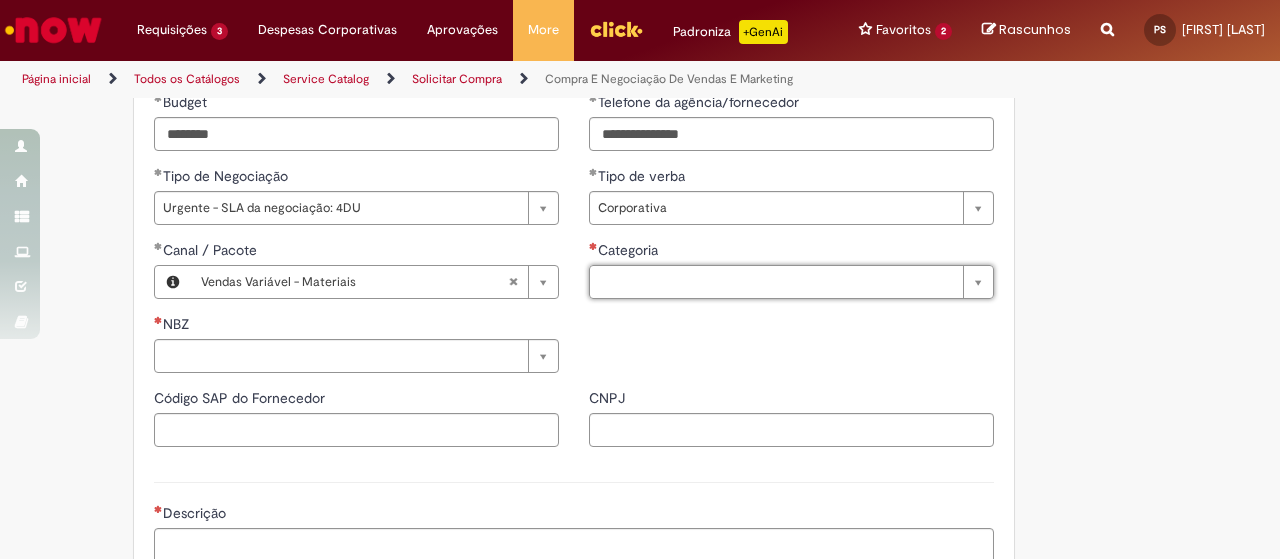 type 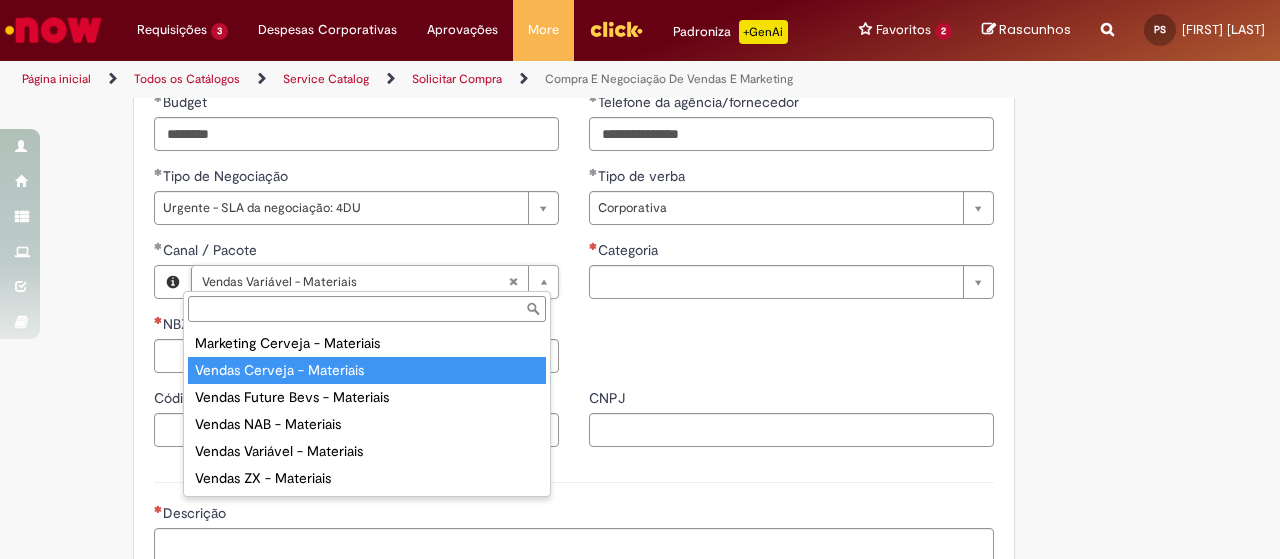 type on "**********" 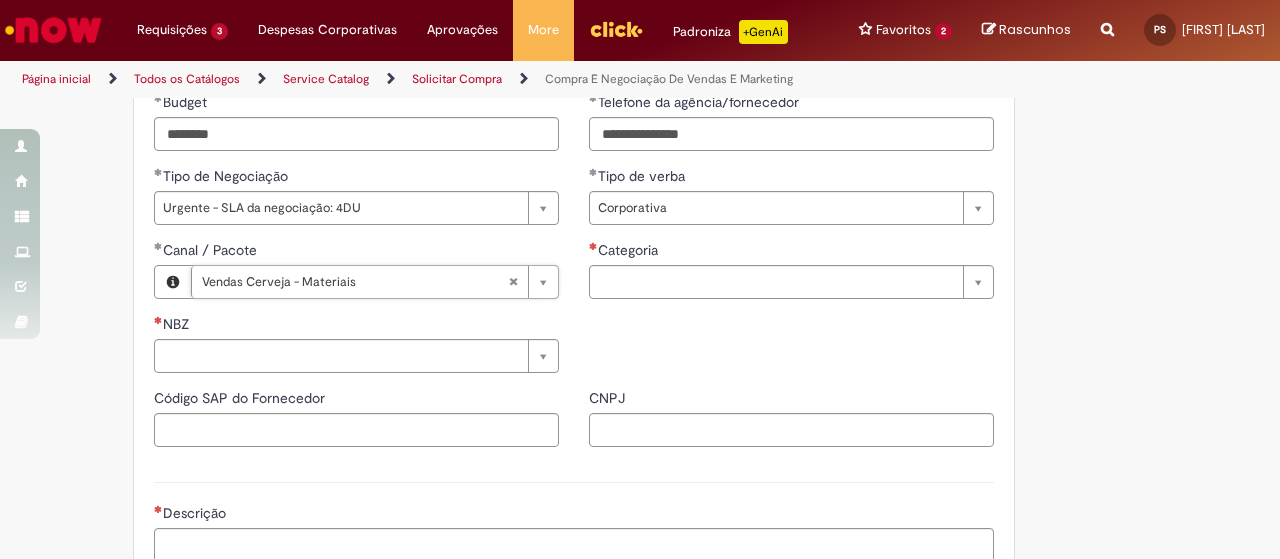 scroll, scrollTop: 0, scrollLeft: 166, axis: horizontal 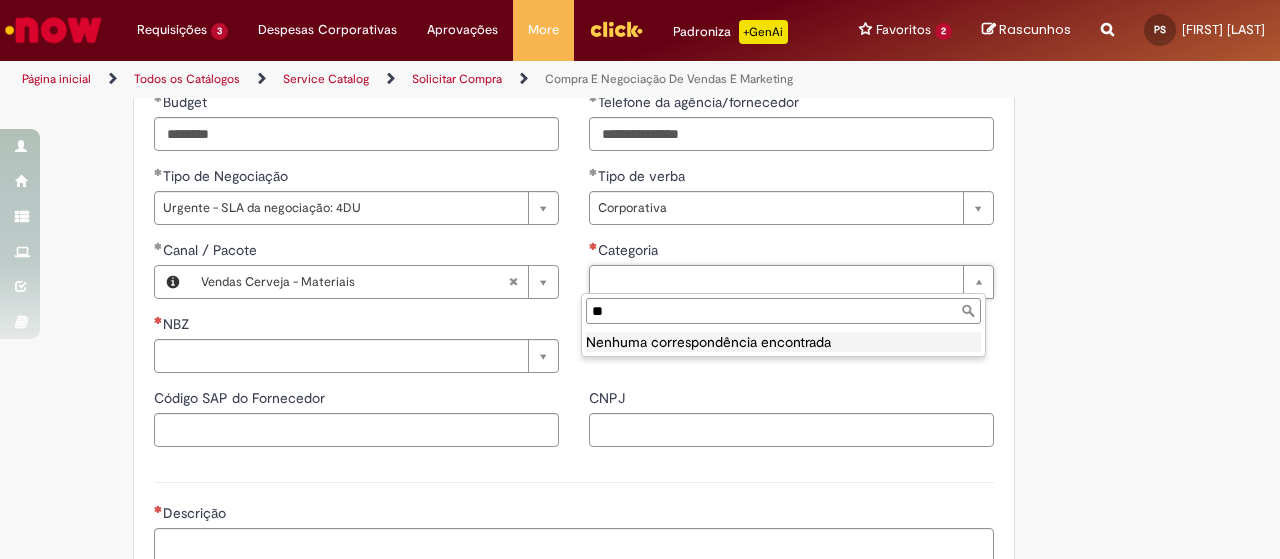type on "*" 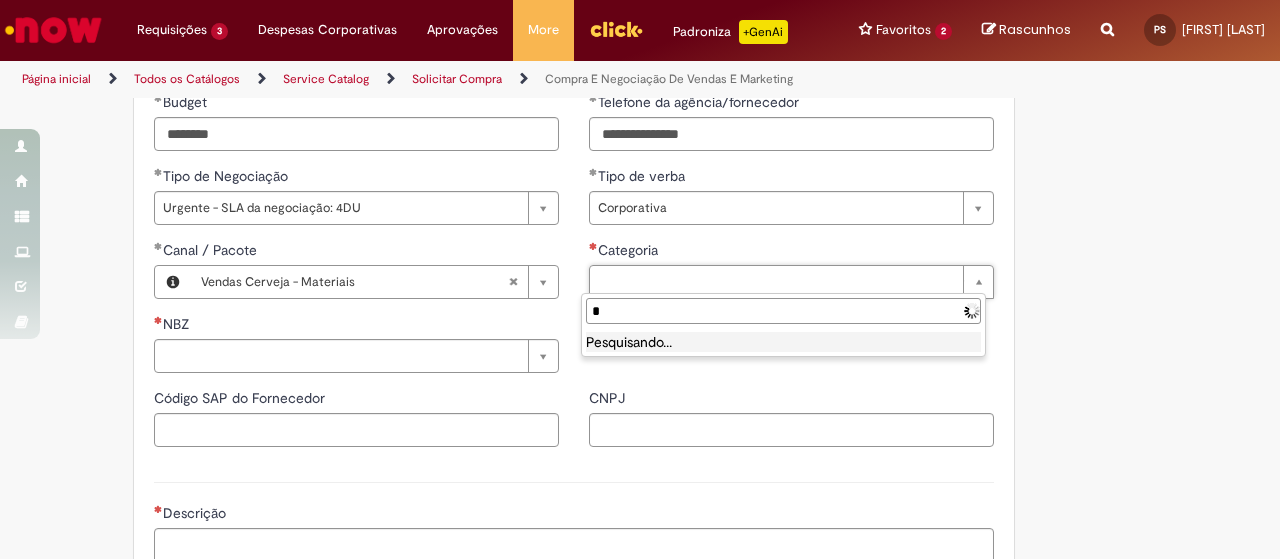 type 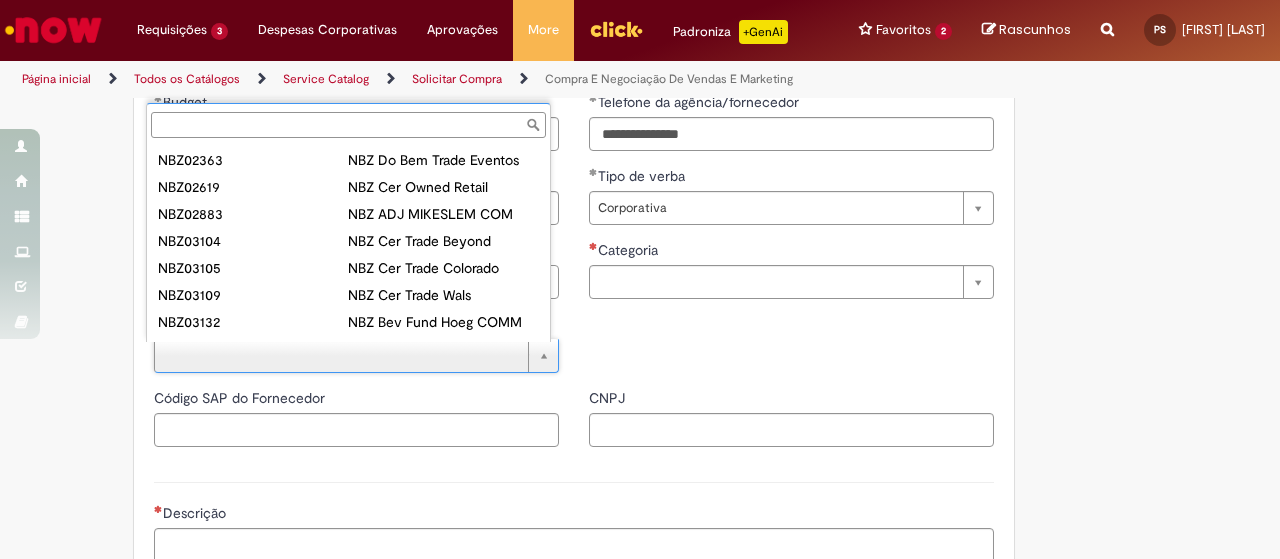scroll, scrollTop: 280, scrollLeft: 0, axis: vertical 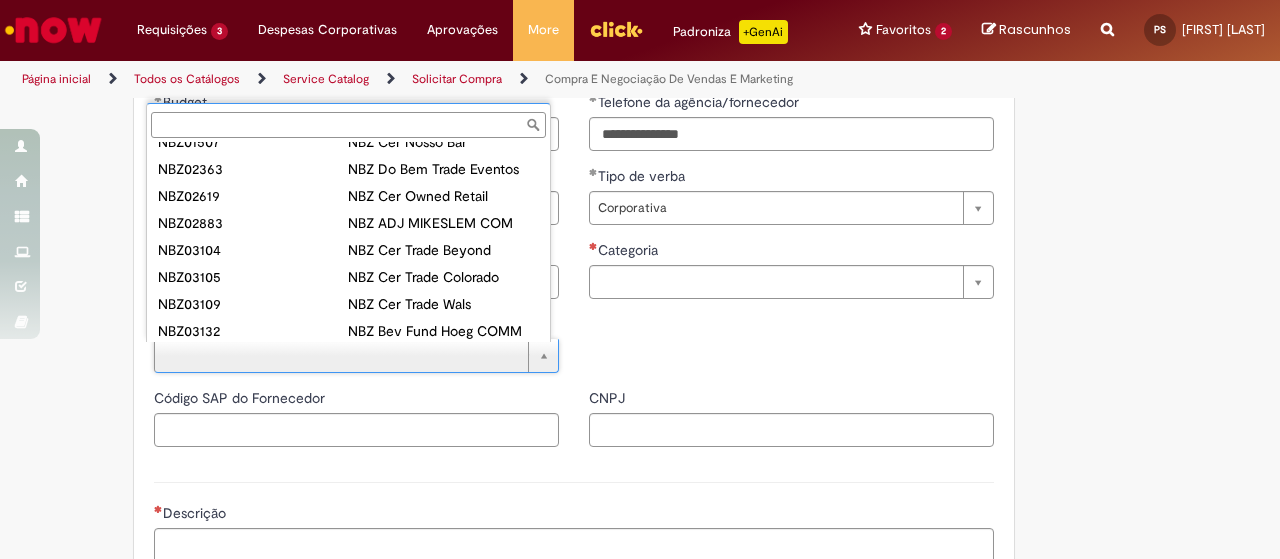 click on "NBZ" at bounding box center [348, 125] 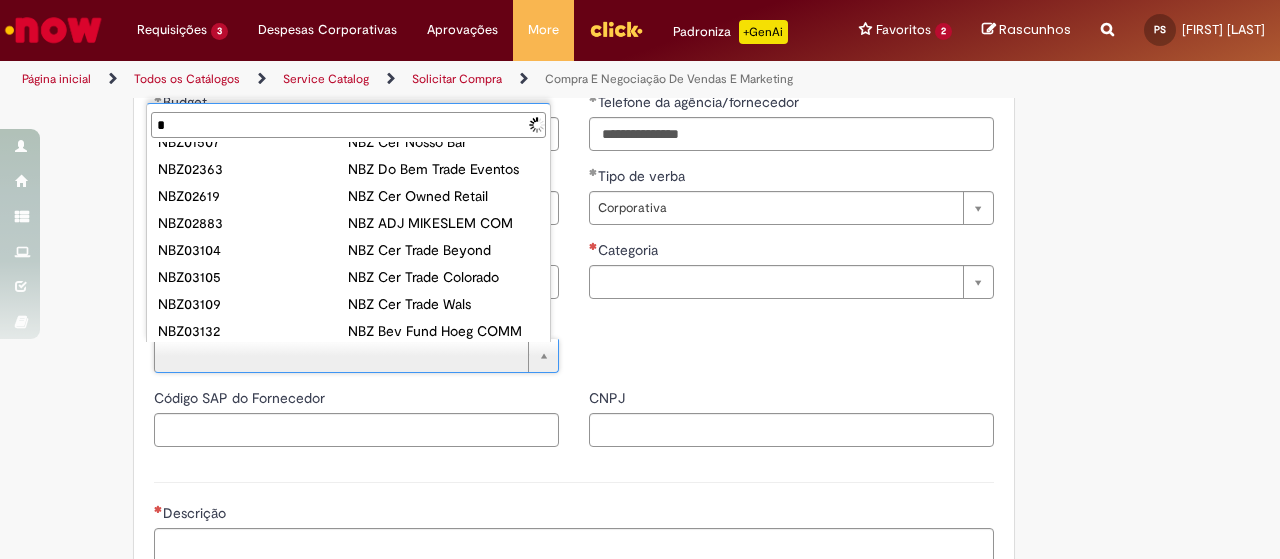 scroll, scrollTop: 0, scrollLeft: 0, axis: both 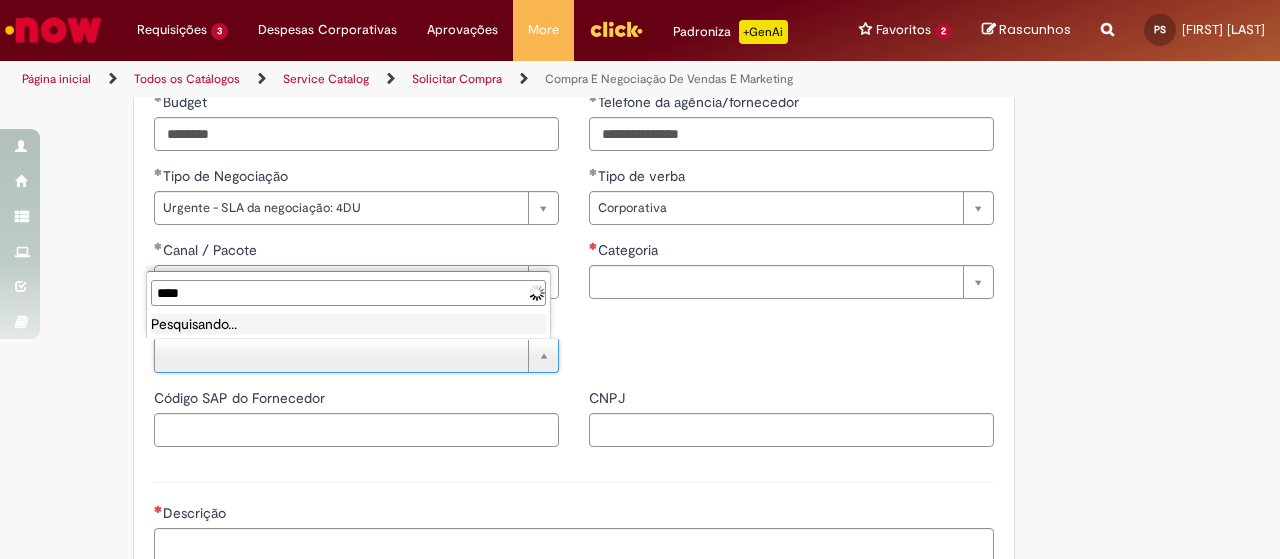 type on "*****" 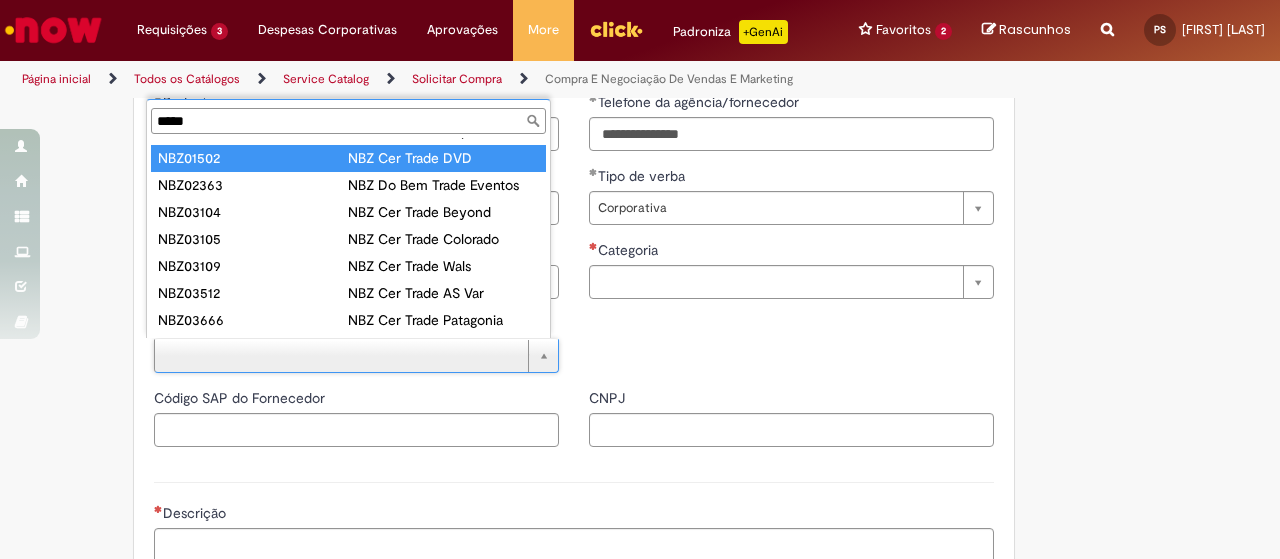 scroll, scrollTop: 199, scrollLeft: 0, axis: vertical 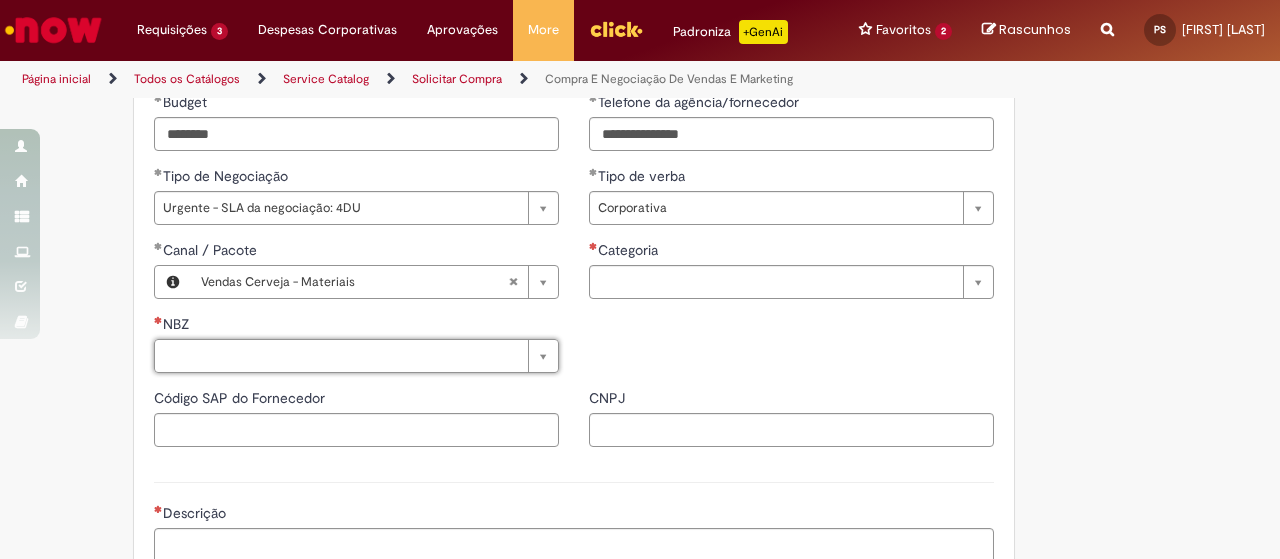 type 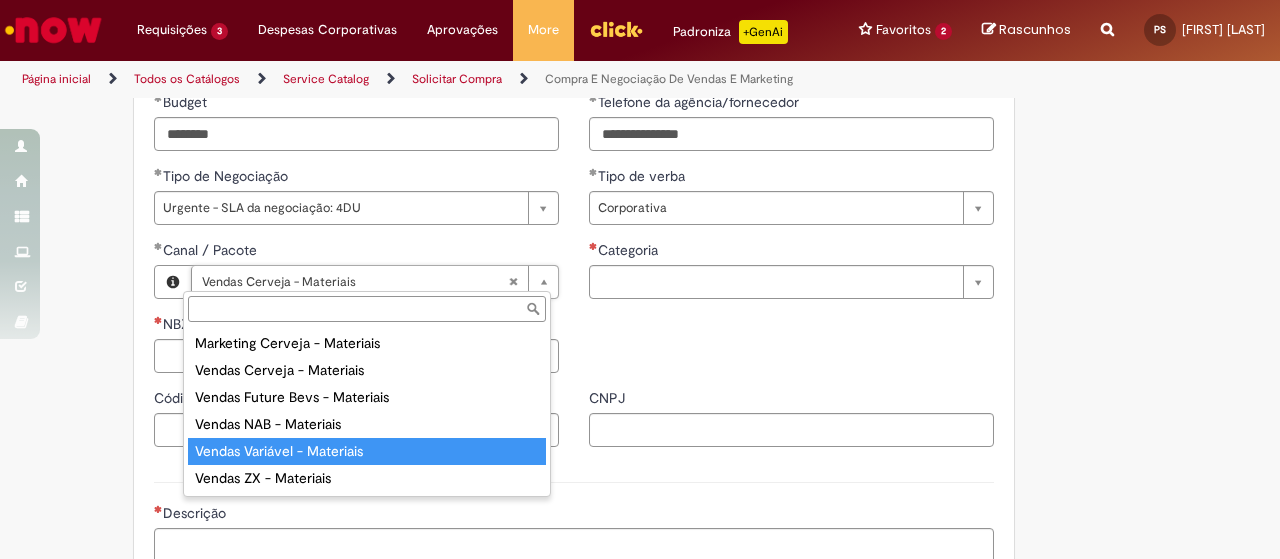 type on "**********" 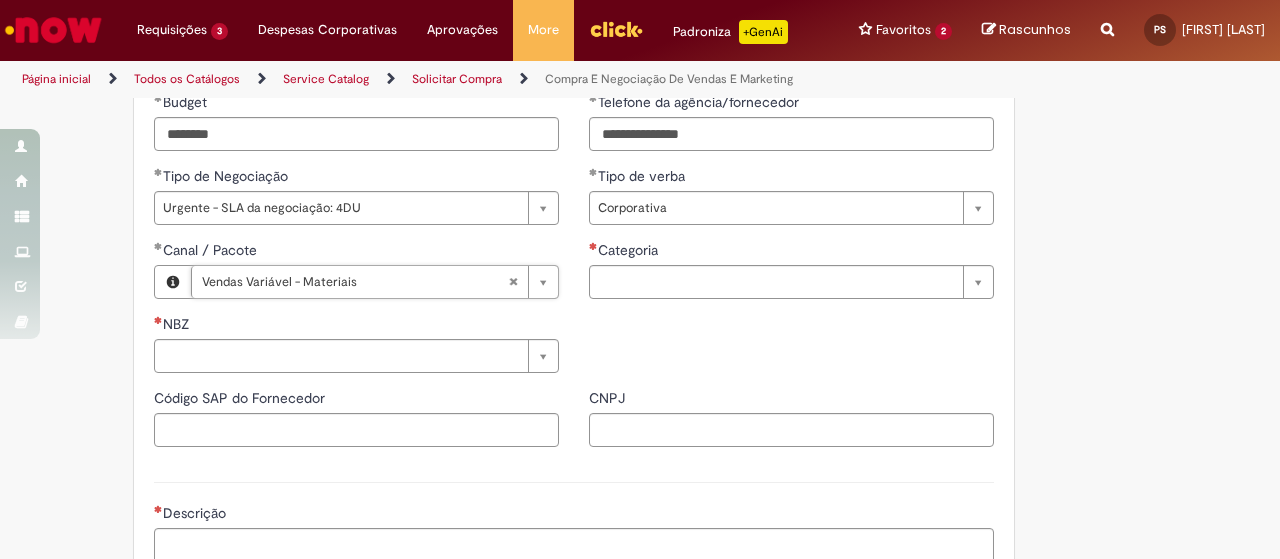scroll, scrollTop: 0, scrollLeft: 0, axis: both 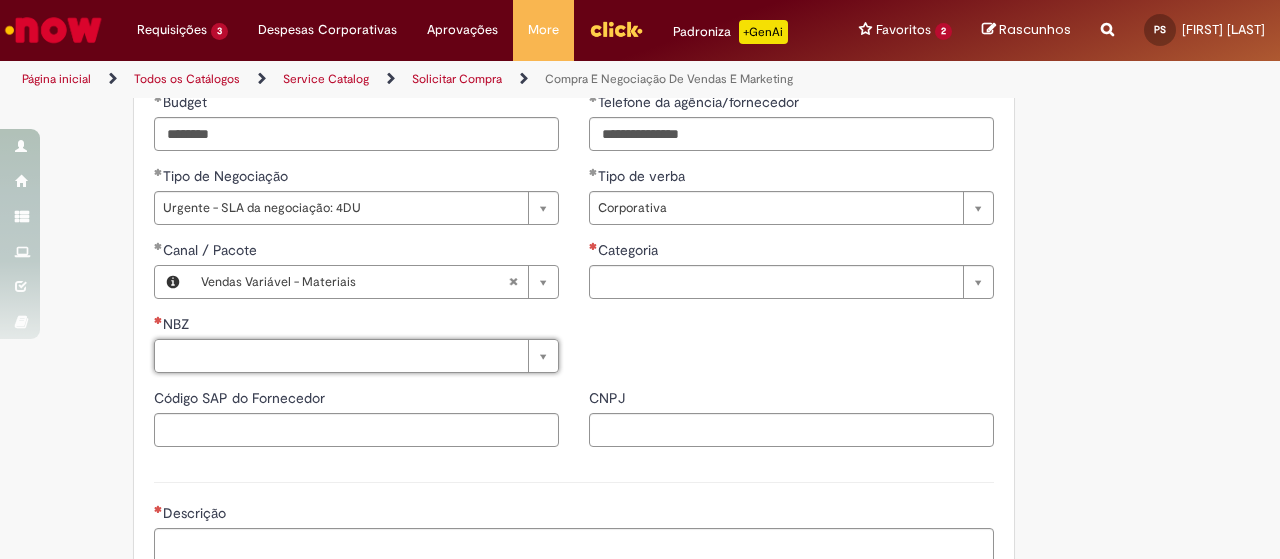 type 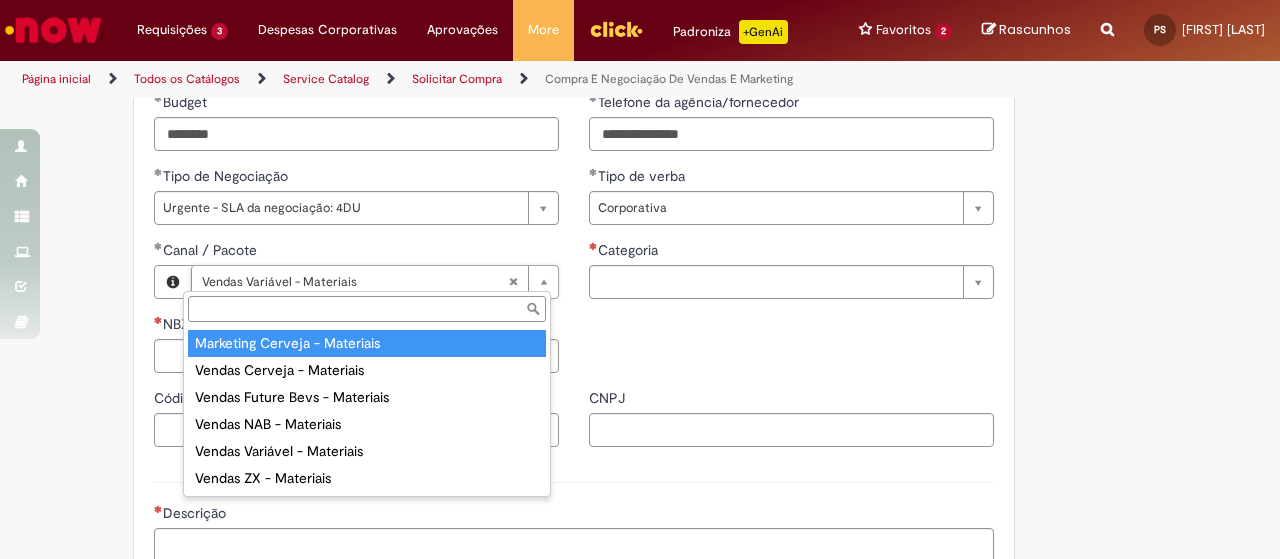 type on "**********" 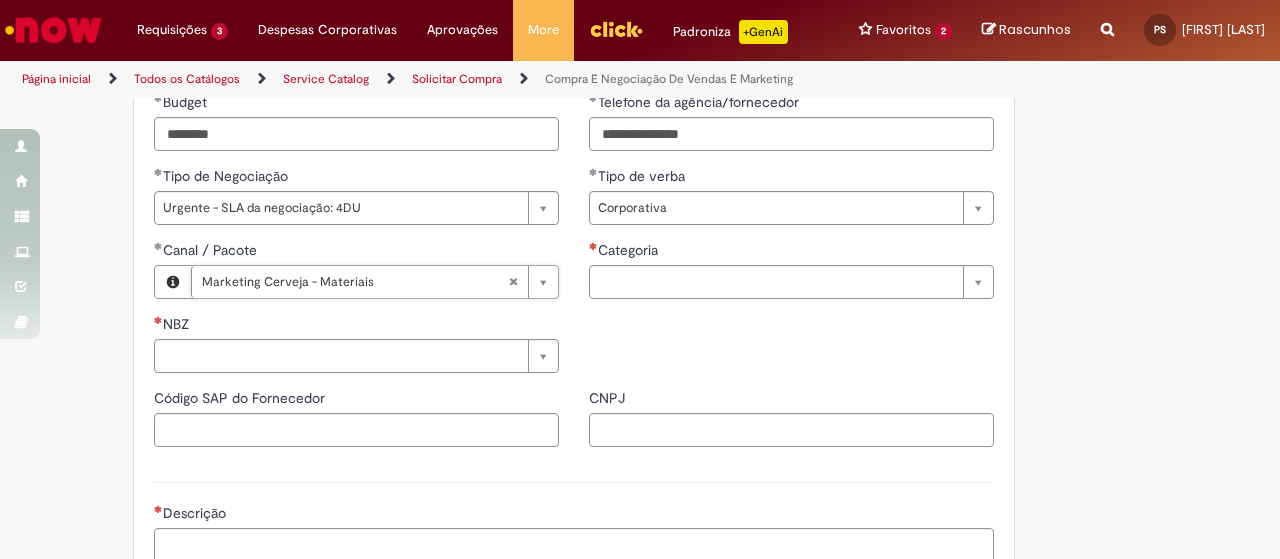 scroll, scrollTop: 0, scrollLeft: 166, axis: horizontal 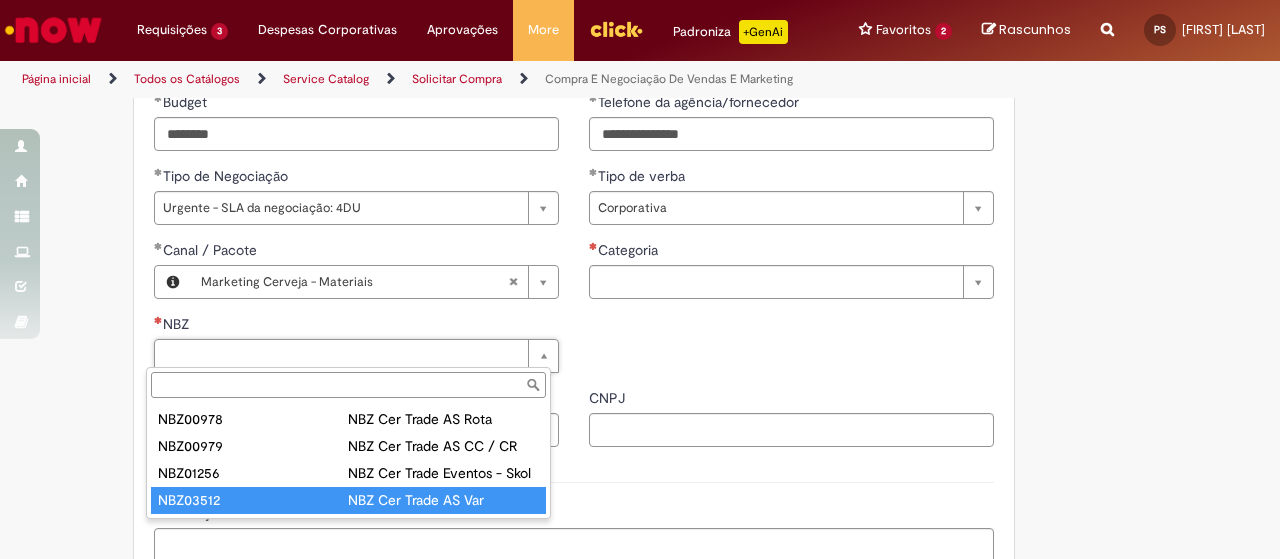 type on "********" 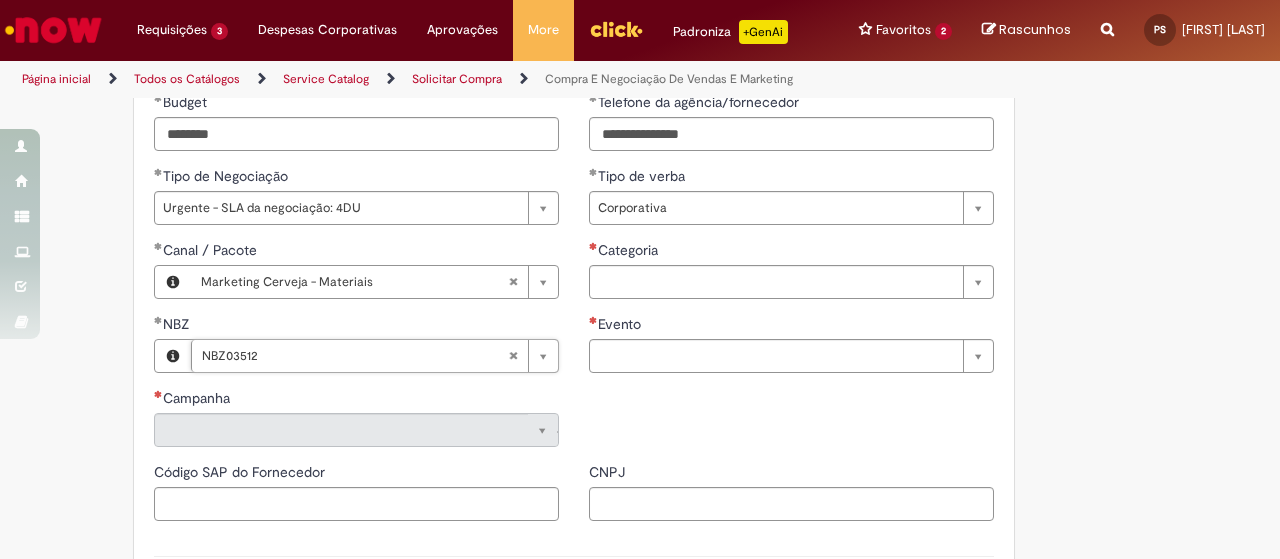 type on "********" 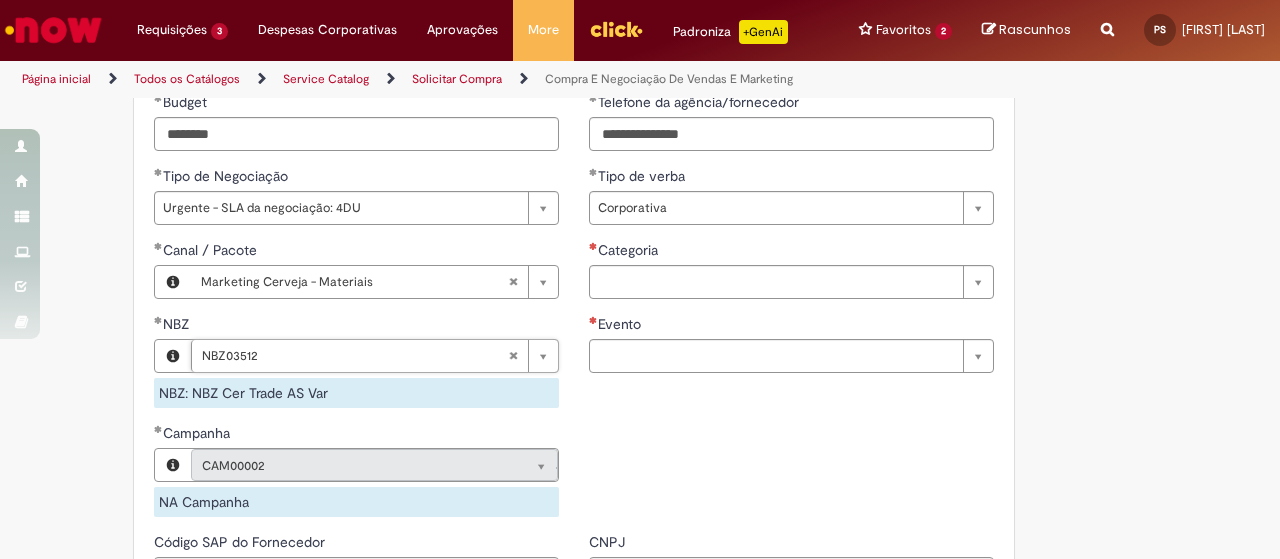 click on "**********" at bounding box center [574, 238] 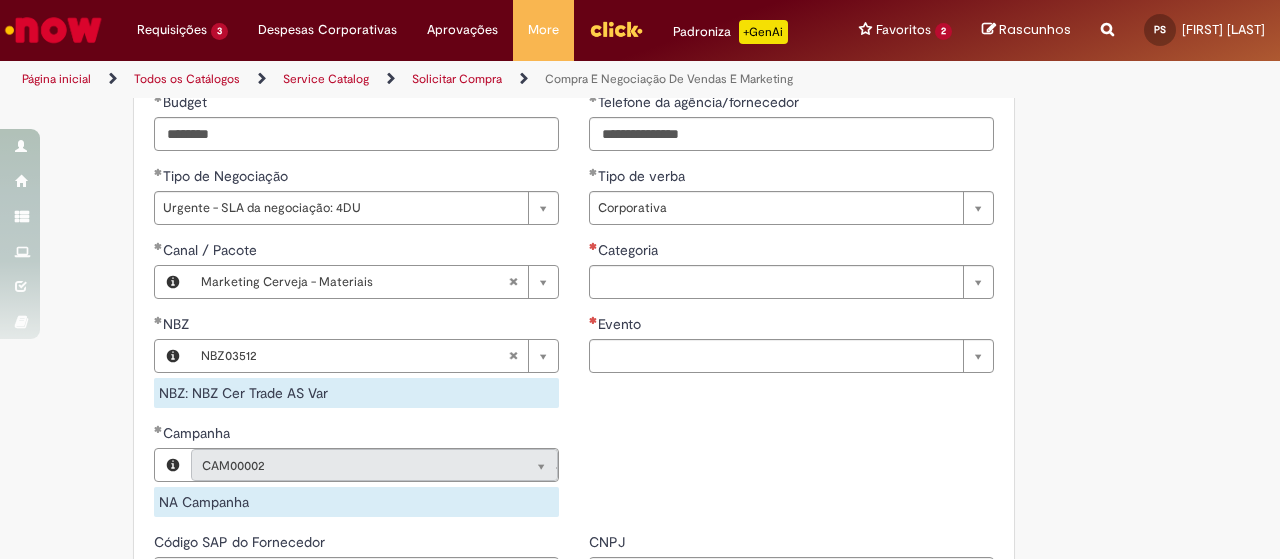 type 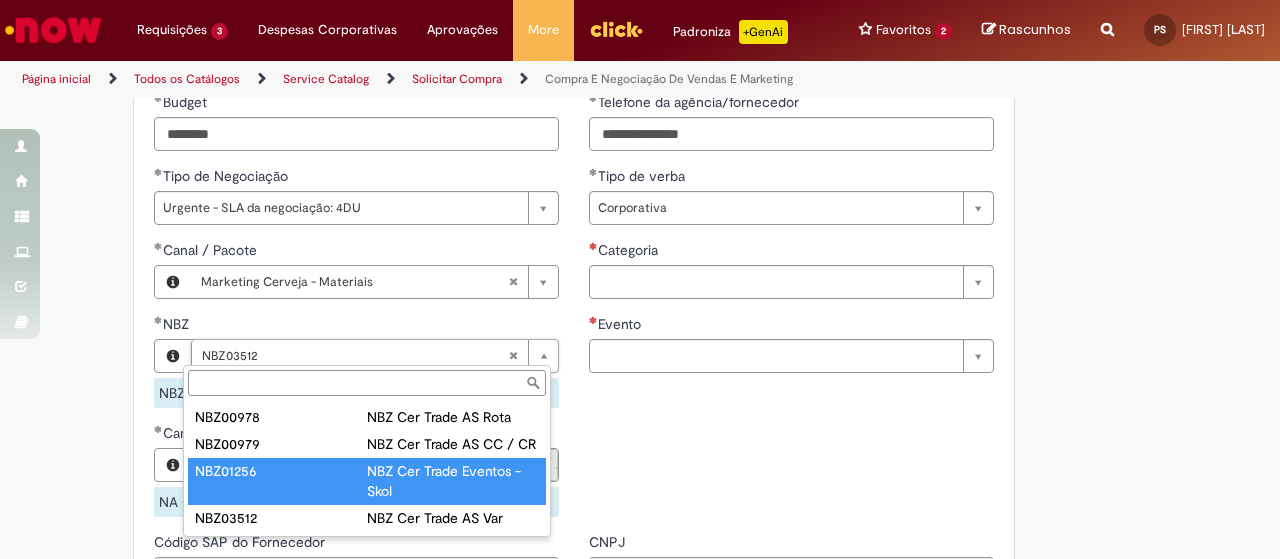 type on "********" 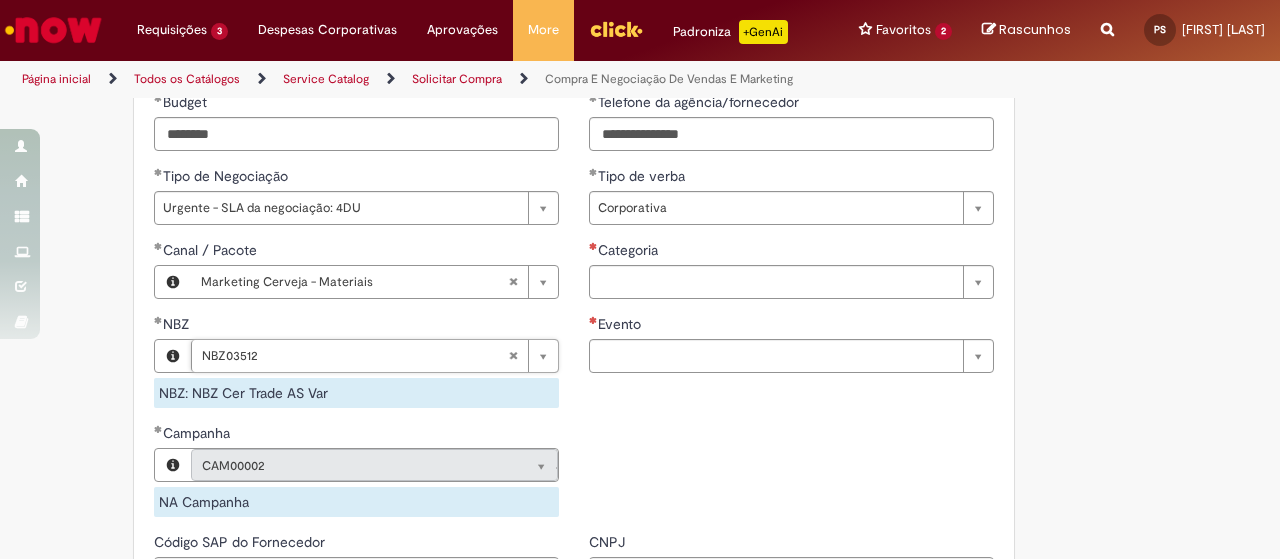 scroll, scrollTop: 0, scrollLeft: 0, axis: both 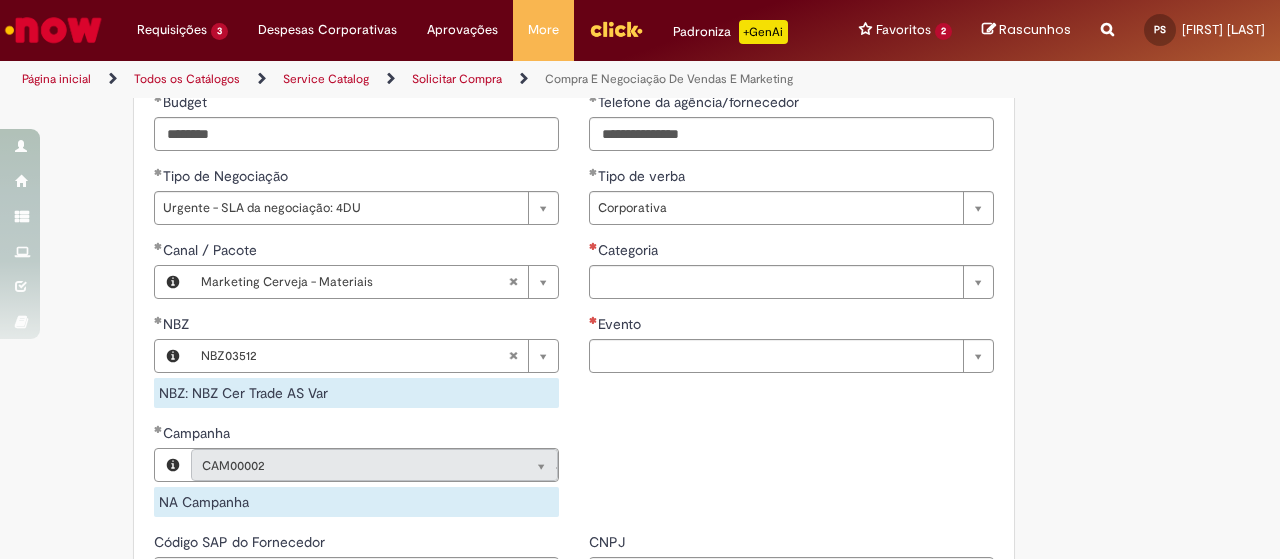type 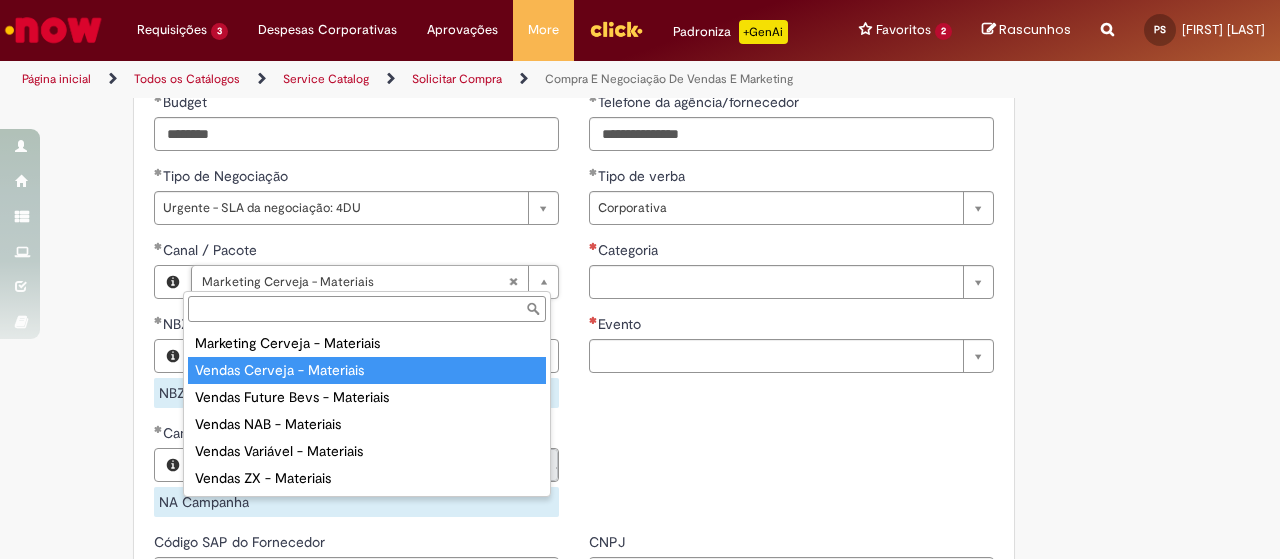 type on "**********" 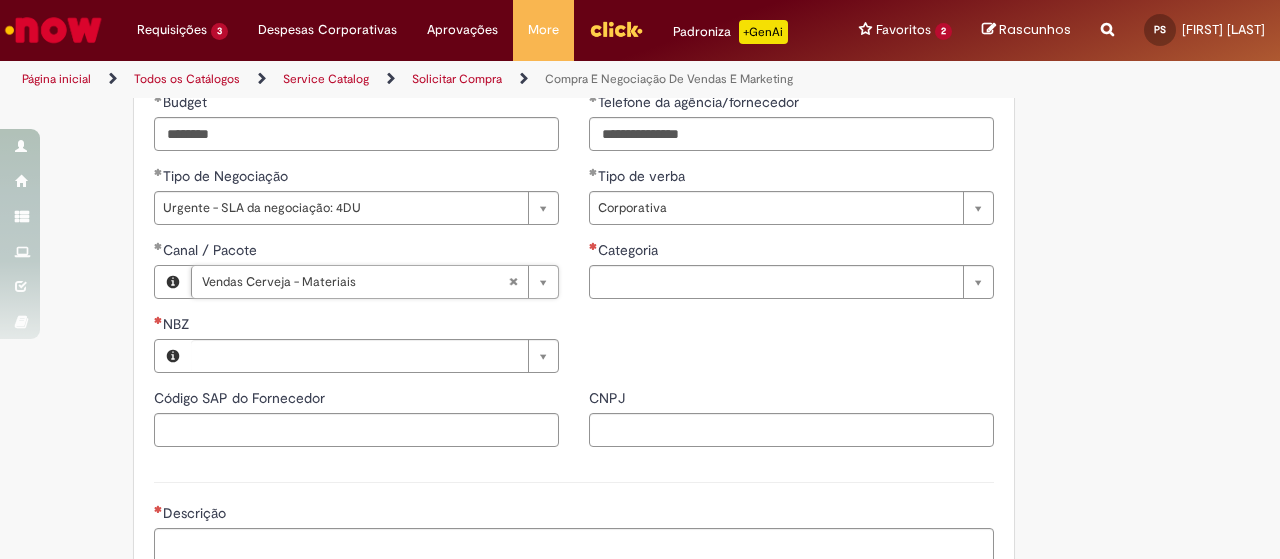 scroll, scrollTop: 0, scrollLeft: 166, axis: horizontal 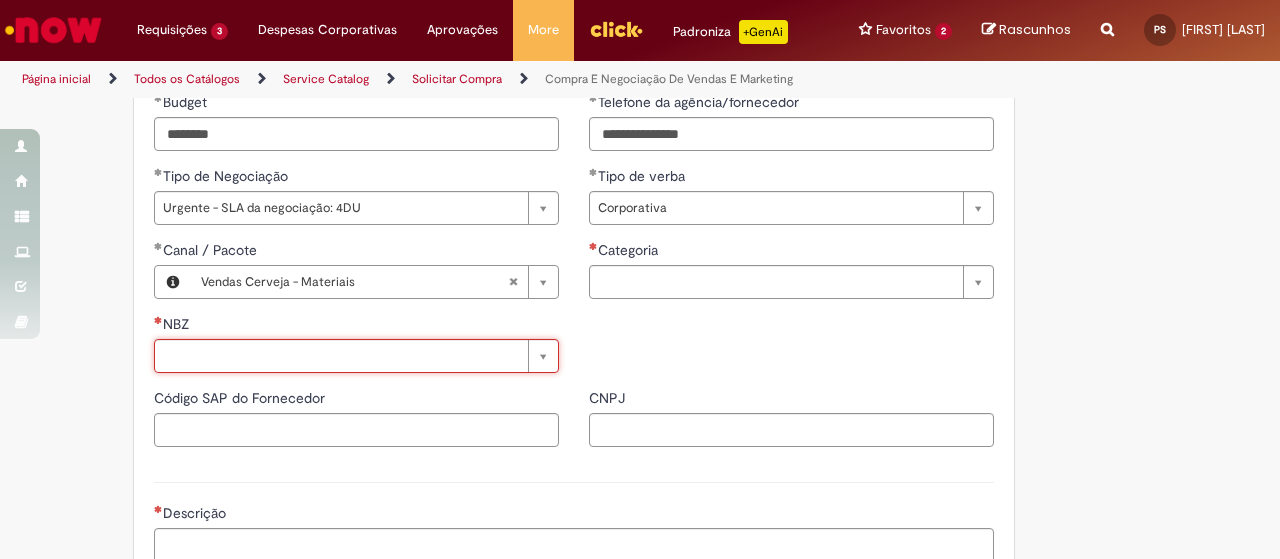 type 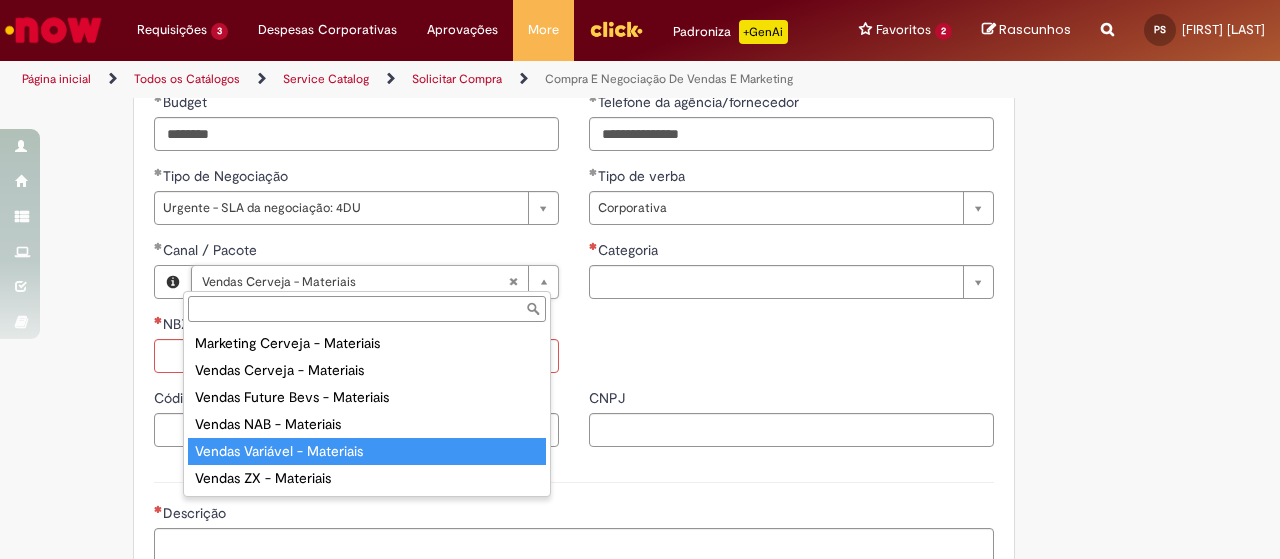 type on "**********" 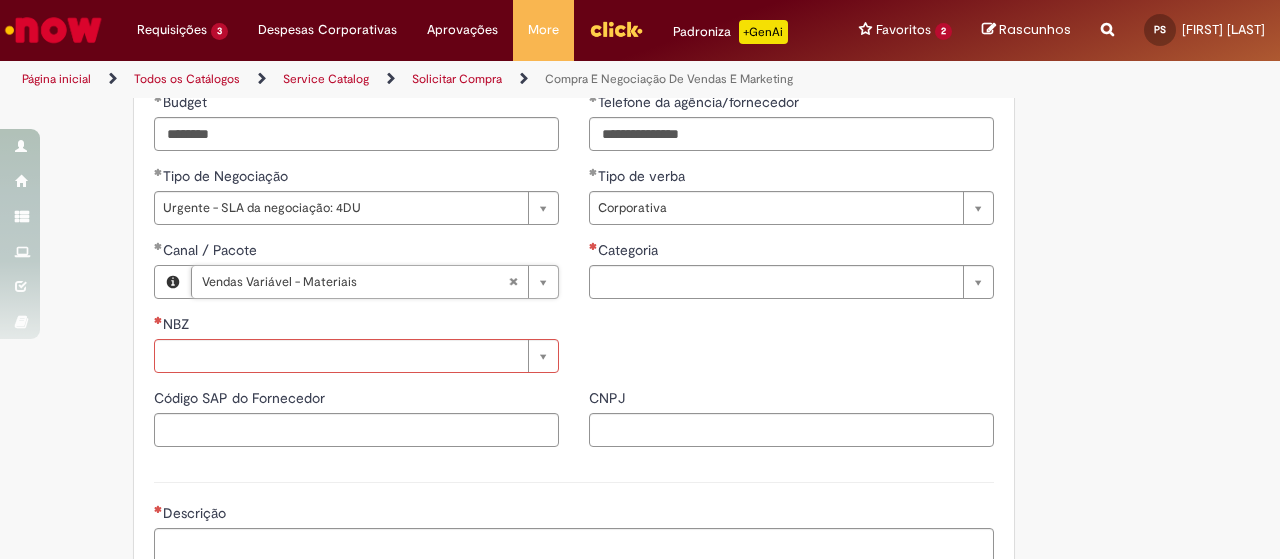 scroll, scrollTop: 0, scrollLeft: 0, axis: both 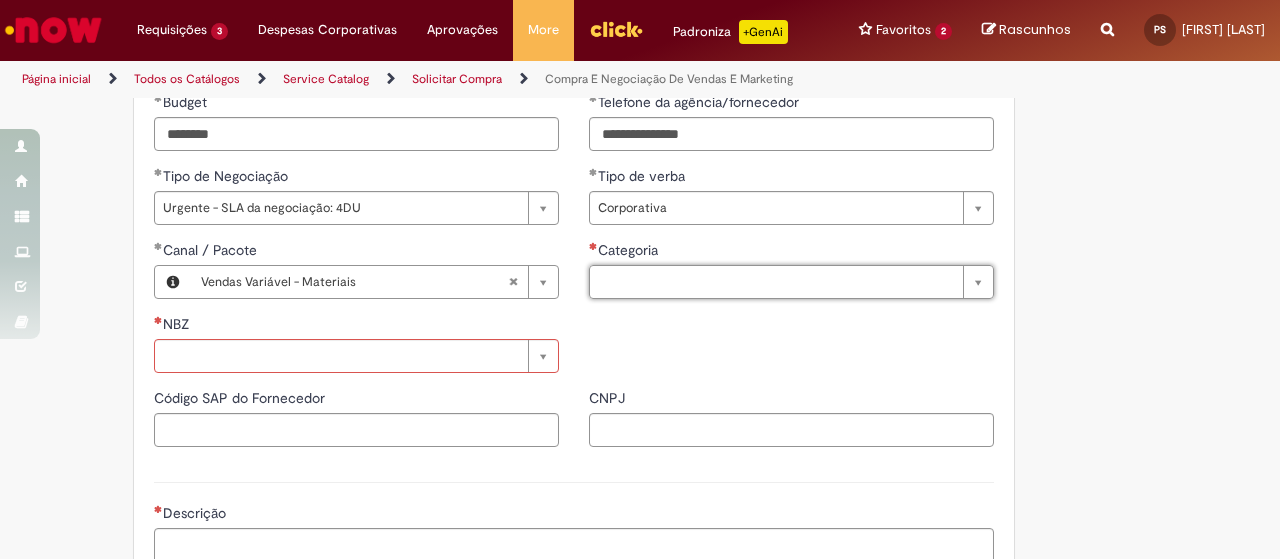 type 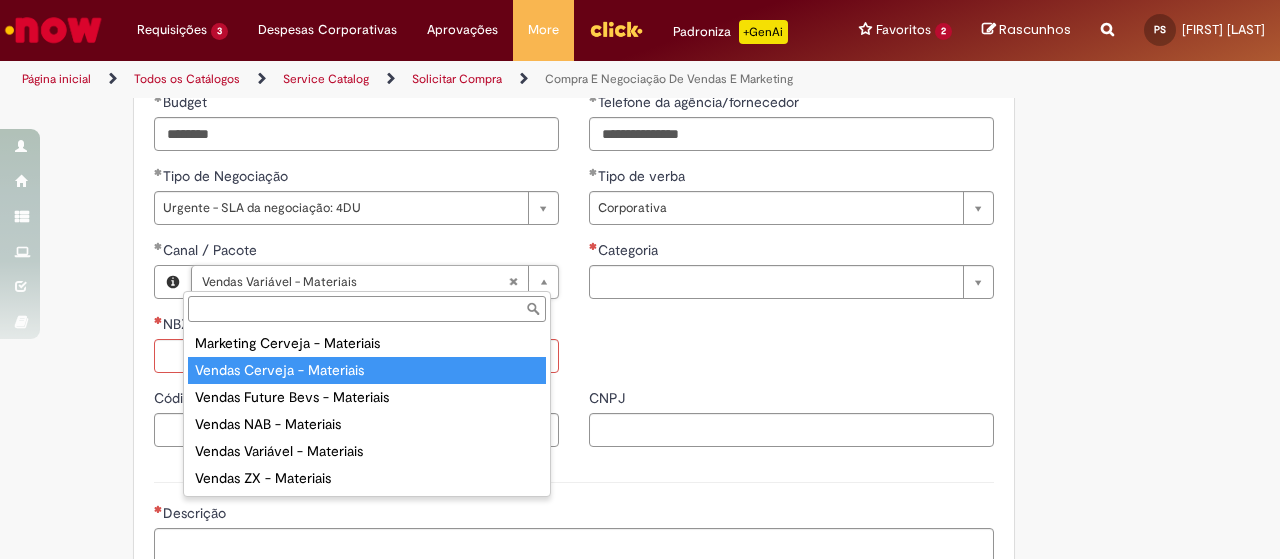 type on "**********" 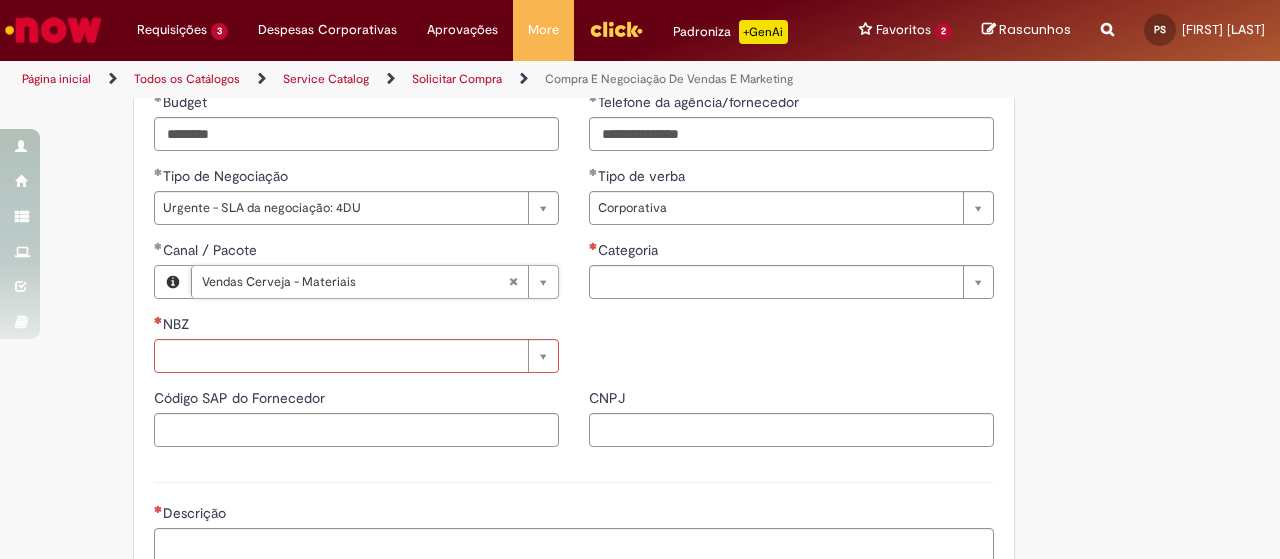 scroll, scrollTop: 0, scrollLeft: 166, axis: horizontal 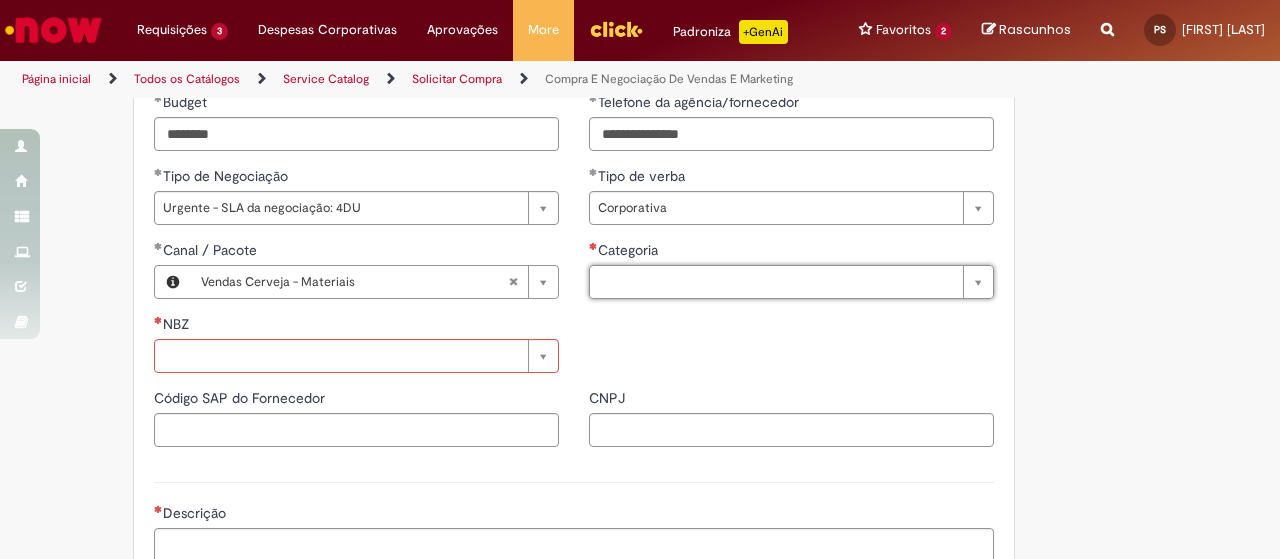 type 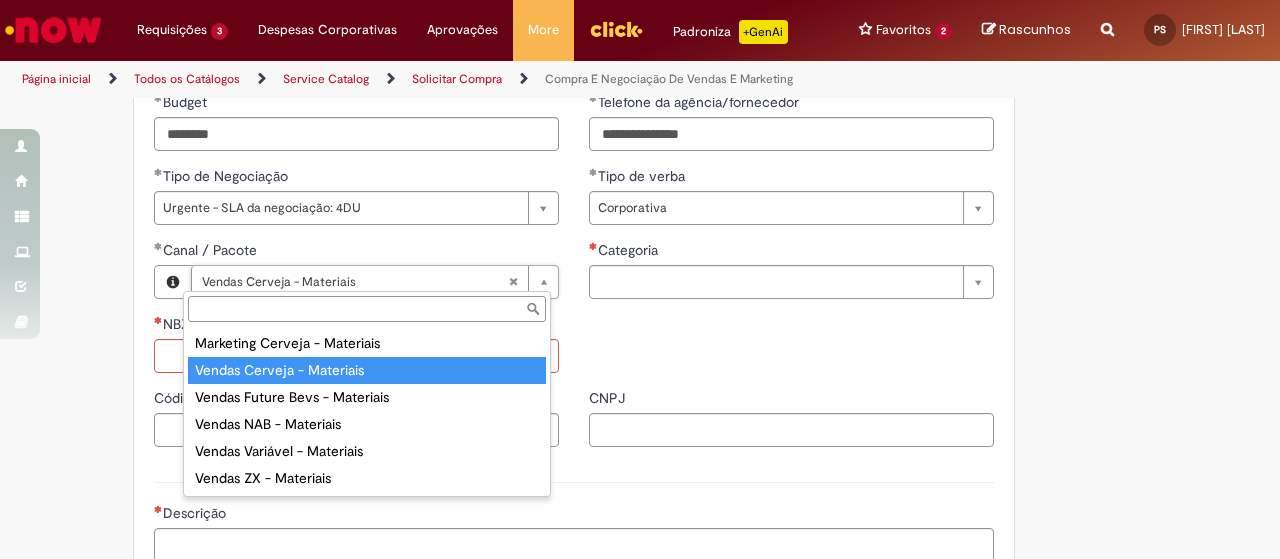 type on "**********" 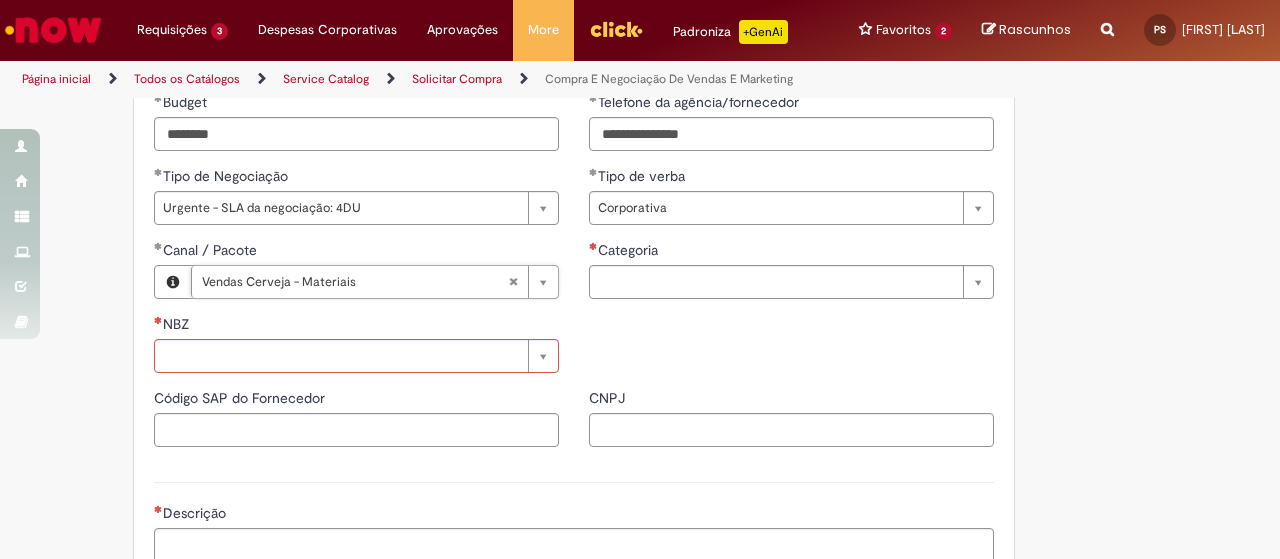 scroll, scrollTop: 0, scrollLeft: 0, axis: both 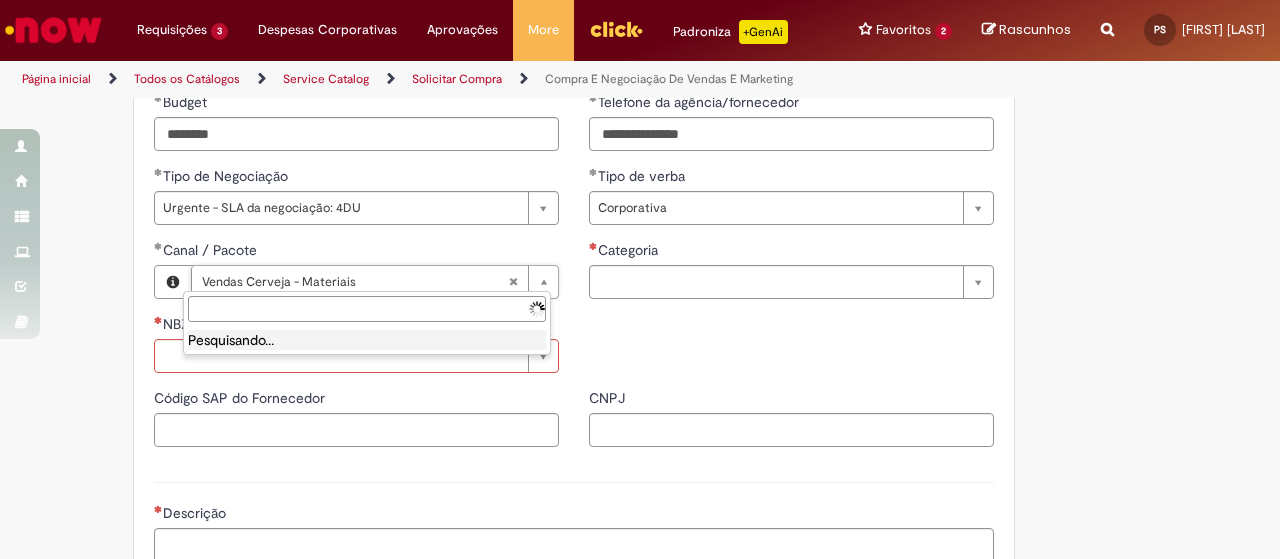 type 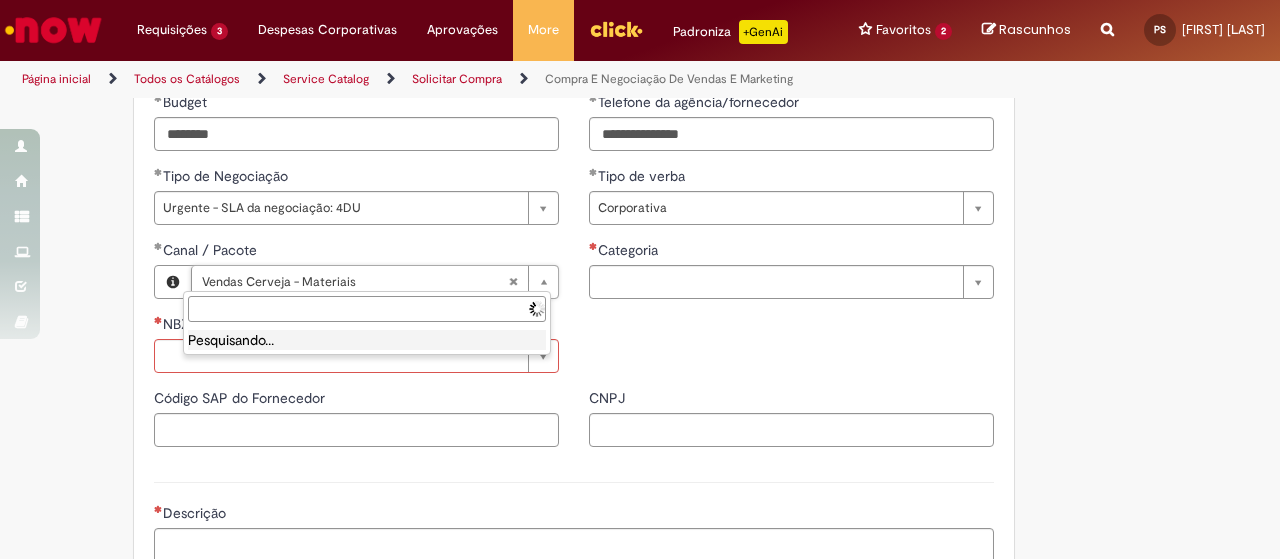 type 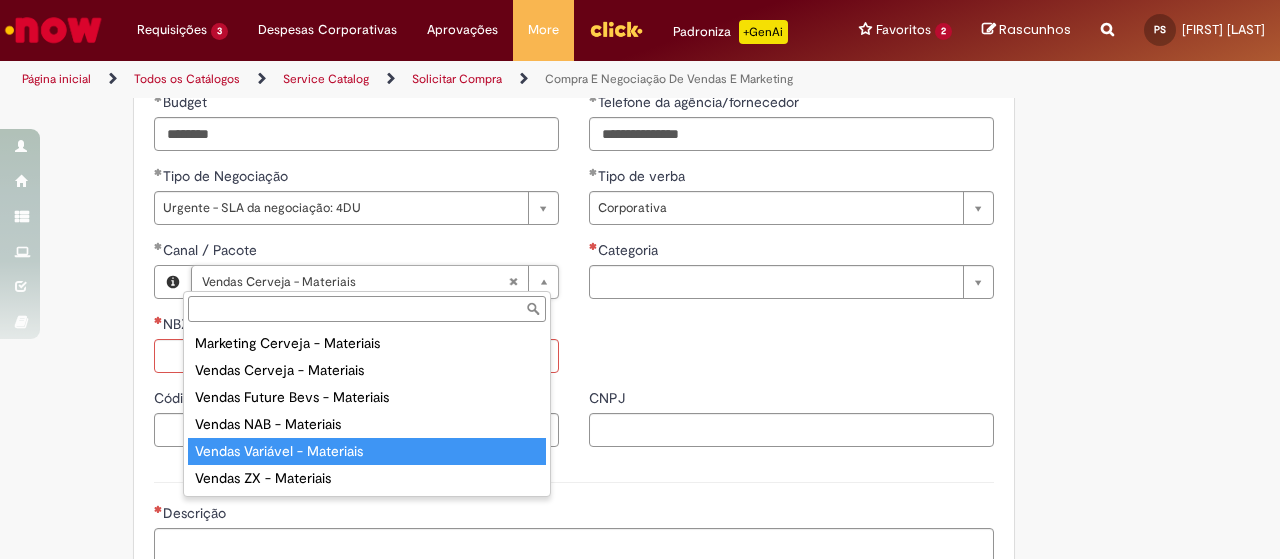 type on "**********" 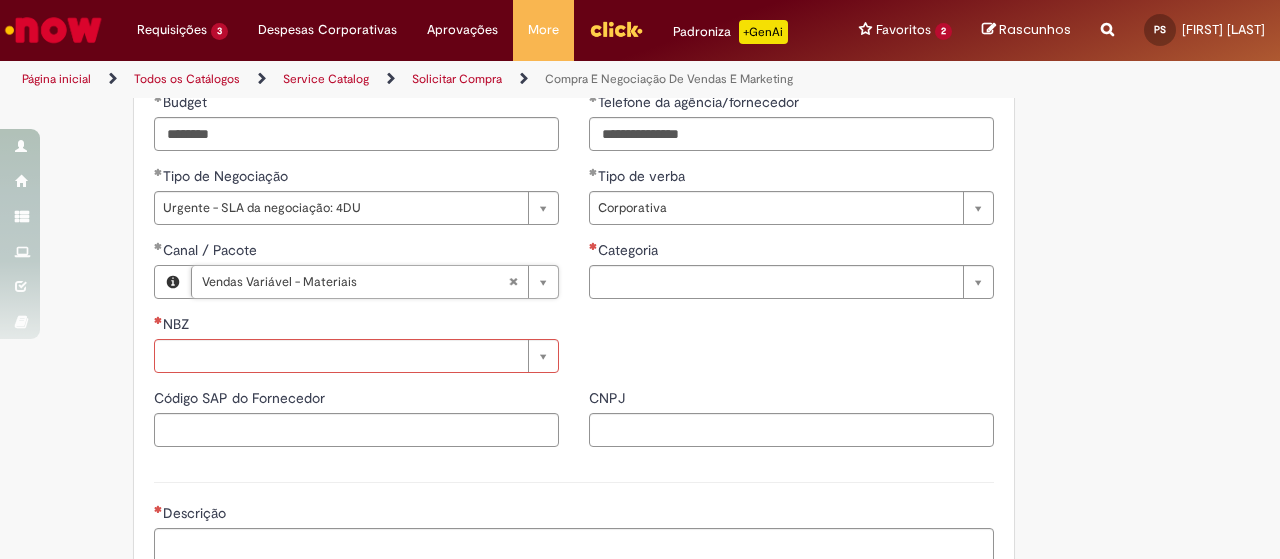 scroll, scrollTop: 0, scrollLeft: 166, axis: horizontal 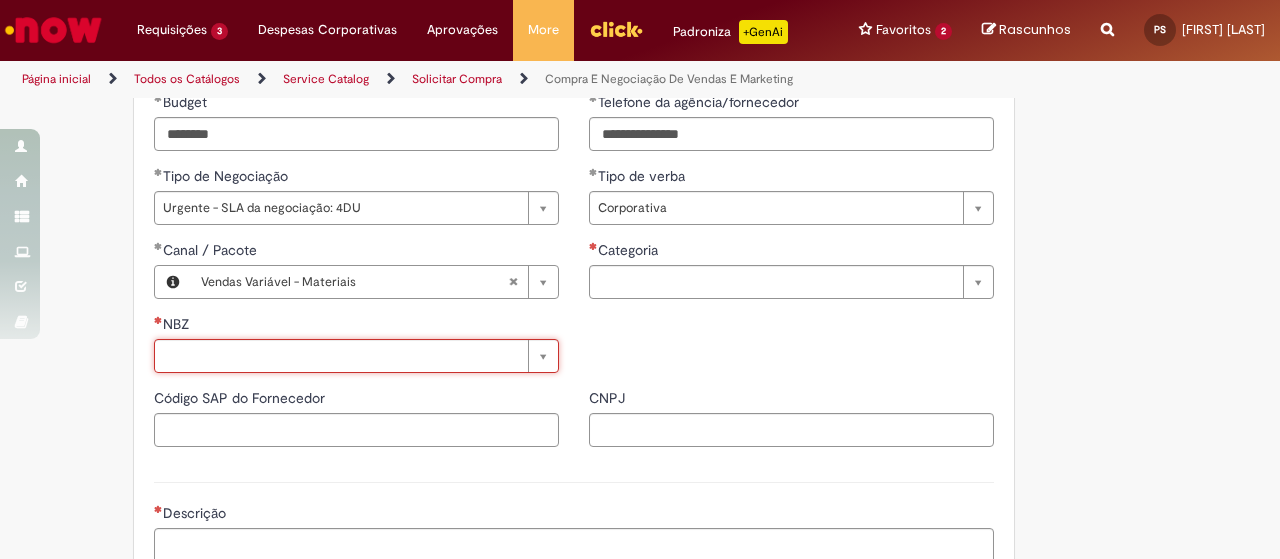 type 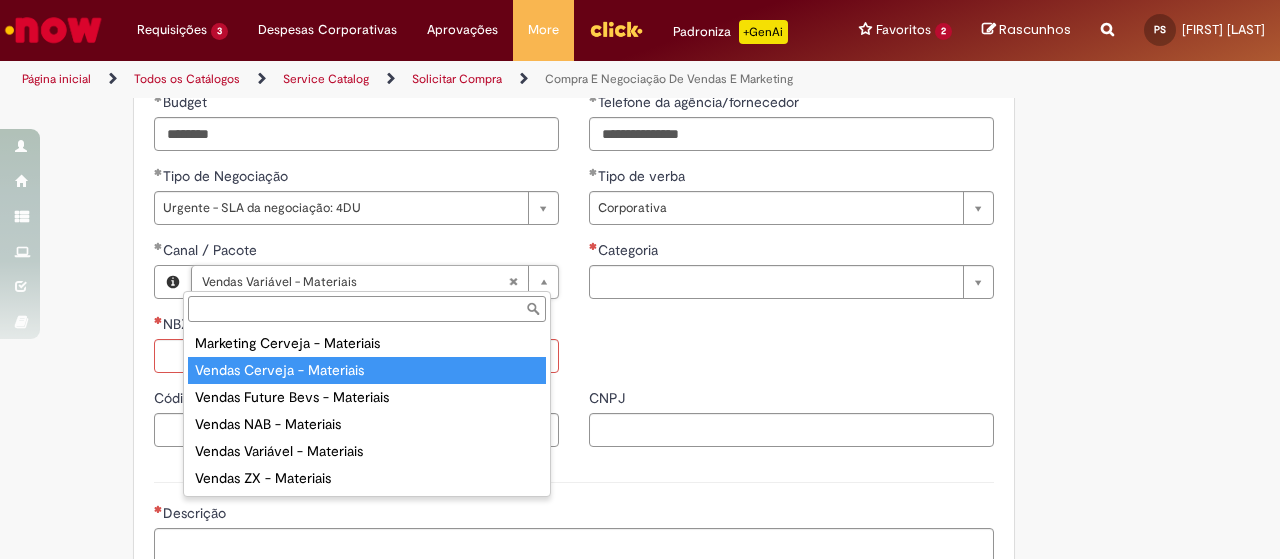 type on "**********" 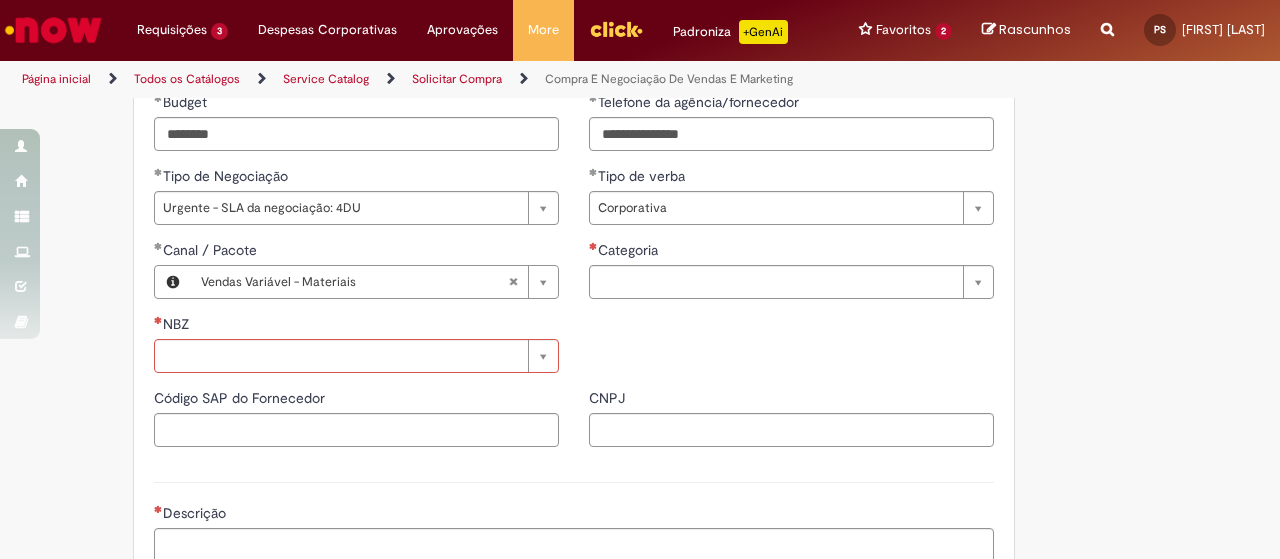 scroll, scrollTop: 0, scrollLeft: 0, axis: both 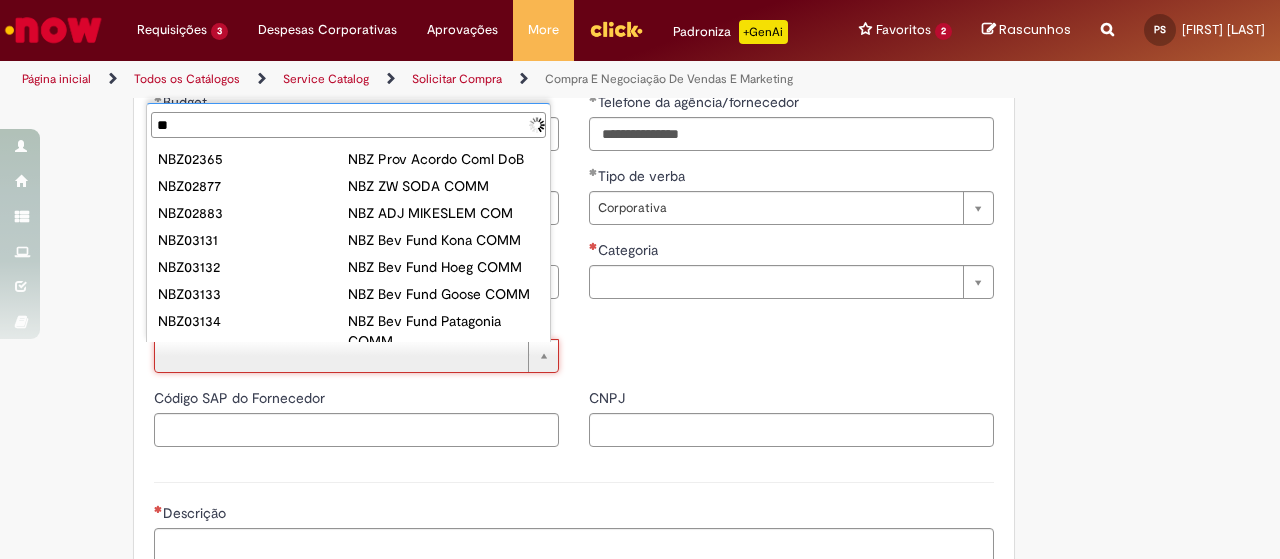 type on "***" 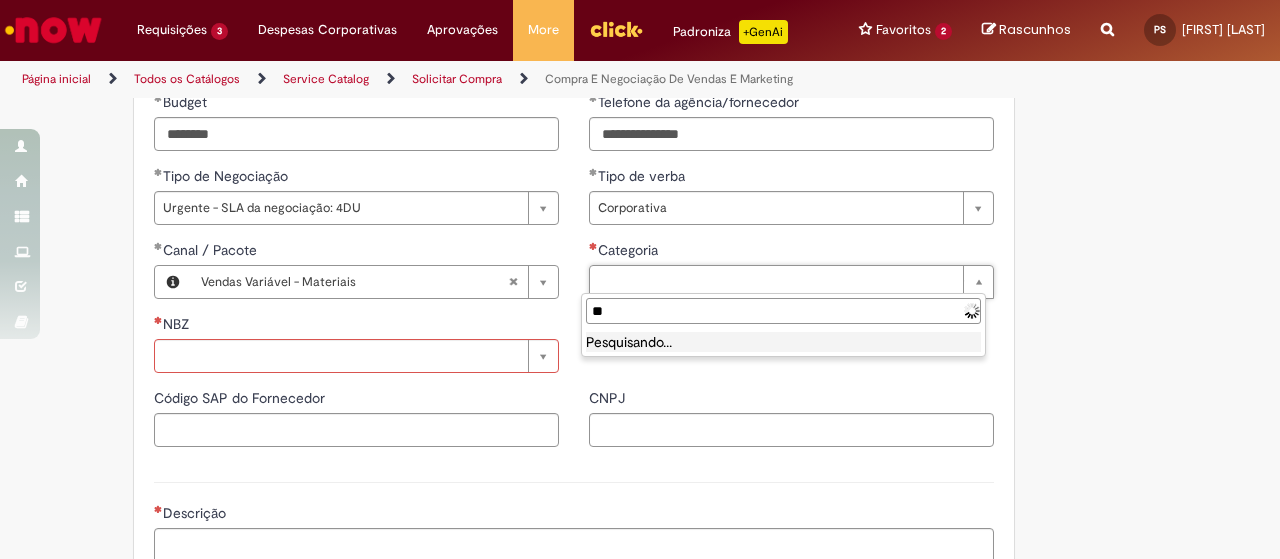 type on "*" 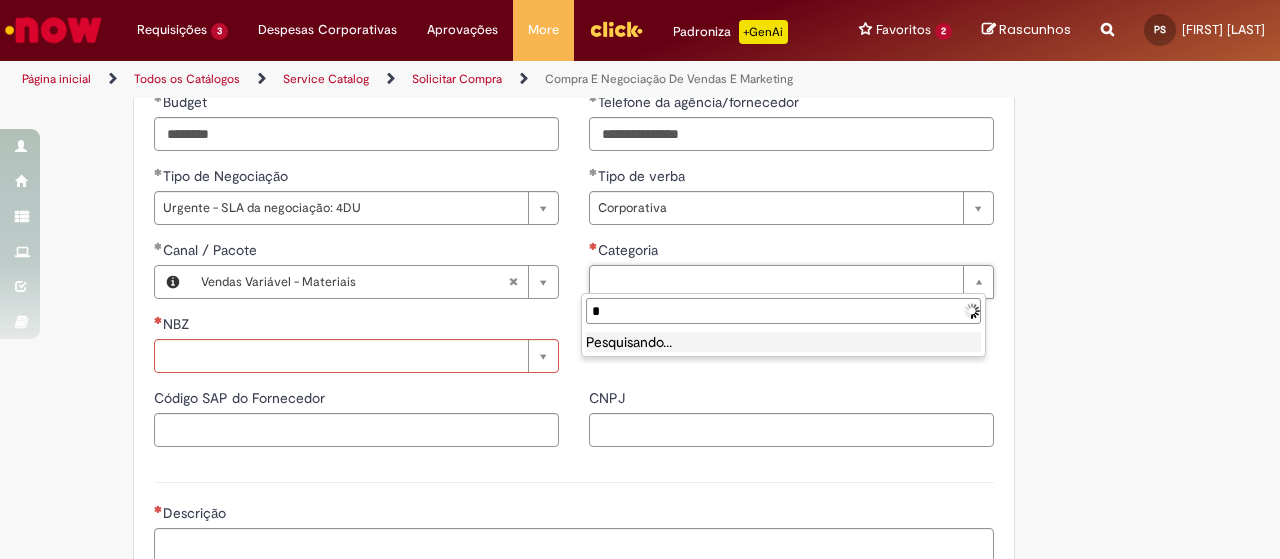 type 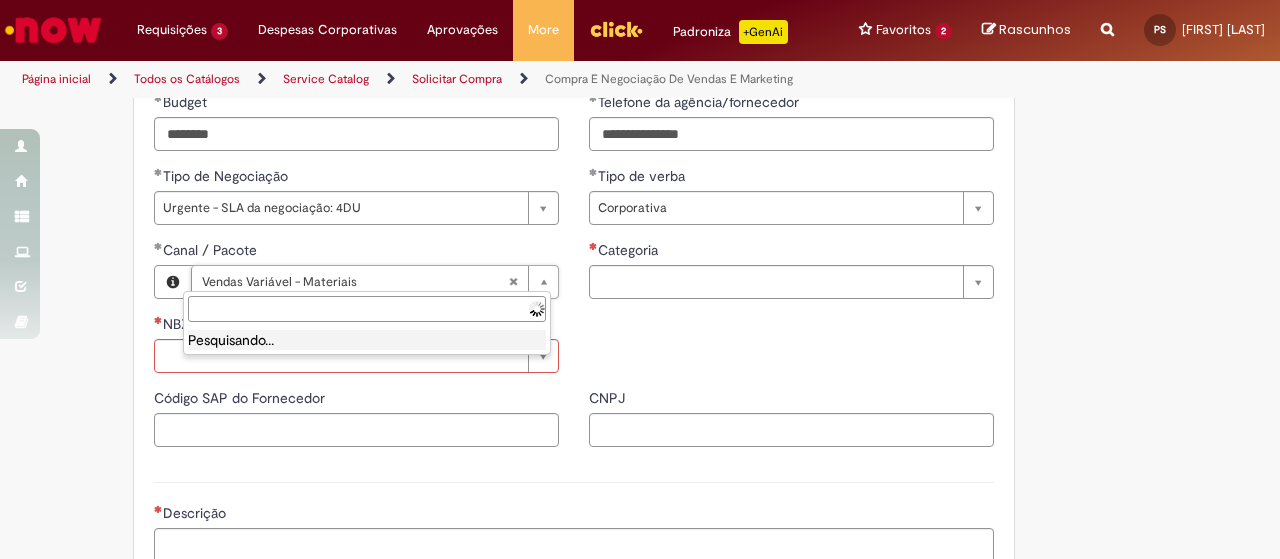 type 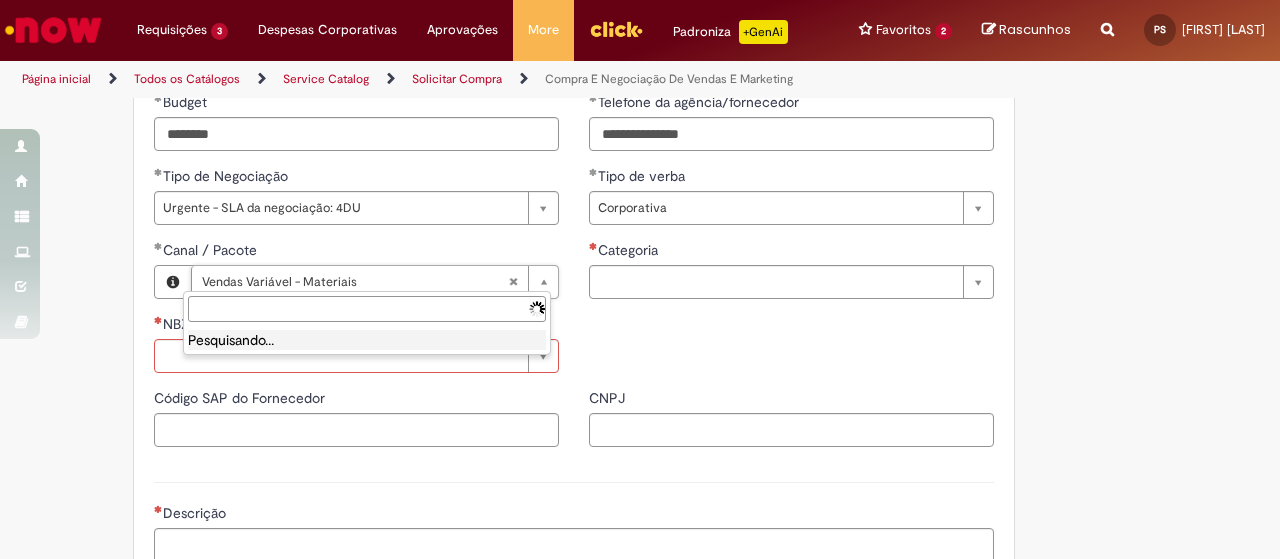 type 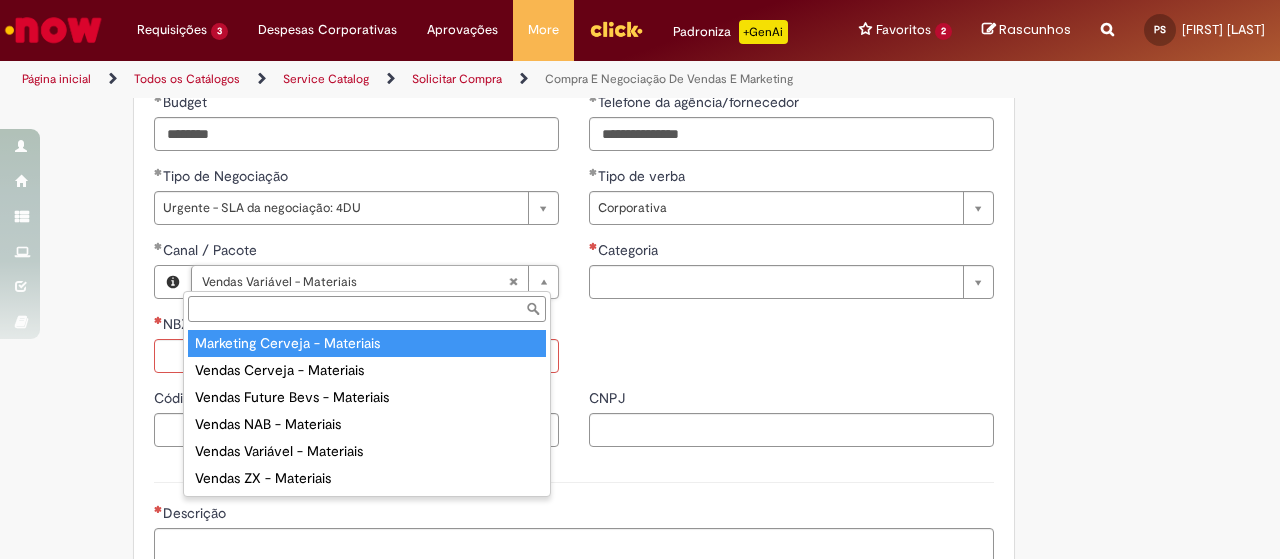 type on "**********" 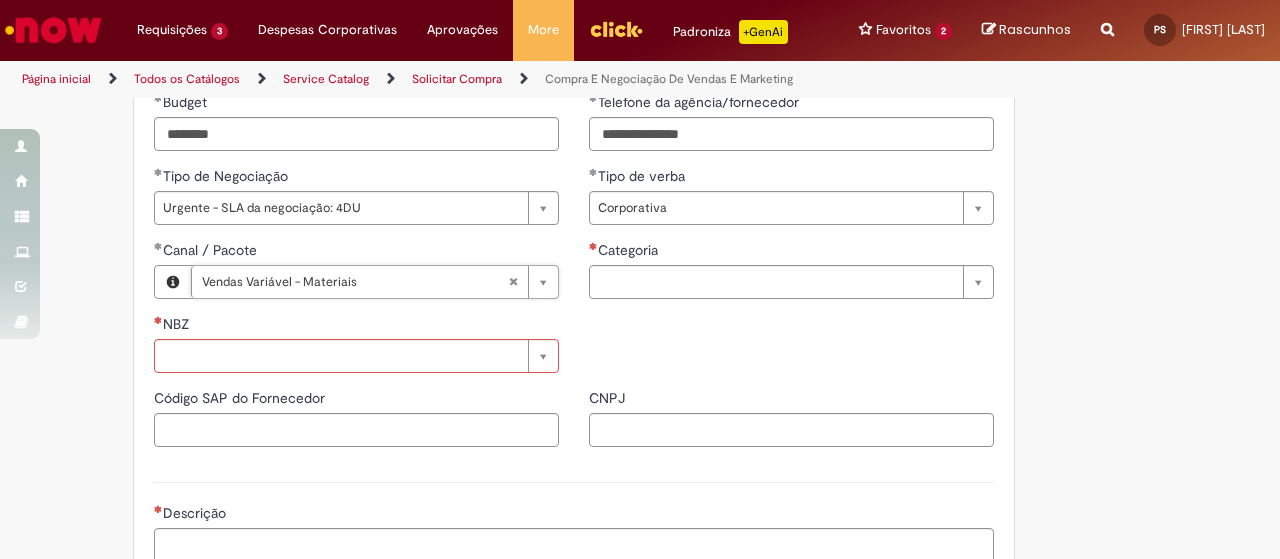scroll, scrollTop: 0, scrollLeft: 166, axis: horizontal 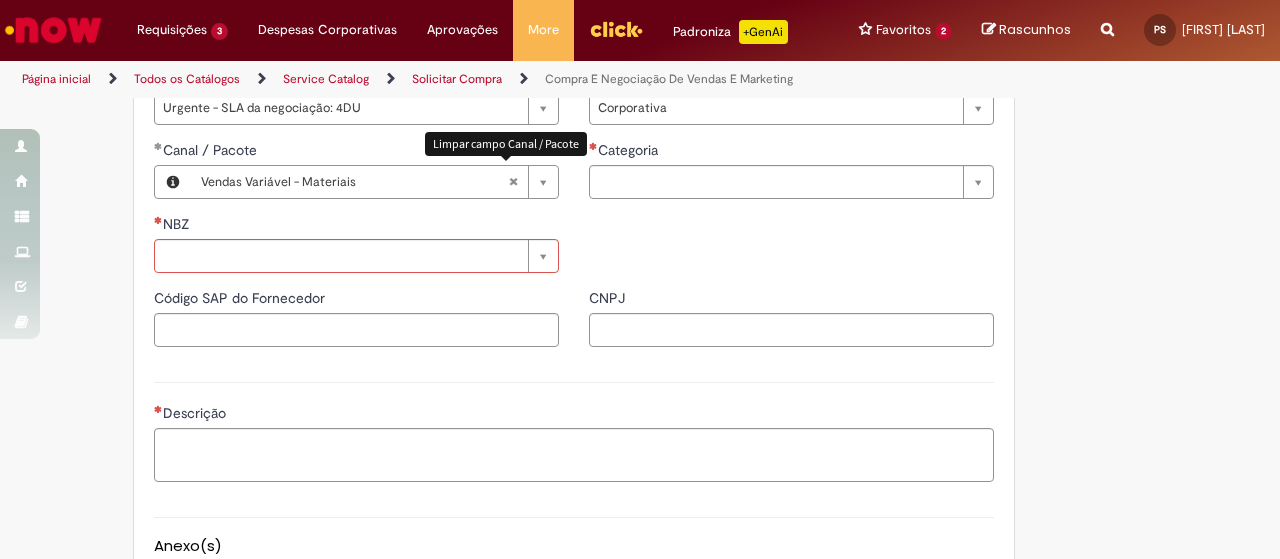 click at bounding box center [513, 182] 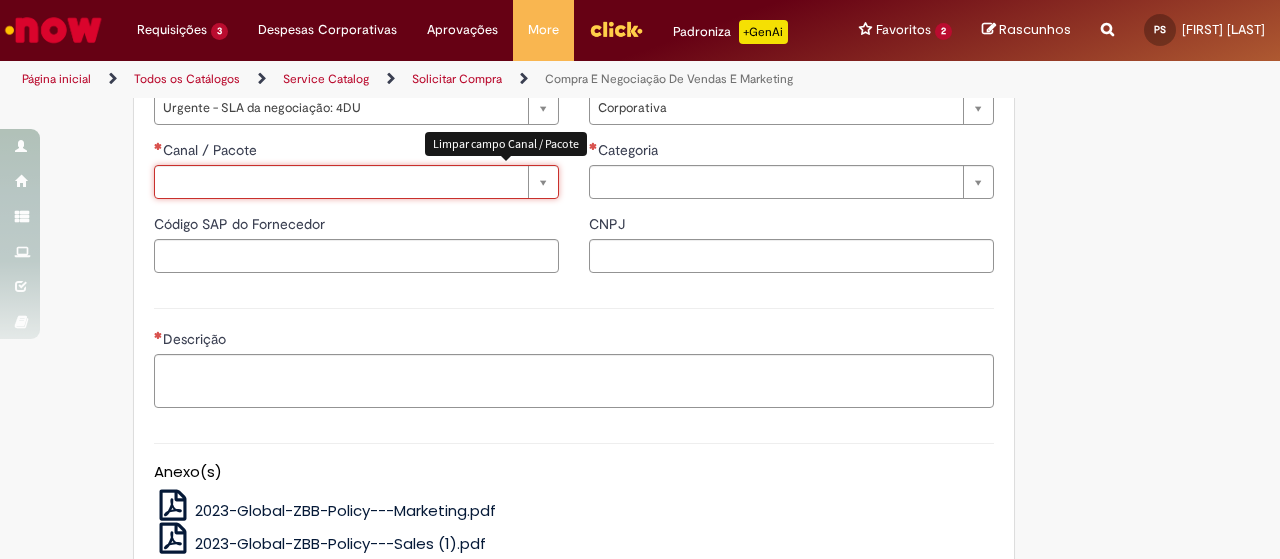 scroll, scrollTop: 0, scrollLeft: 0, axis: both 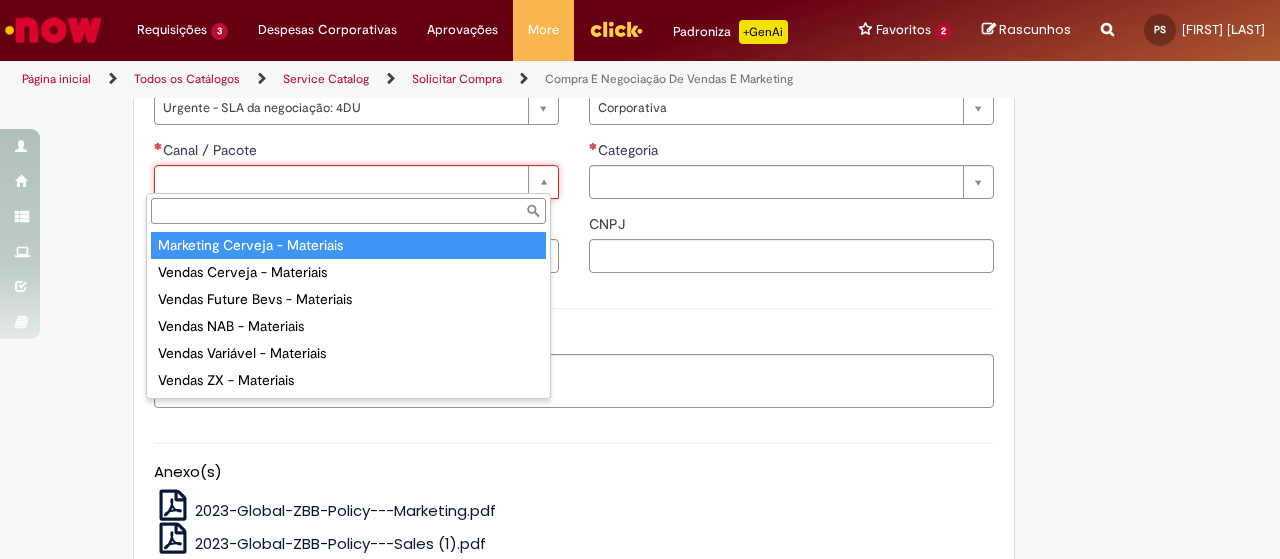 type on "**********" 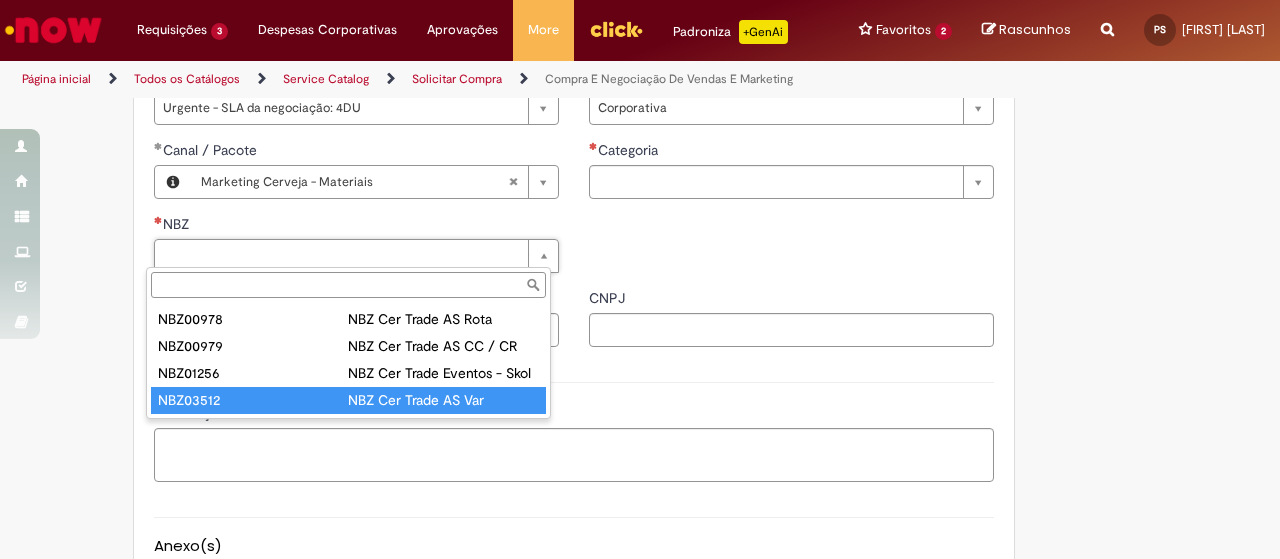 type on "********" 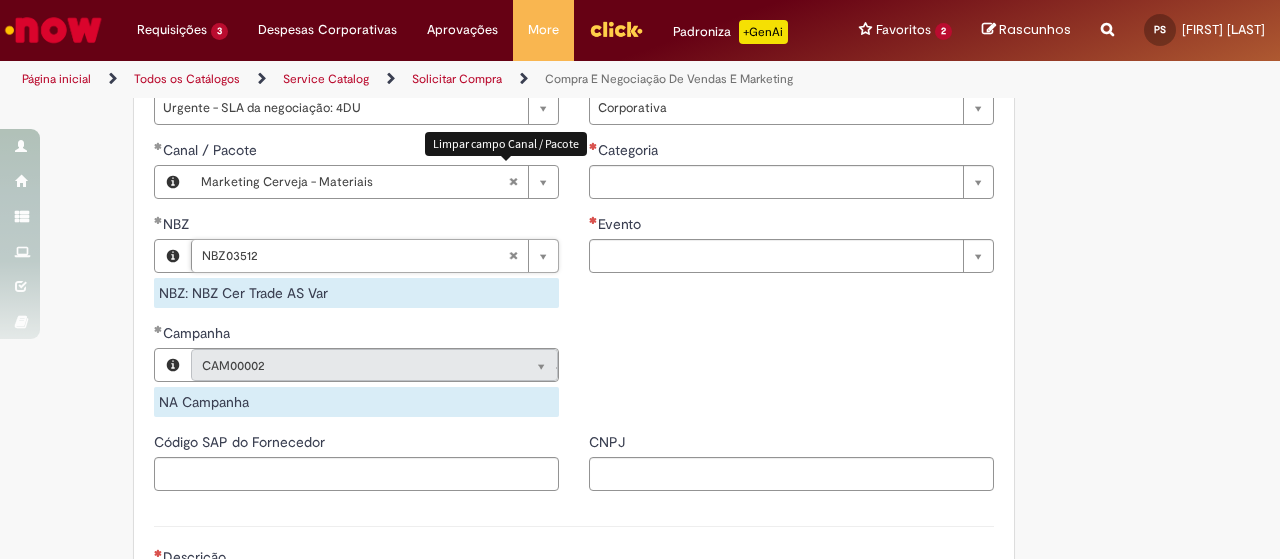 type 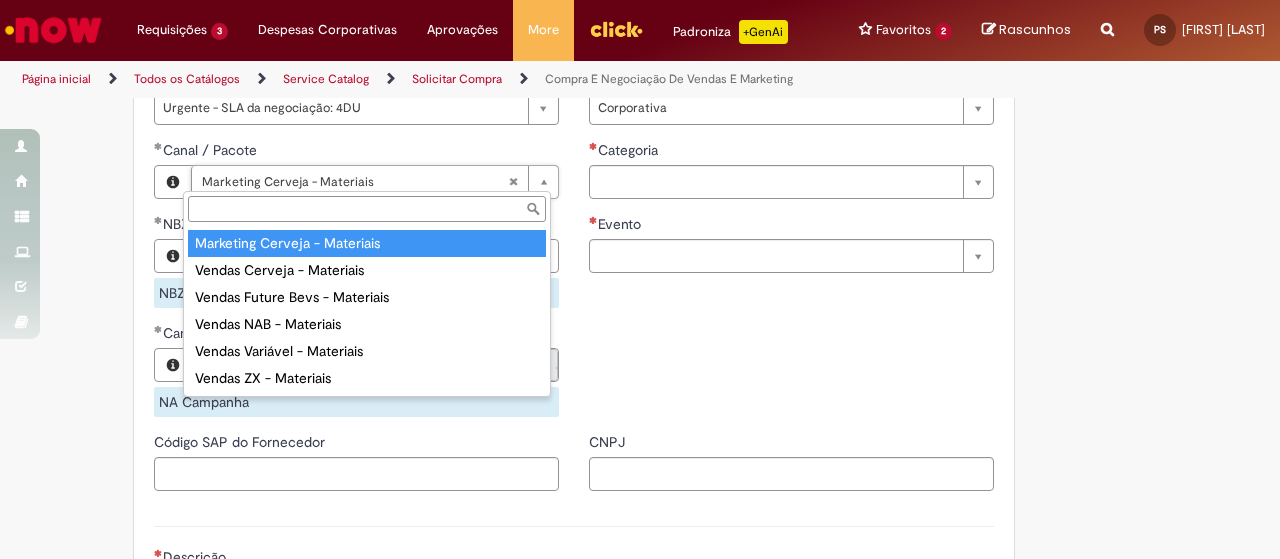 type on "**********" 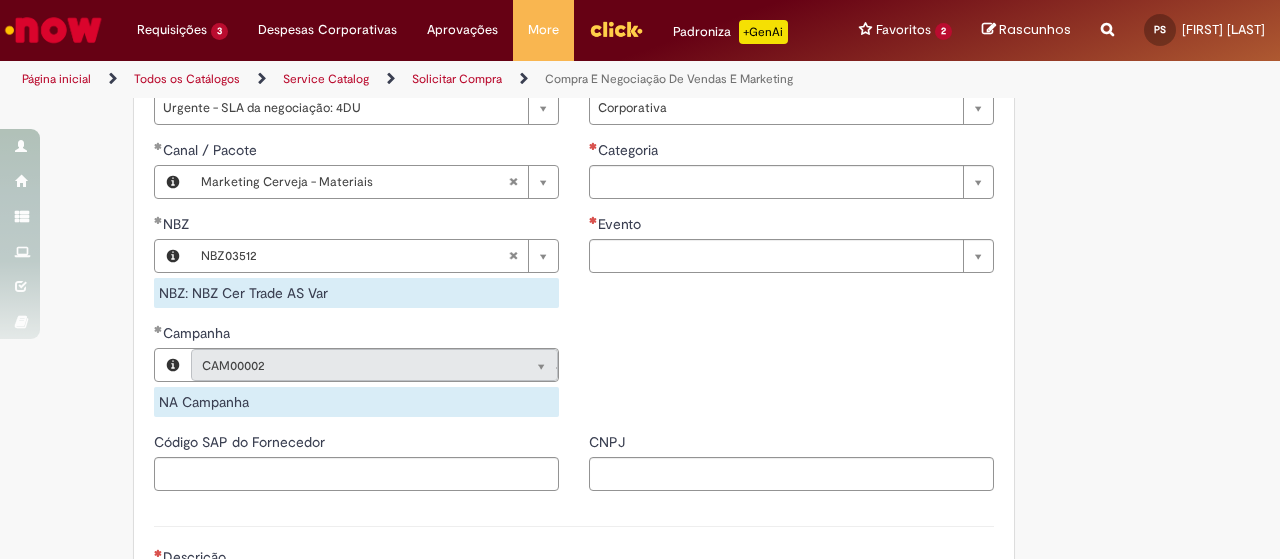 scroll, scrollTop: 0, scrollLeft: 0, axis: both 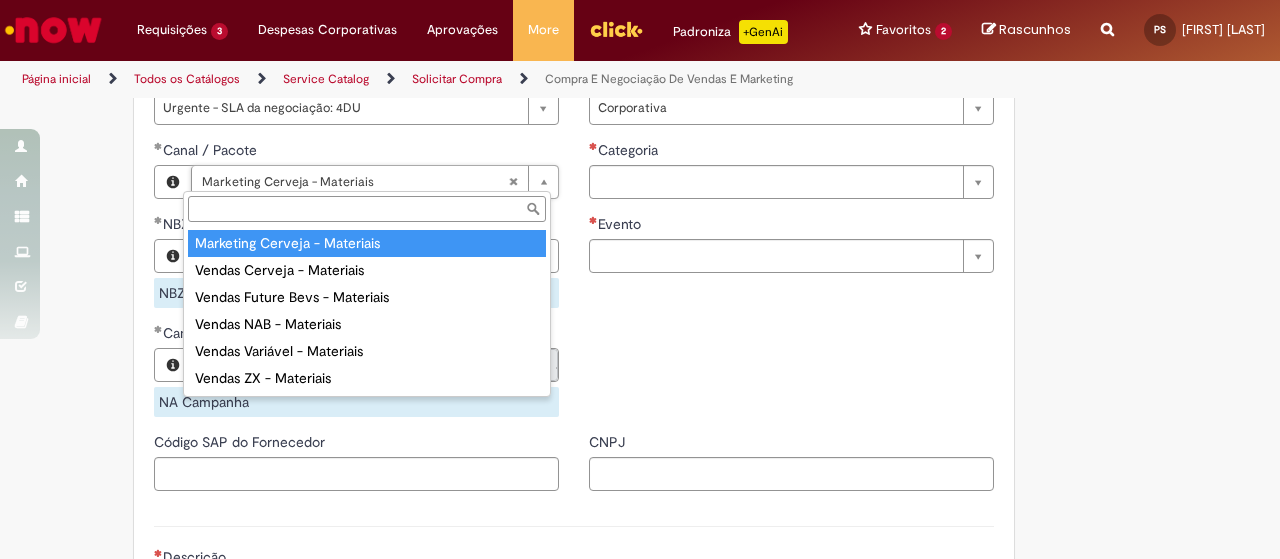 type on "**********" 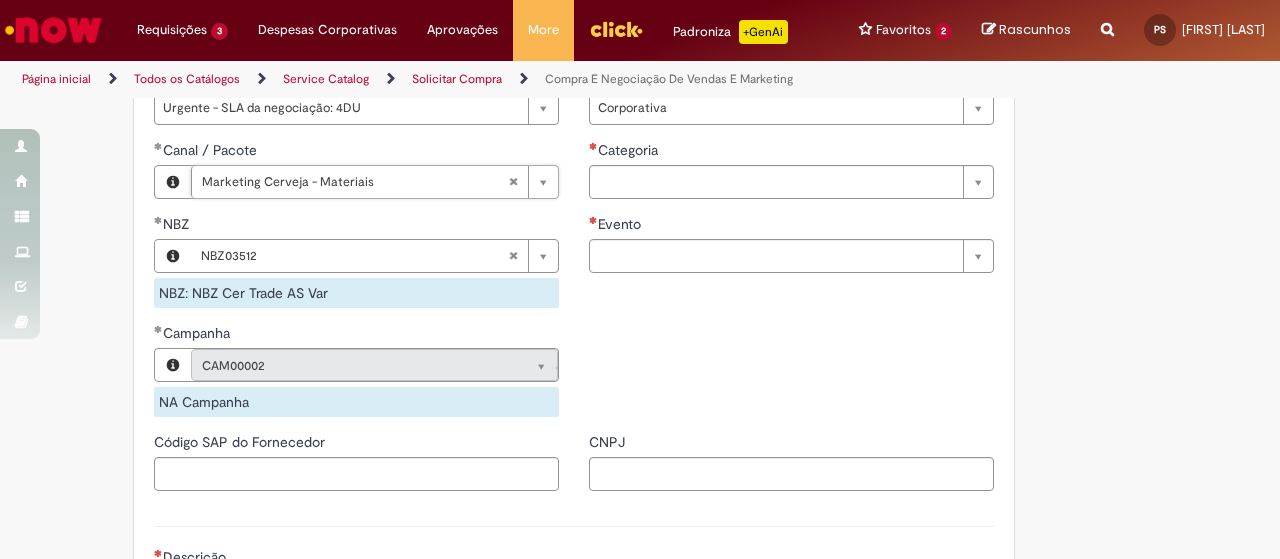 type 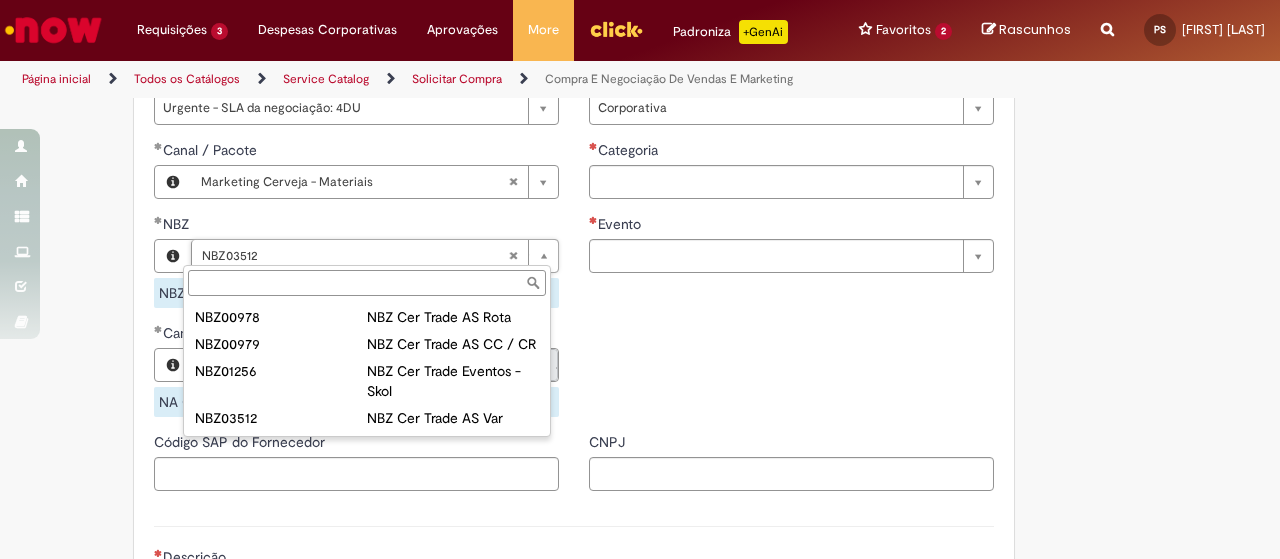 type on "********" 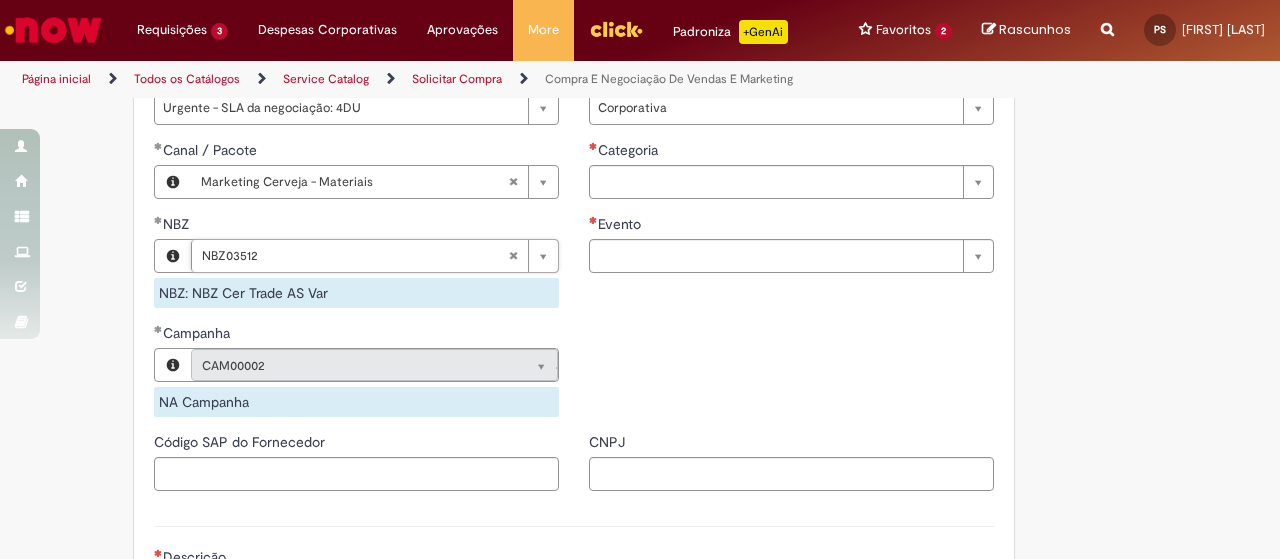 type 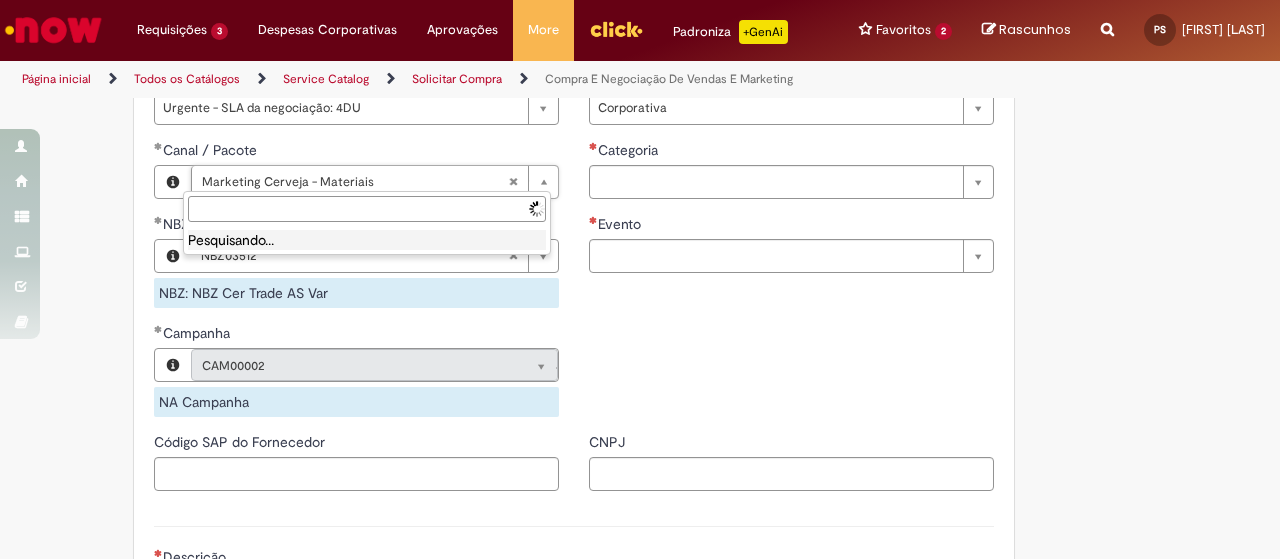 scroll, scrollTop: 0, scrollLeft: 0, axis: both 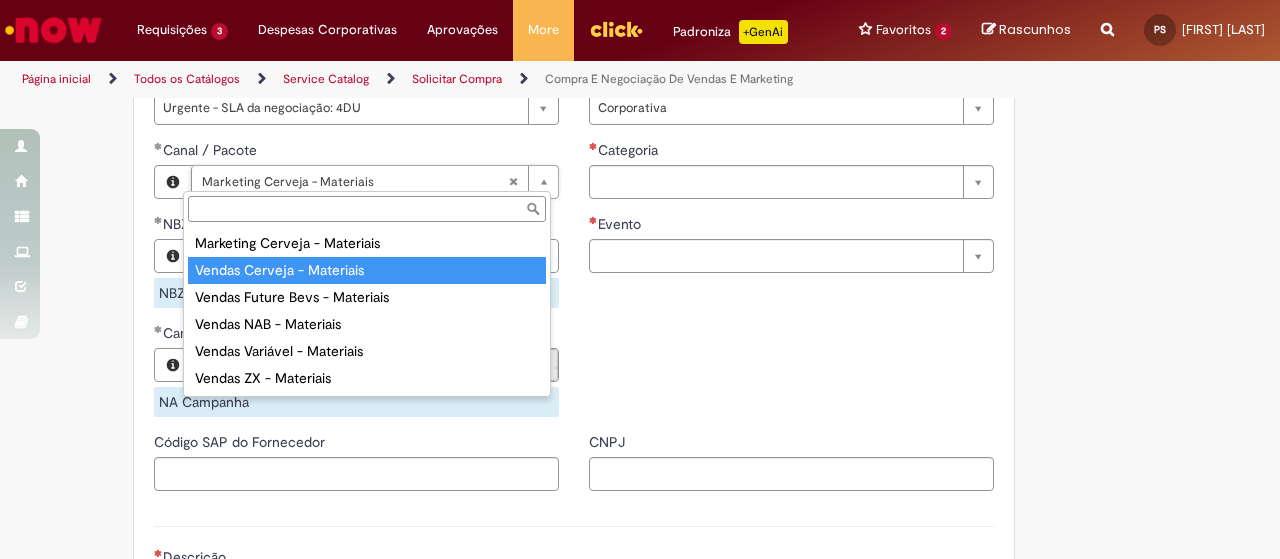 type on "**********" 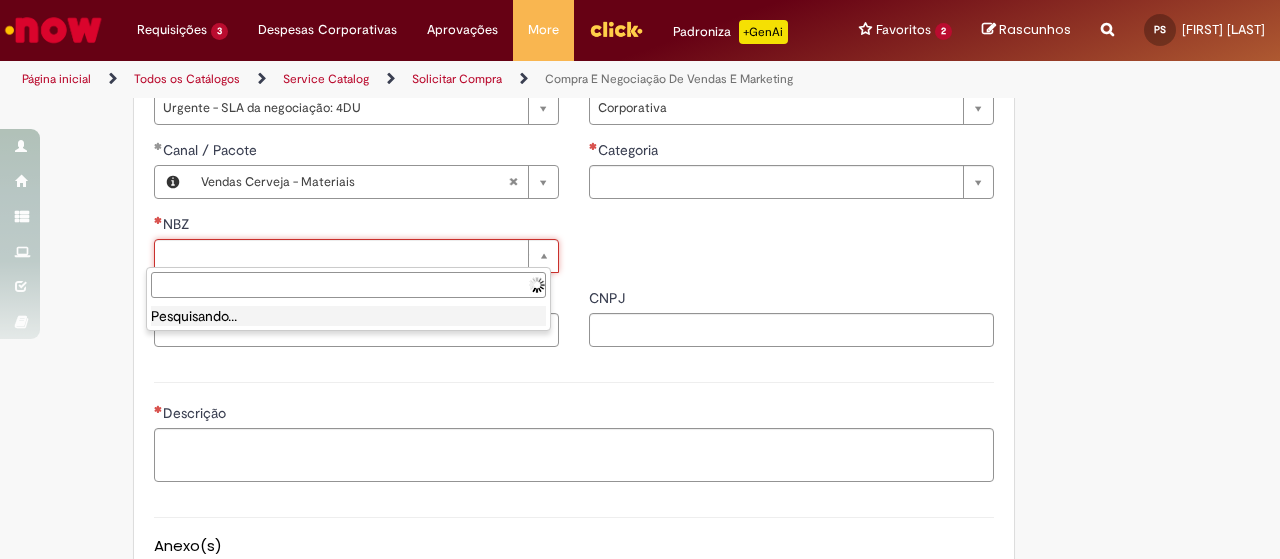 scroll, scrollTop: 0, scrollLeft: 0, axis: both 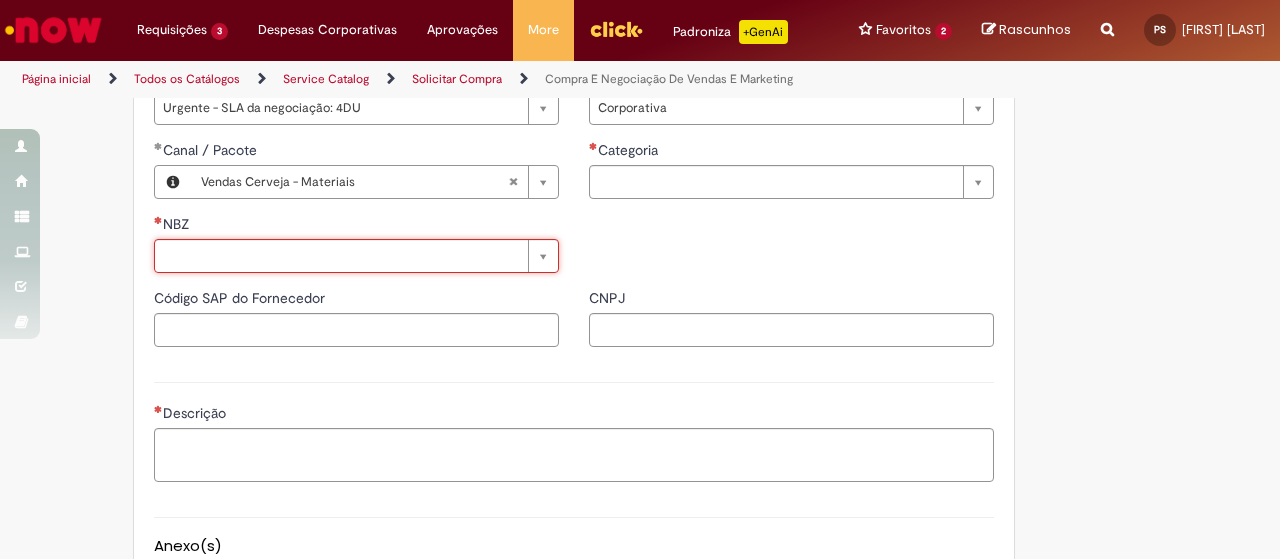 type 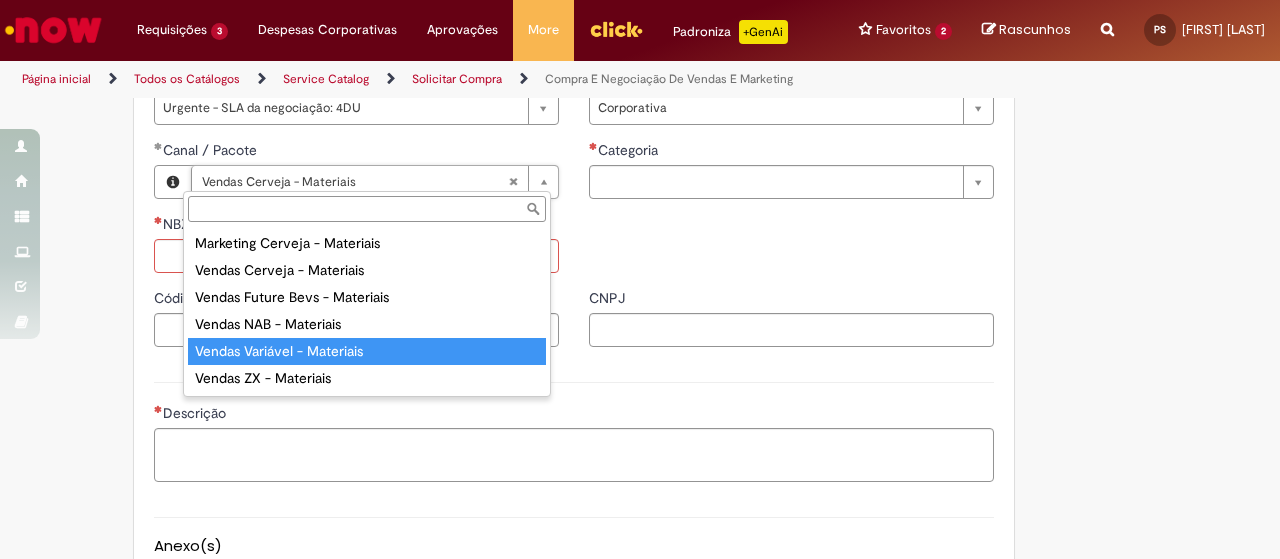 type on "**********" 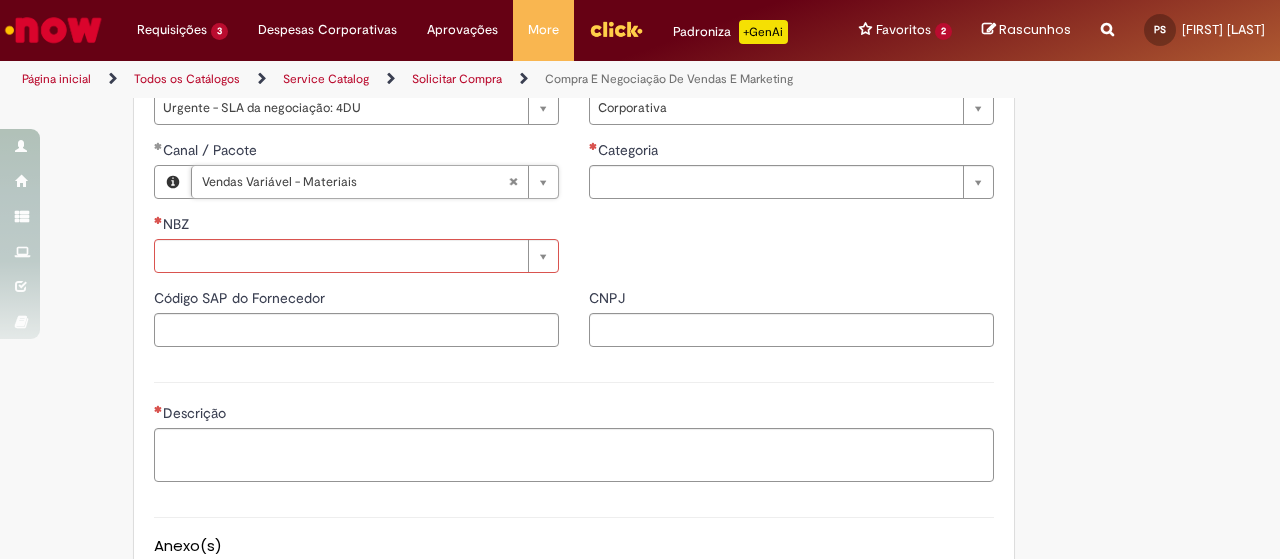 scroll, scrollTop: 0, scrollLeft: 166, axis: horizontal 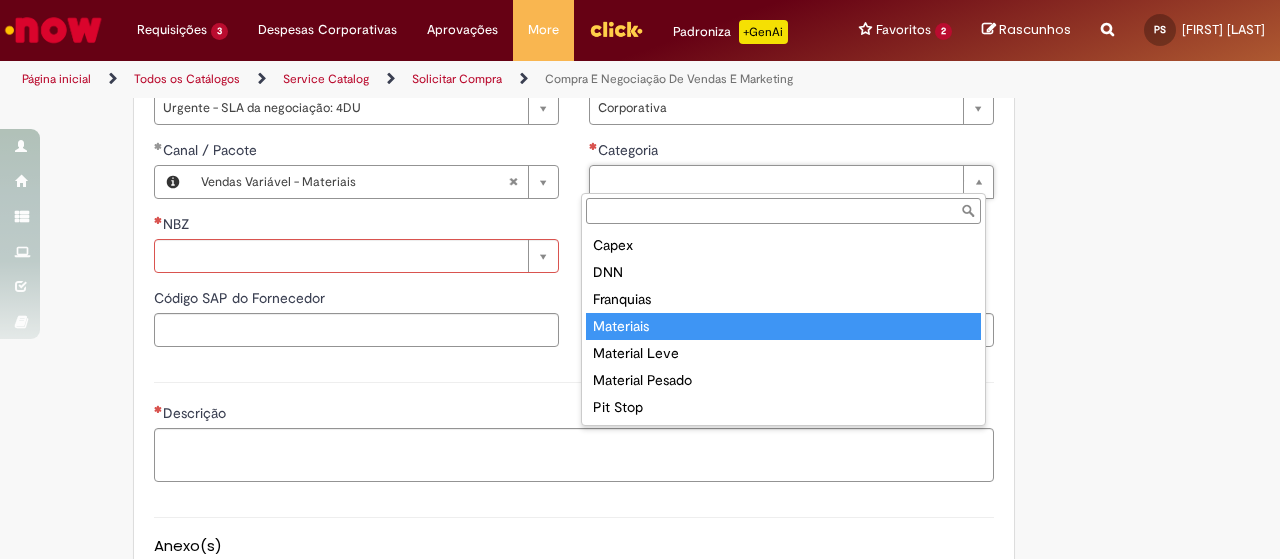 type on "*********" 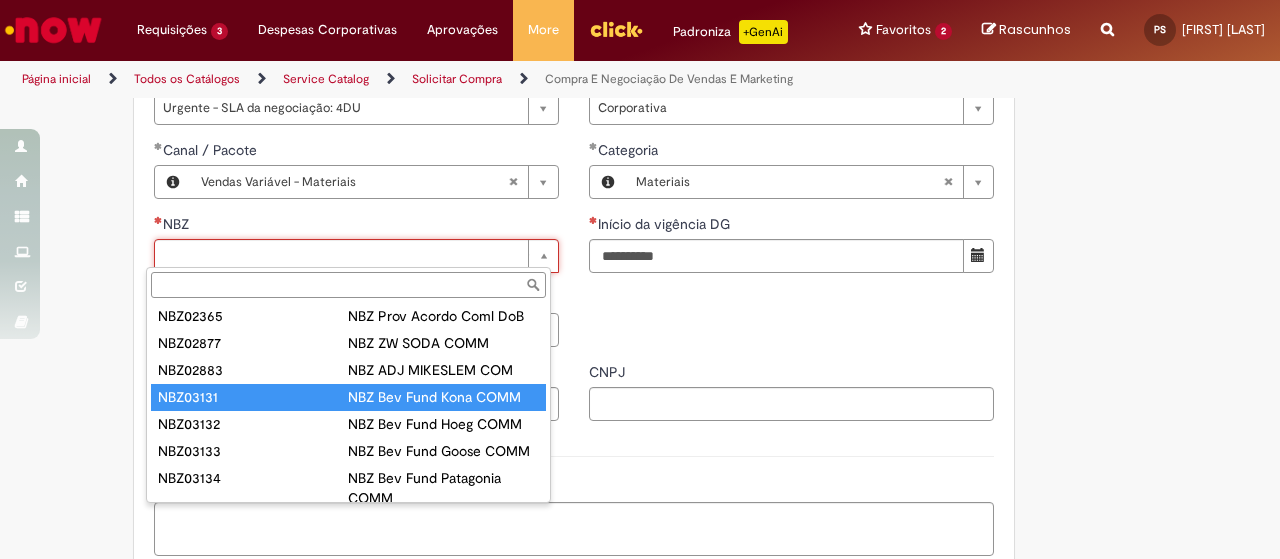 scroll, scrollTop: 0, scrollLeft: 0, axis: both 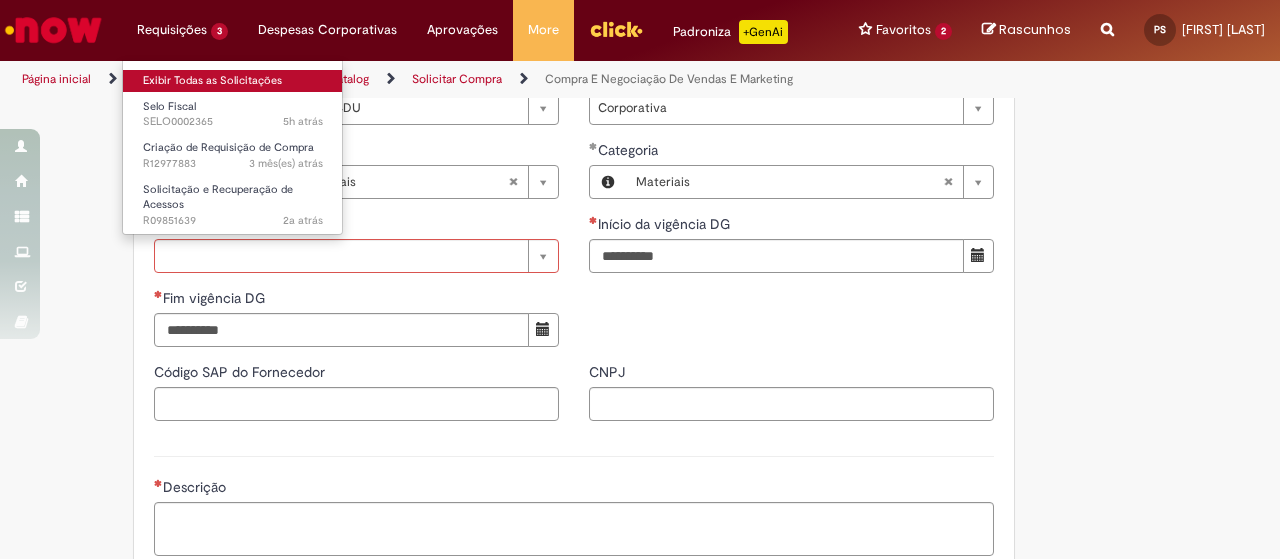 click on "Exibir Todas as Solicitações" at bounding box center (233, 81) 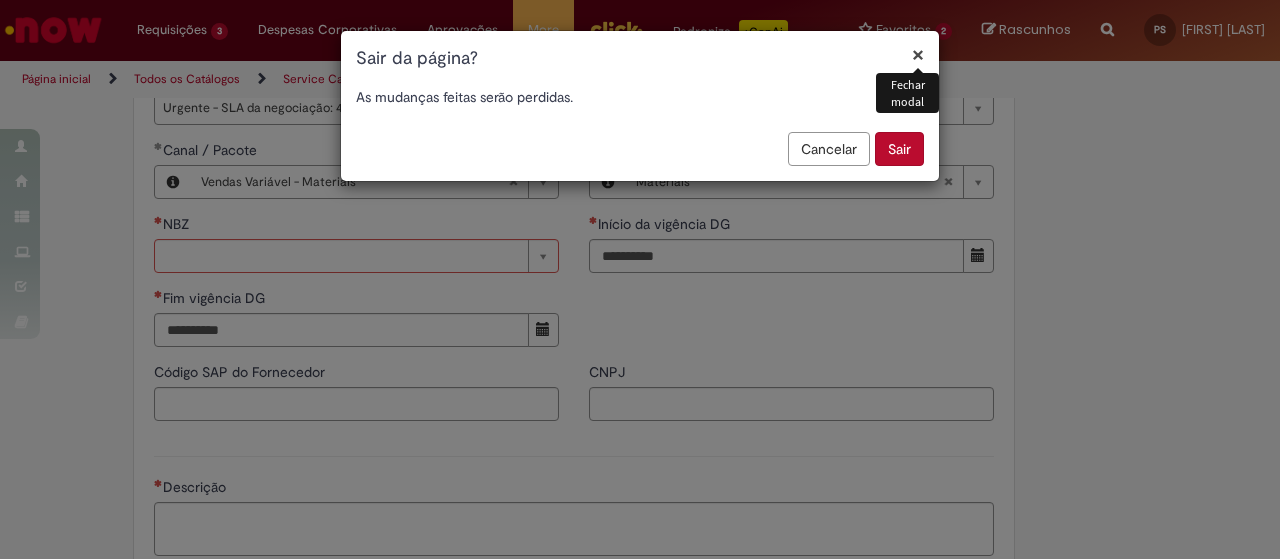 click on "Sair" at bounding box center (899, 149) 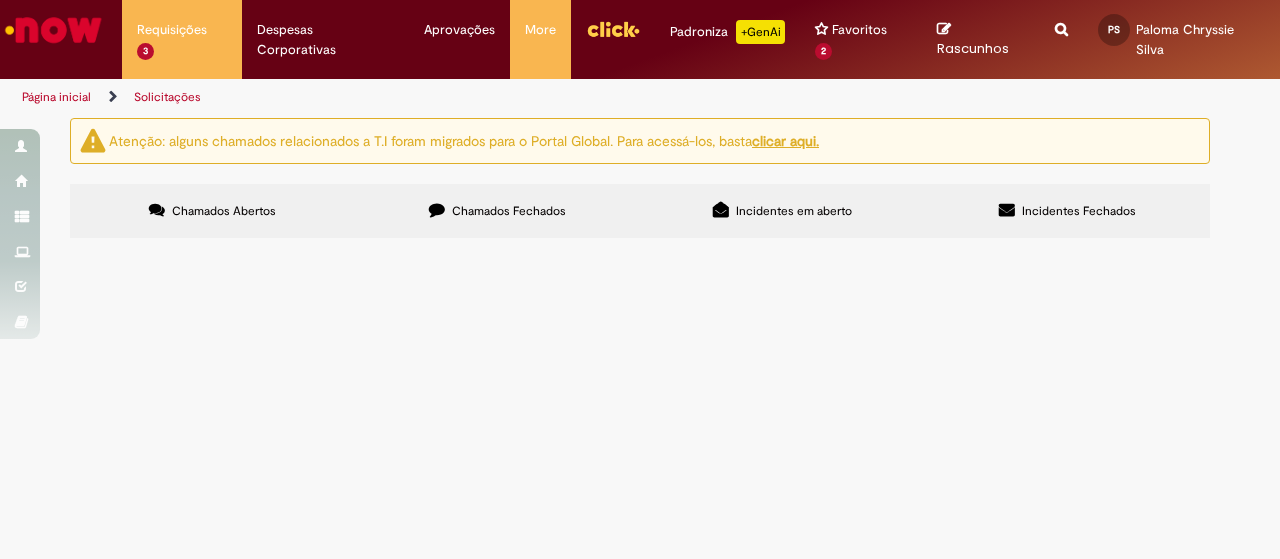scroll, scrollTop: 0, scrollLeft: 0, axis: both 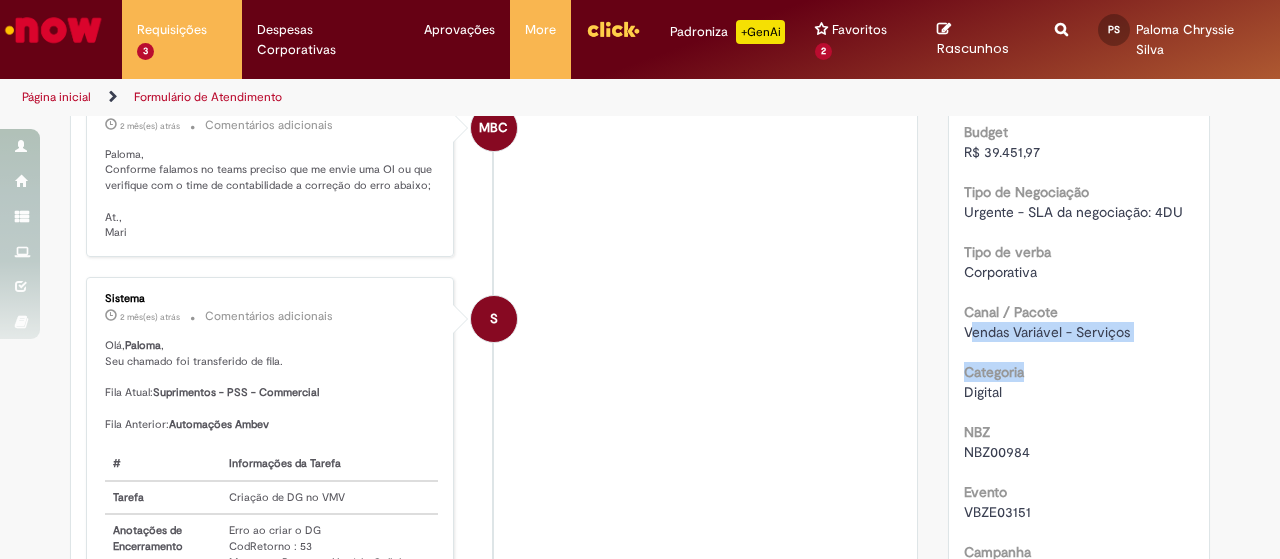 drag, startPoint x: 961, startPoint y: 335, endPoint x: 1158, endPoint y: 343, distance: 197.16237 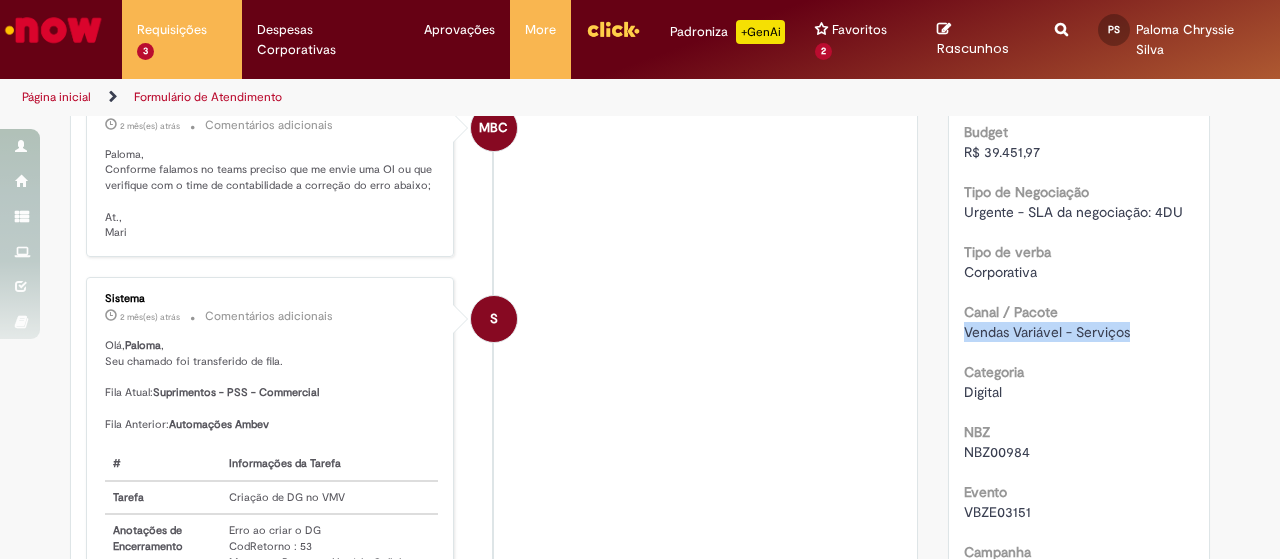 drag, startPoint x: 955, startPoint y: 330, endPoint x: 1163, endPoint y: 334, distance: 208.03845 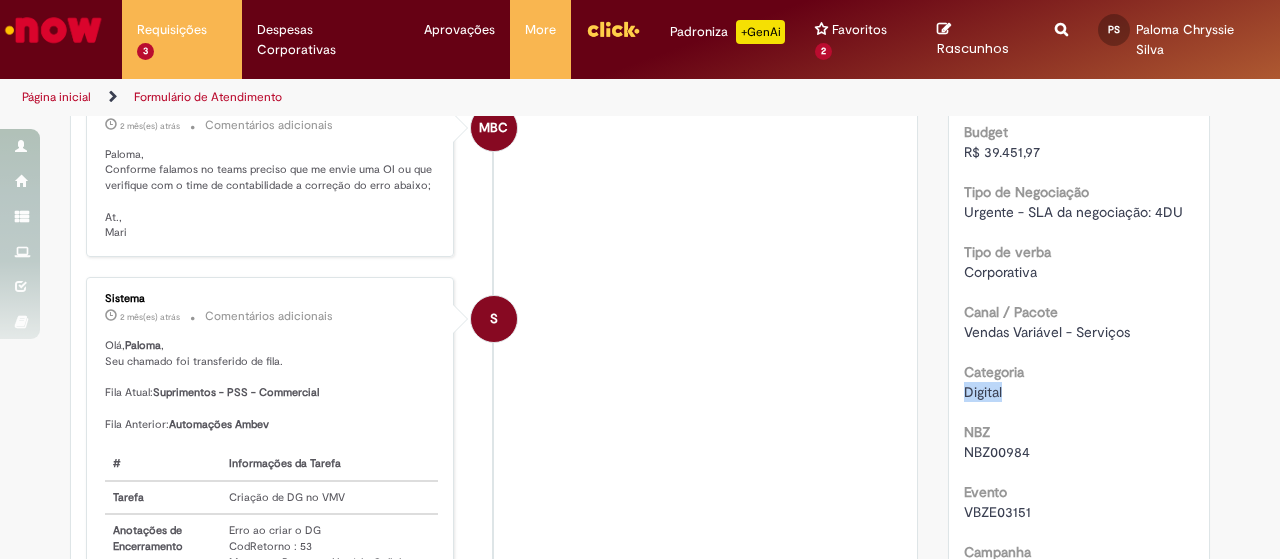 drag, startPoint x: 955, startPoint y: 391, endPoint x: 1065, endPoint y: 383, distance: 110.29053 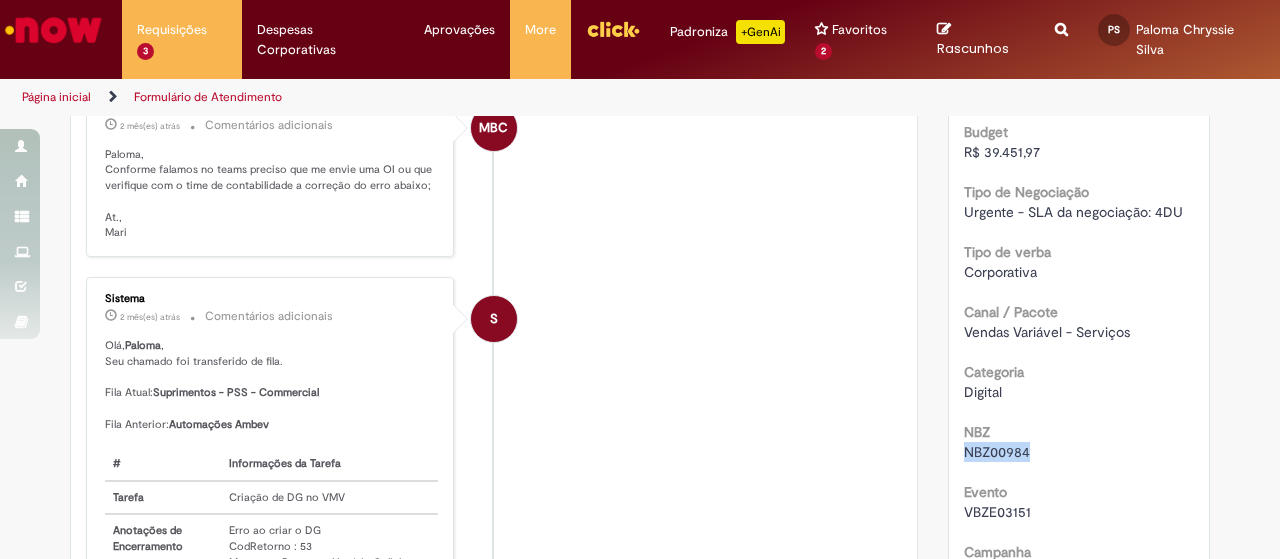 drag, startPoint x: 955, startPoint y: 457, endPoint x: 1058, endPoint y: 450, distance: 103.23759 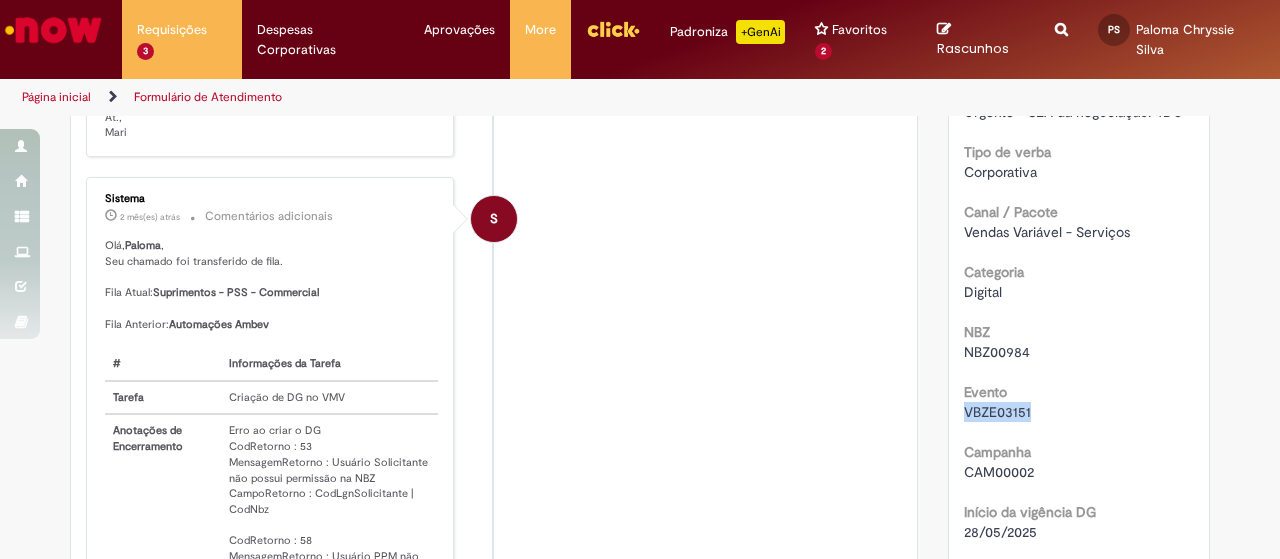 drag, startPoint x: 958, startPoint y: 414, endPoint x: 1050, endPoint y: 411, distance: 92.0489 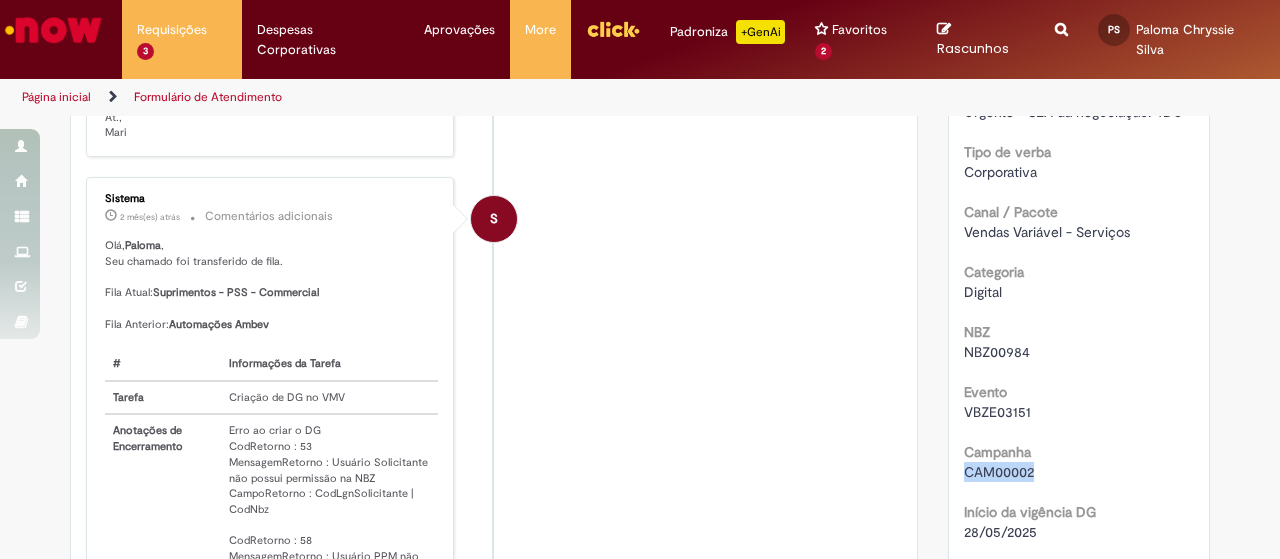 drag, startPoint x: 954, startPoint y: 477, endPoint x: 1046, endPoint y: 477, distance: 92 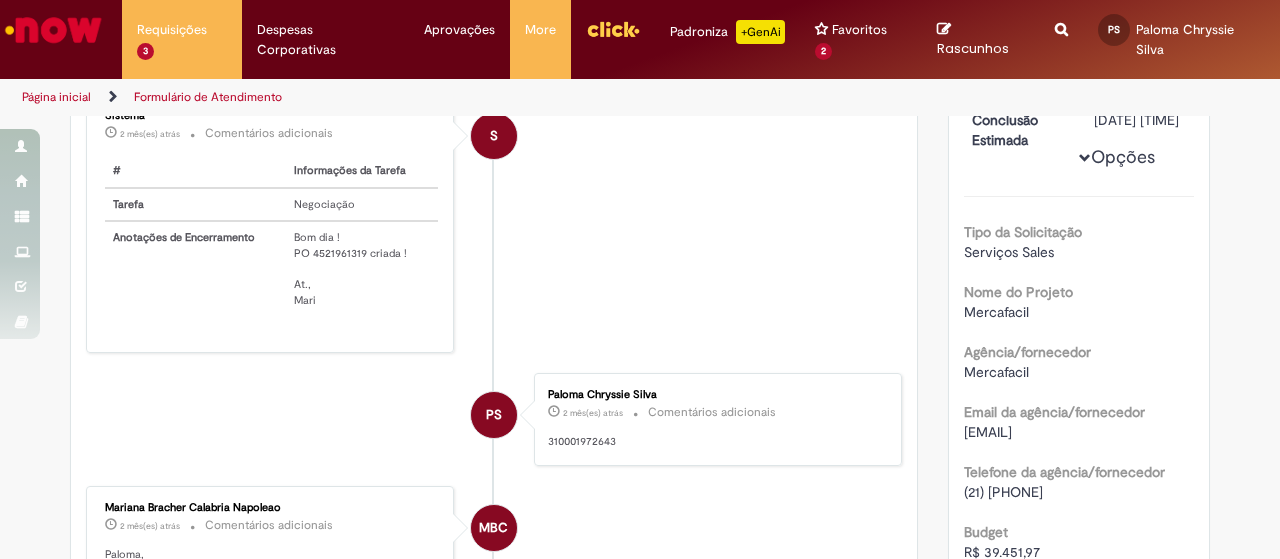 scroll, scrollTop: 114, scrollLeft: 0, axis: vertical 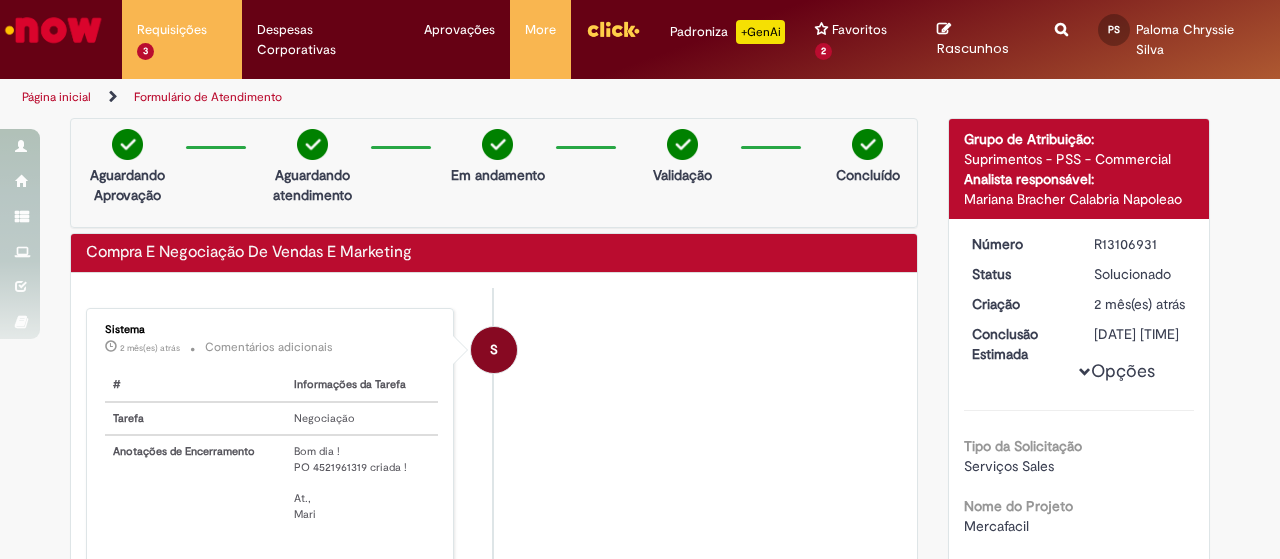 click at bounding box center [1061, 18] 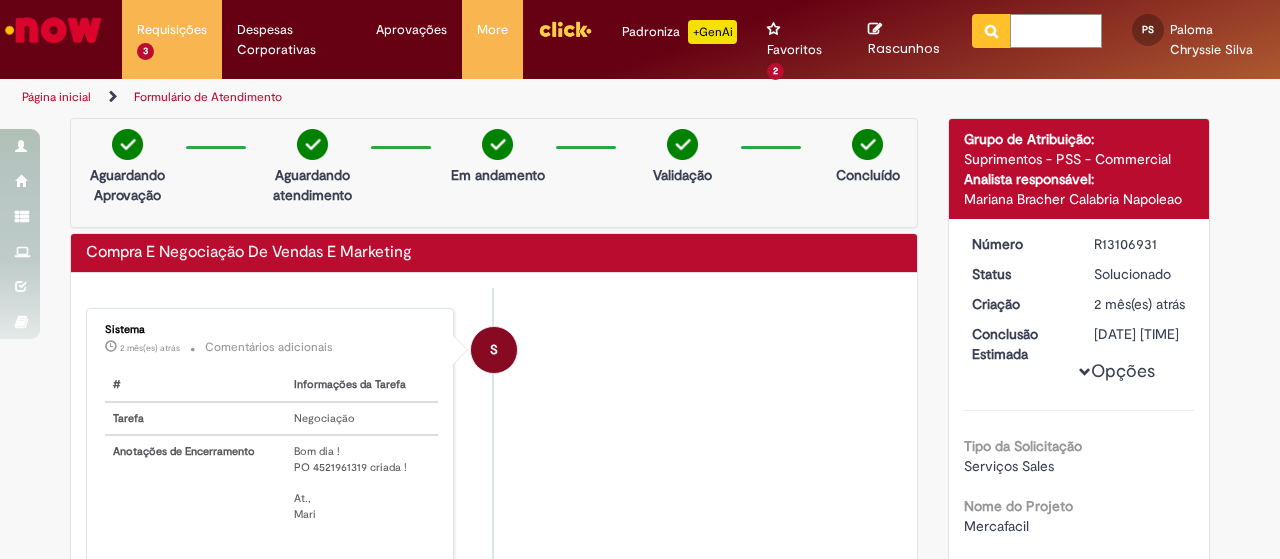 click at bounding box center [1056, 31] 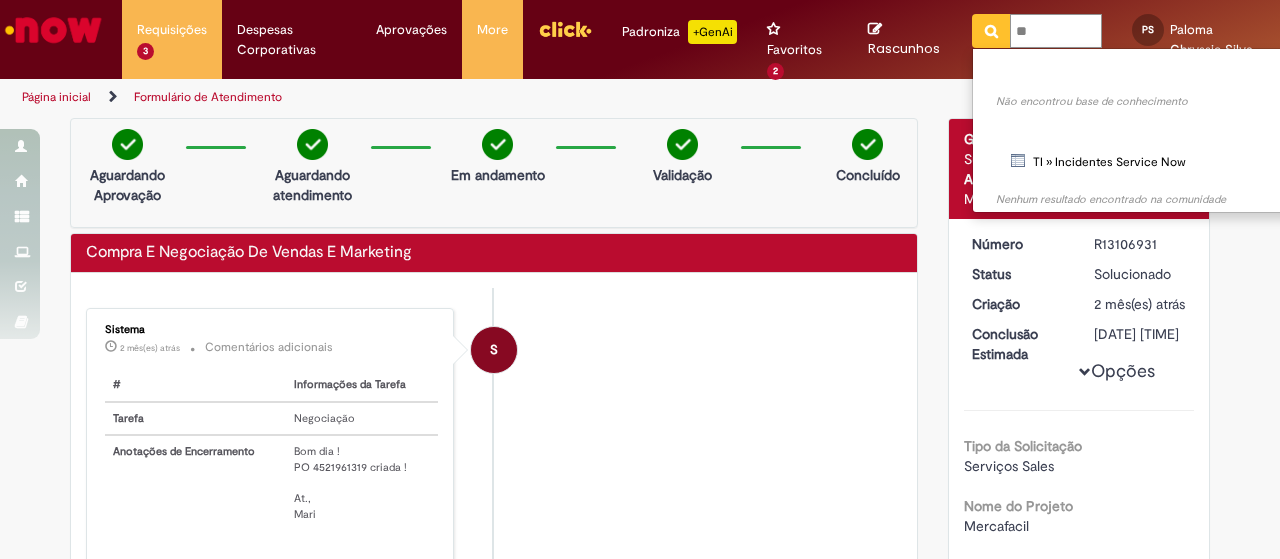 type on "*" 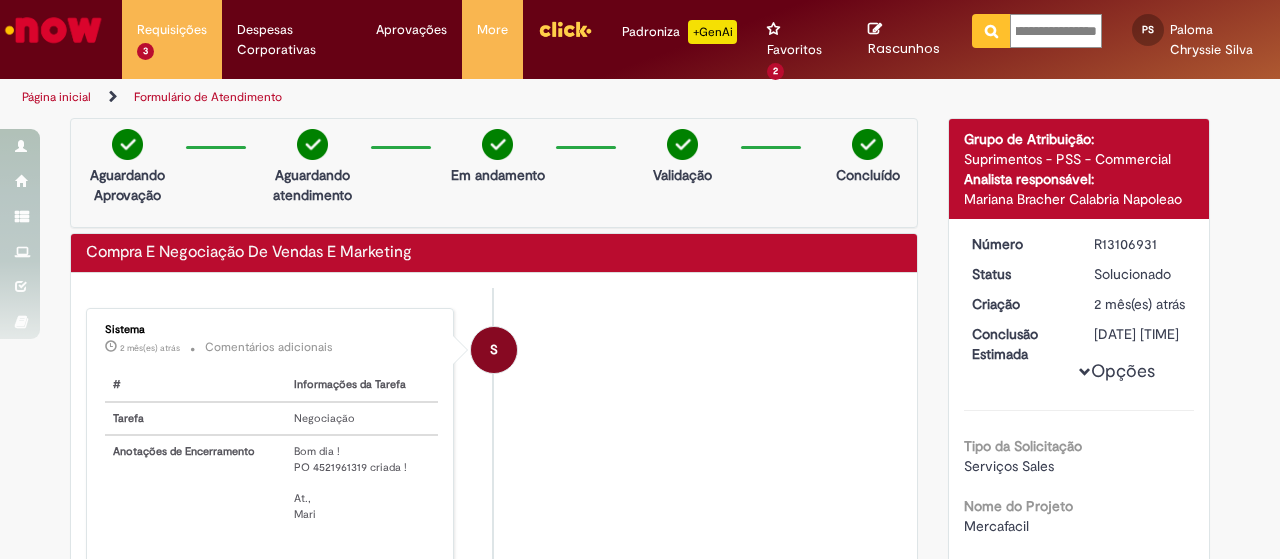 scroll, scrollTop: 0, scrollLeft: 86, axis: horizontal 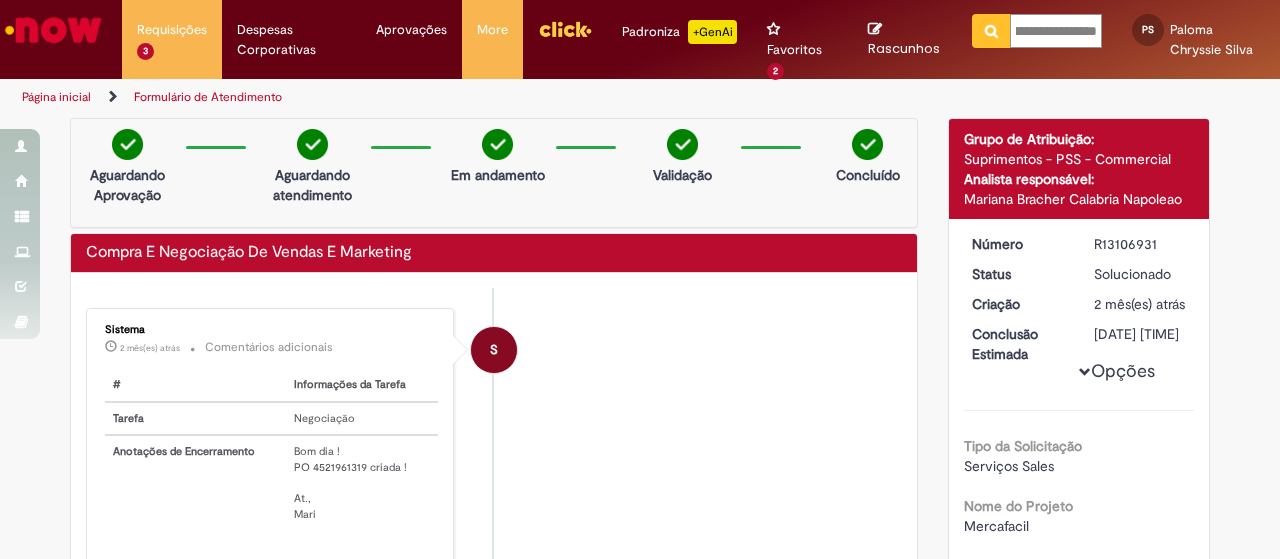 click at bounding box center [991, 31] 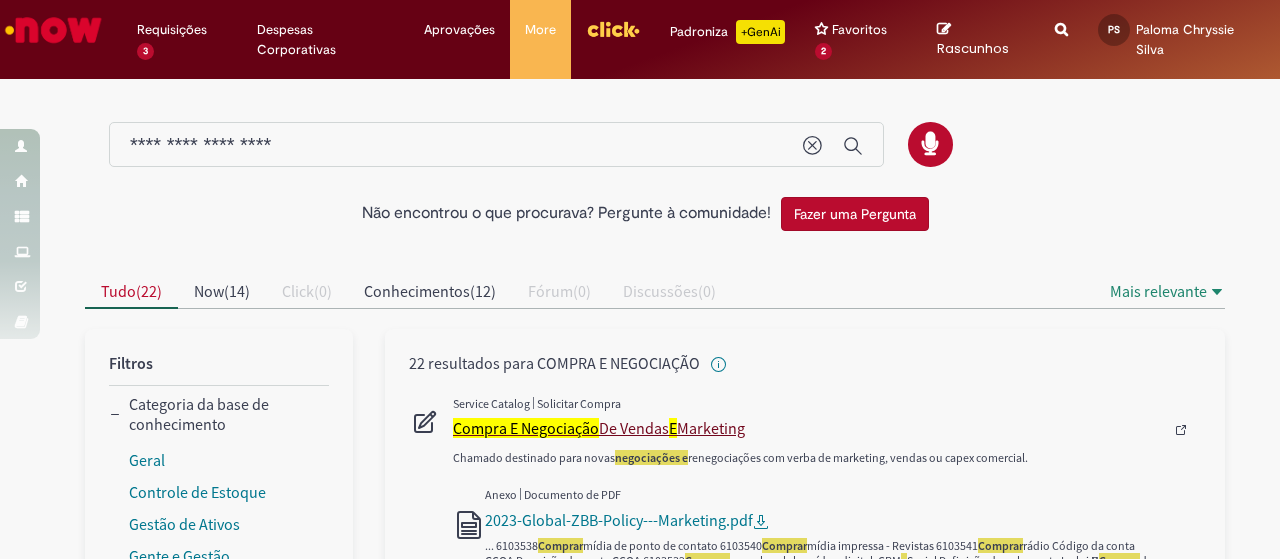 click on "Compra E Negociação  De Vendas  E  Marketing" at bounding box center (808, 428) 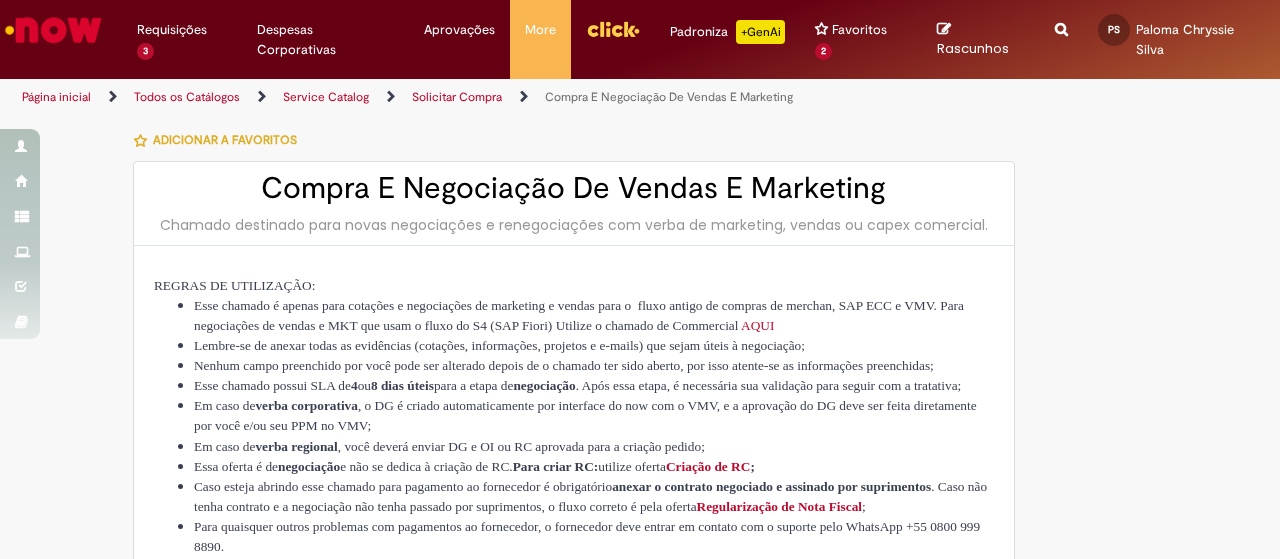 type on "********" 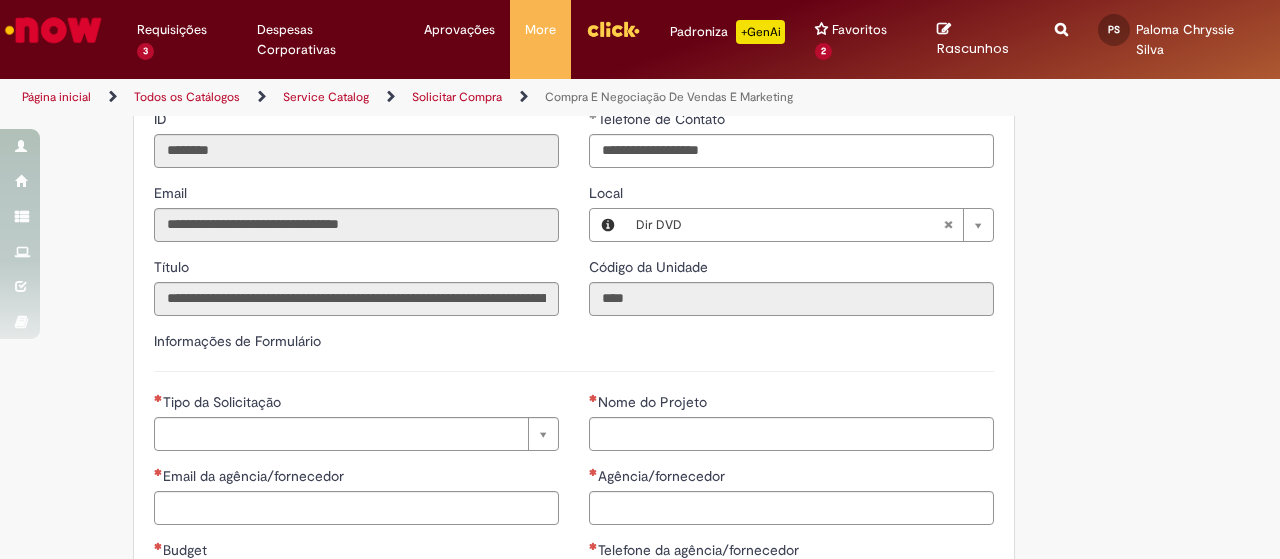 scroll, scrollTop: 700, scrollLeft: 0, axis: vertical 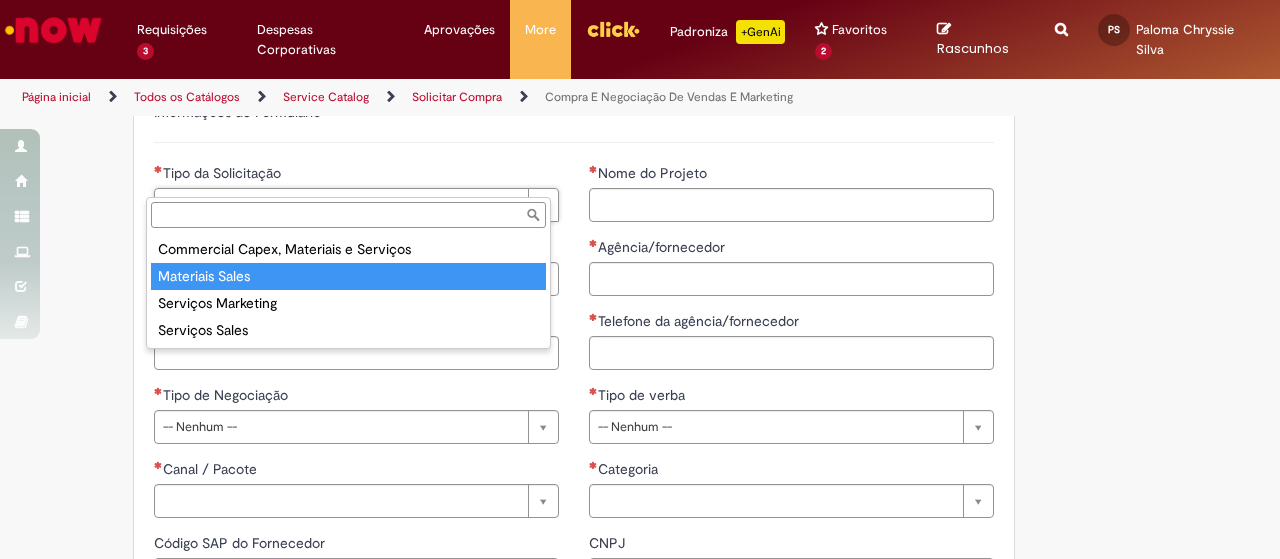 type on "**********" 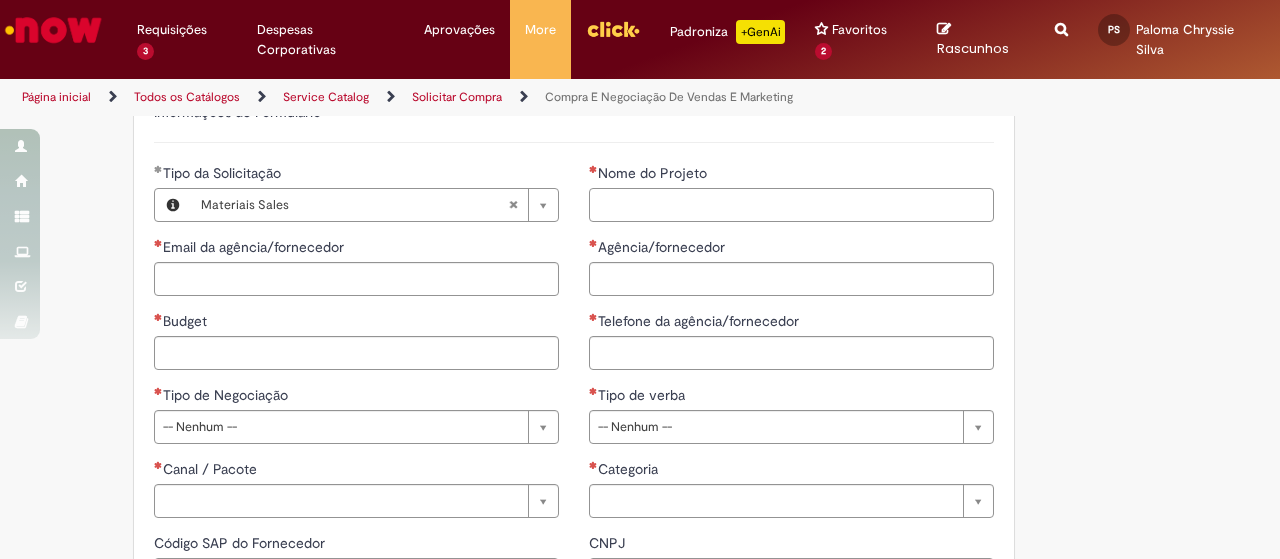 click on "Nome do Projeto" at bounding box center [791, 205] 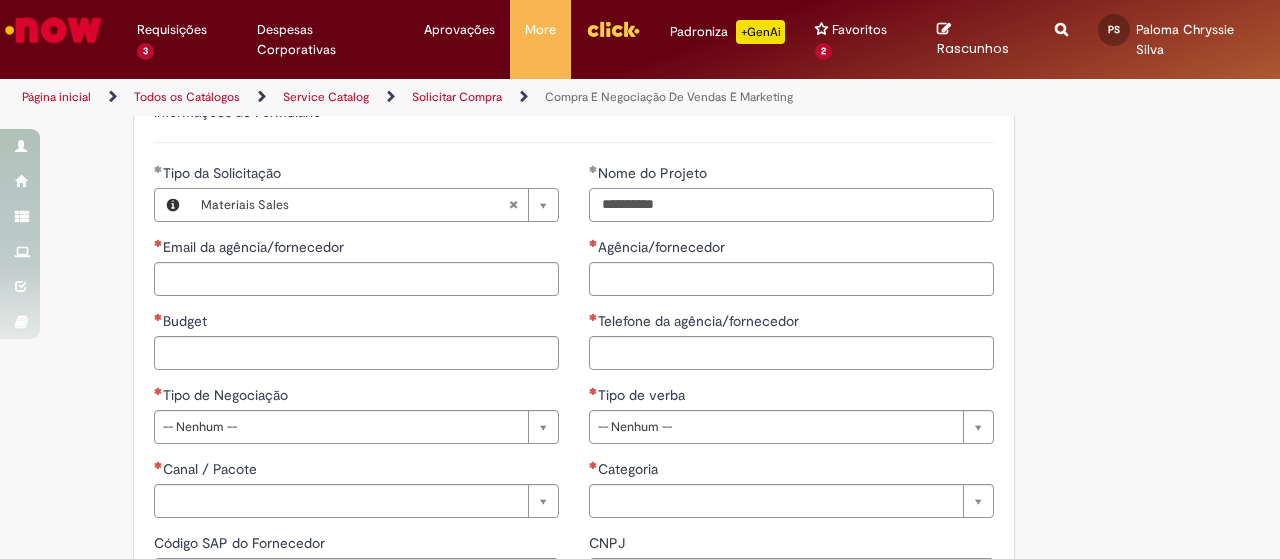 type on "**********" 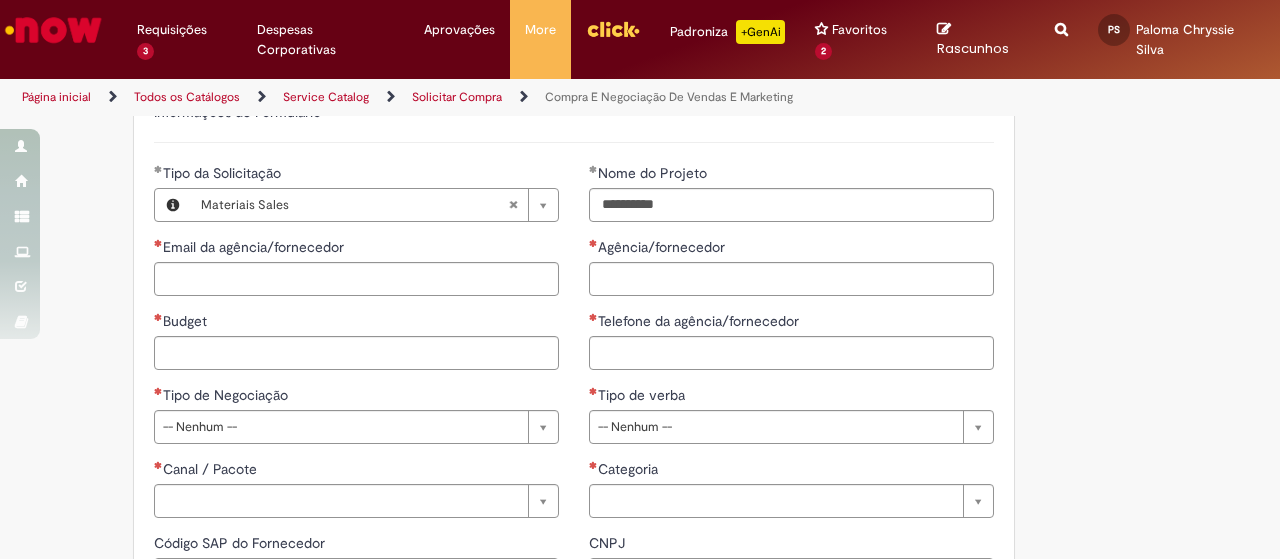 type 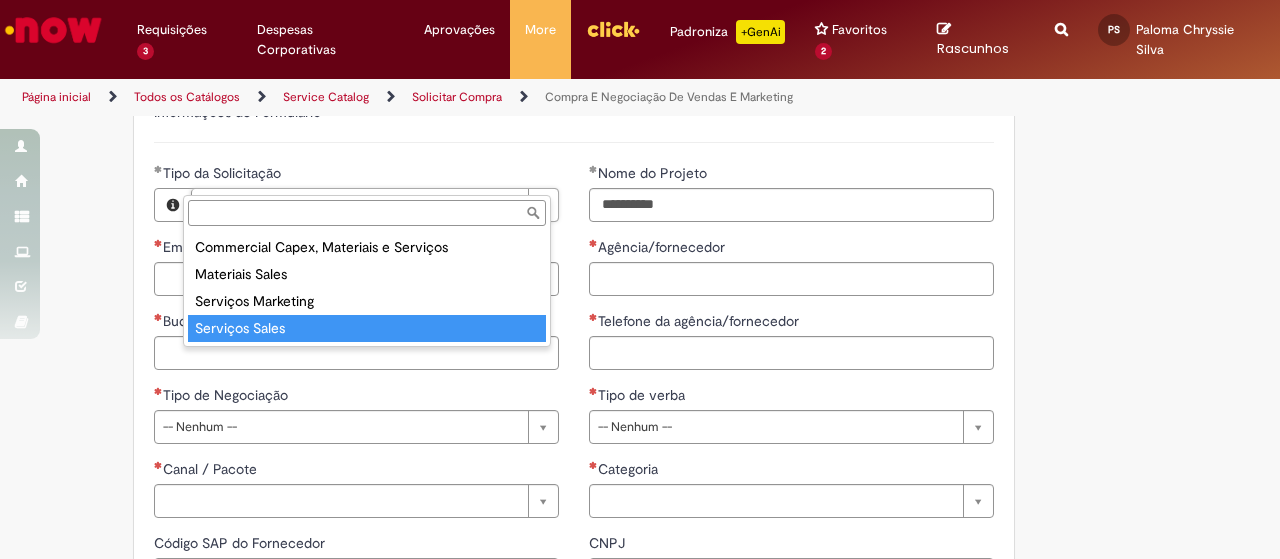 type on "**********" 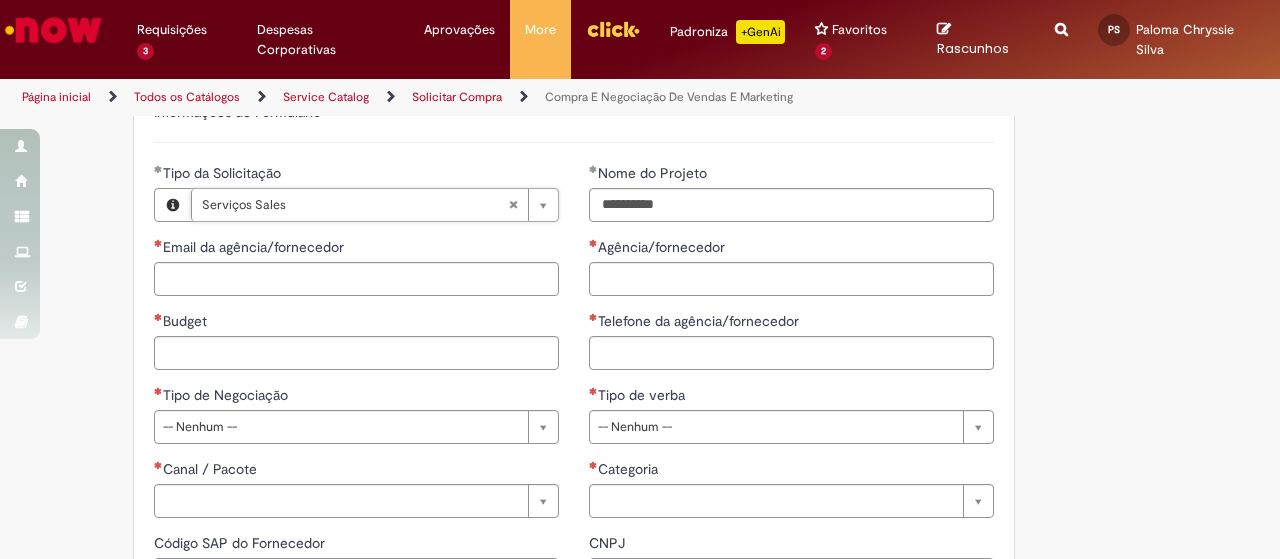 scroll, scrollTop: 0, scrollLeft: 90, axis: horizontal 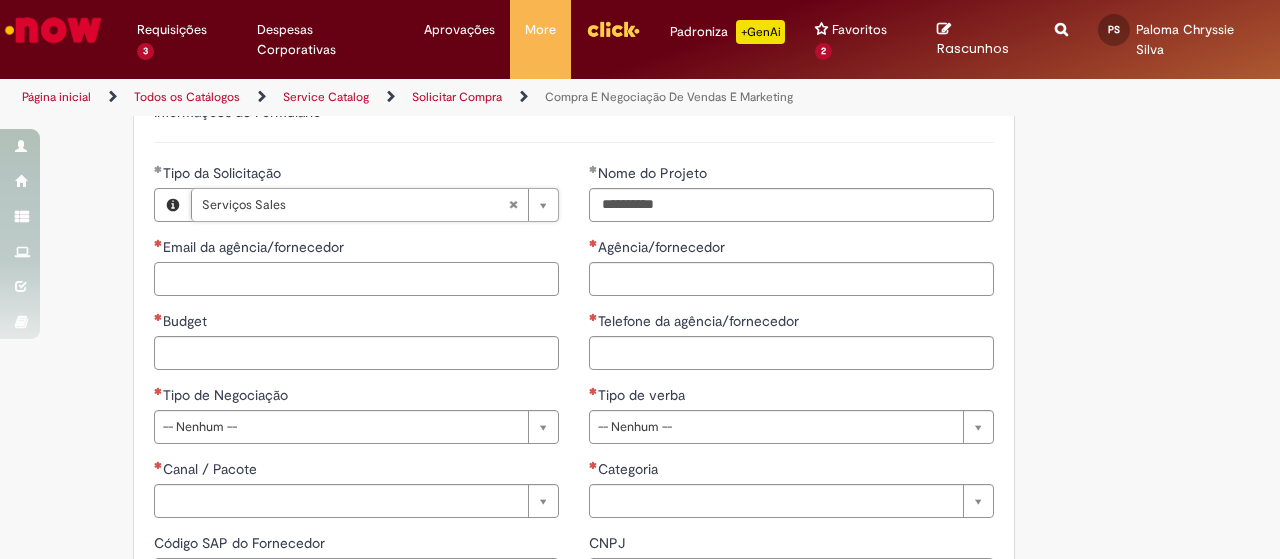 click on "Email da agência/fornecedor" at bounding box center (356, 279) 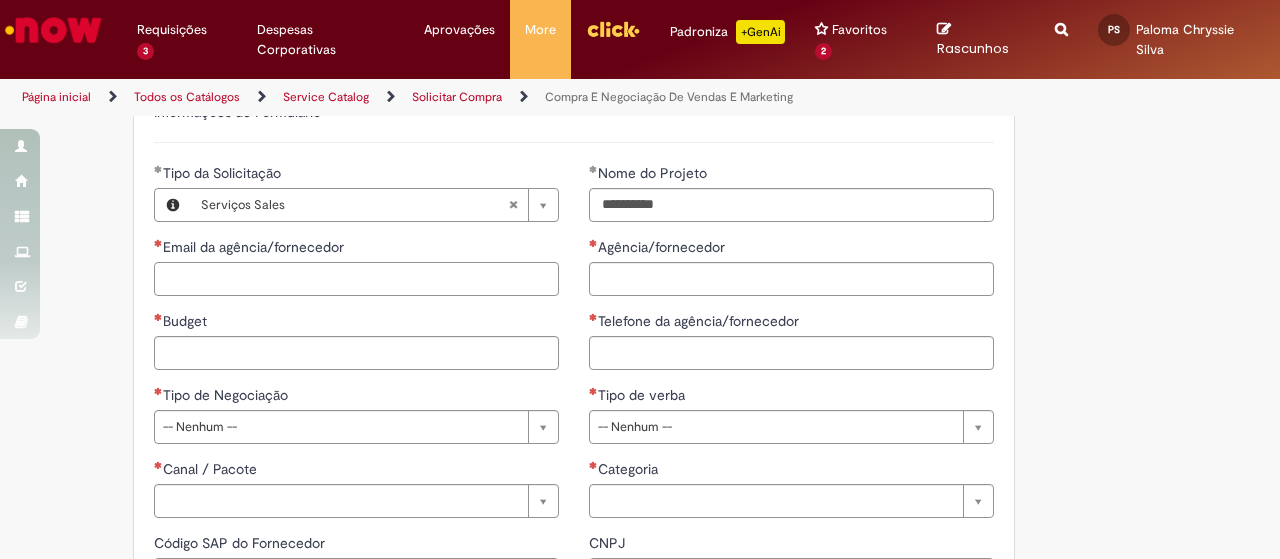 paste on "**********" 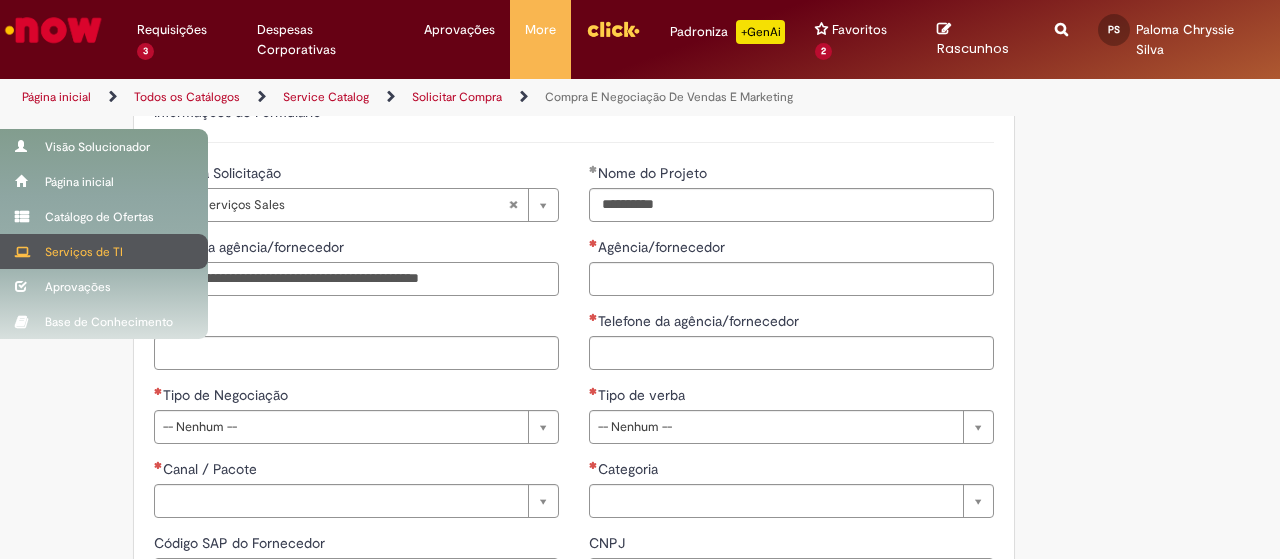 drag, startPoint x: 304, startPoint y: 255, endPoint x: 32, endPoint y: 243, distance: 272.2646 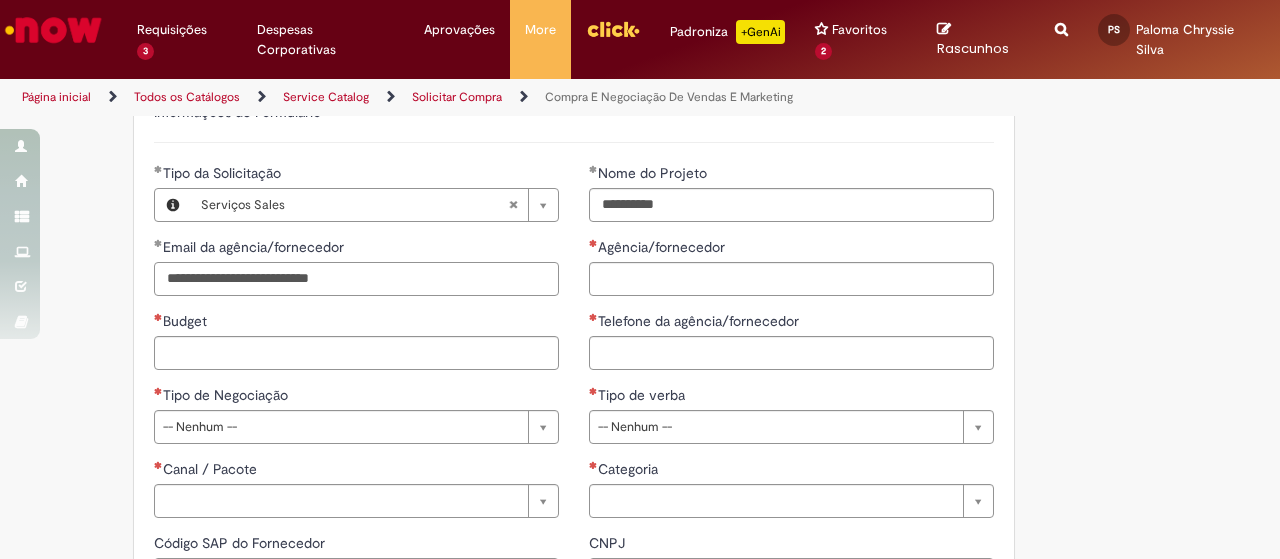 click on "**********" at bounding box center (356, 279) 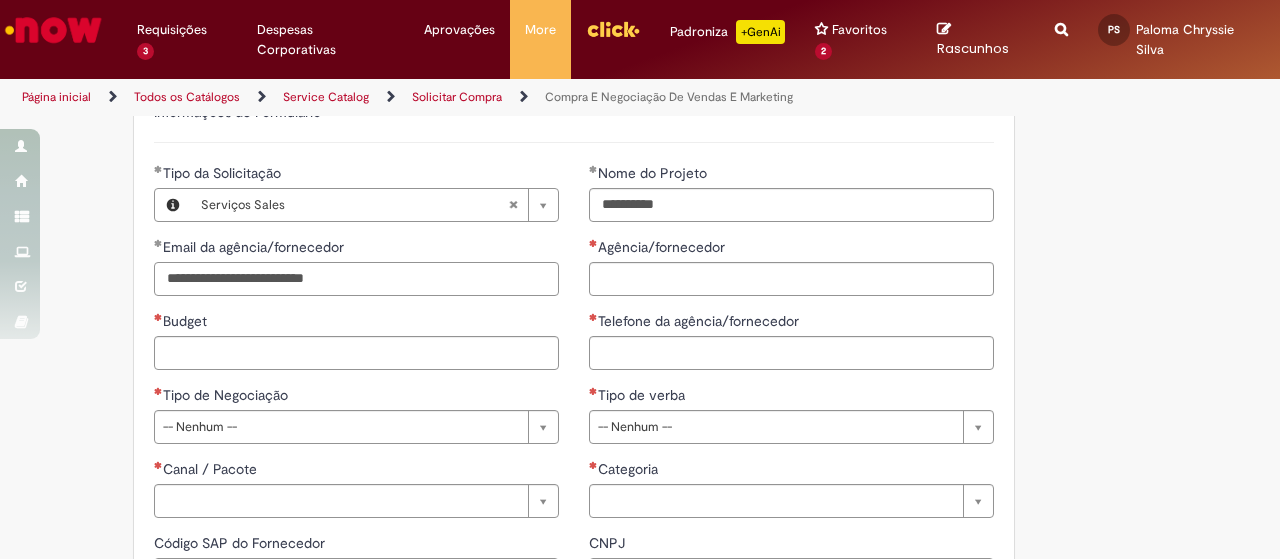 type on "**********" 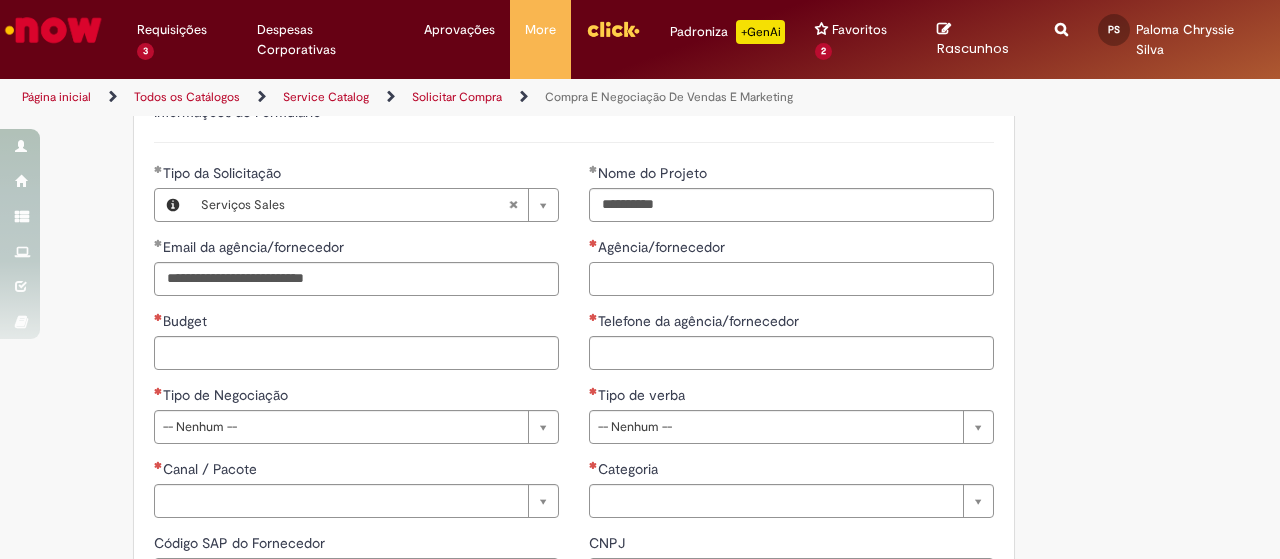 click on "Agência/fornecedor" at bounding box center [791, 279] 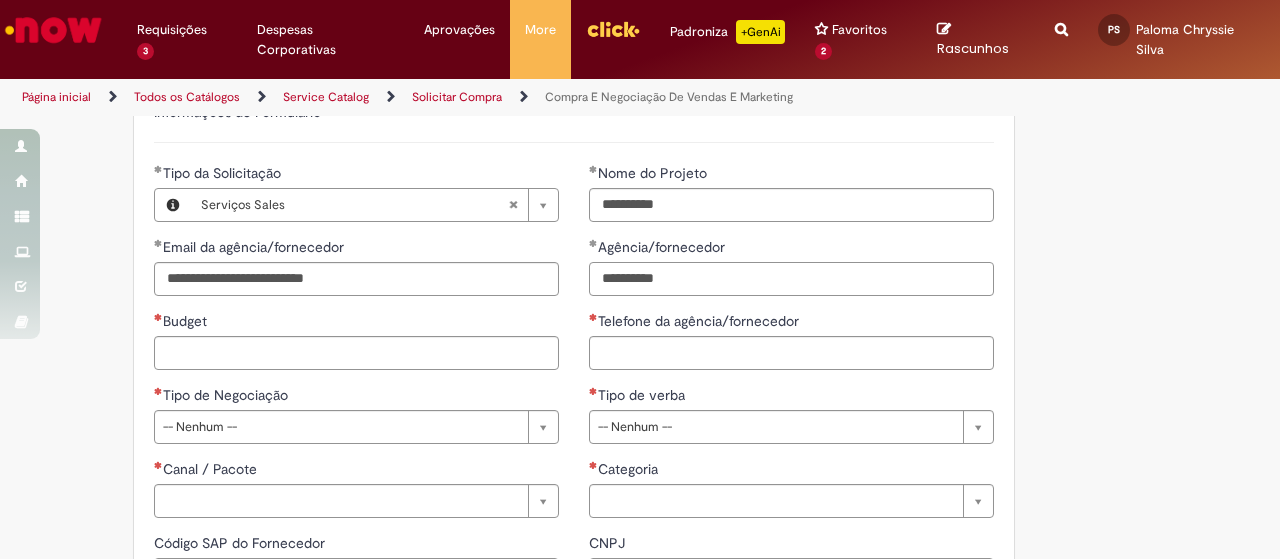 type on "**********" 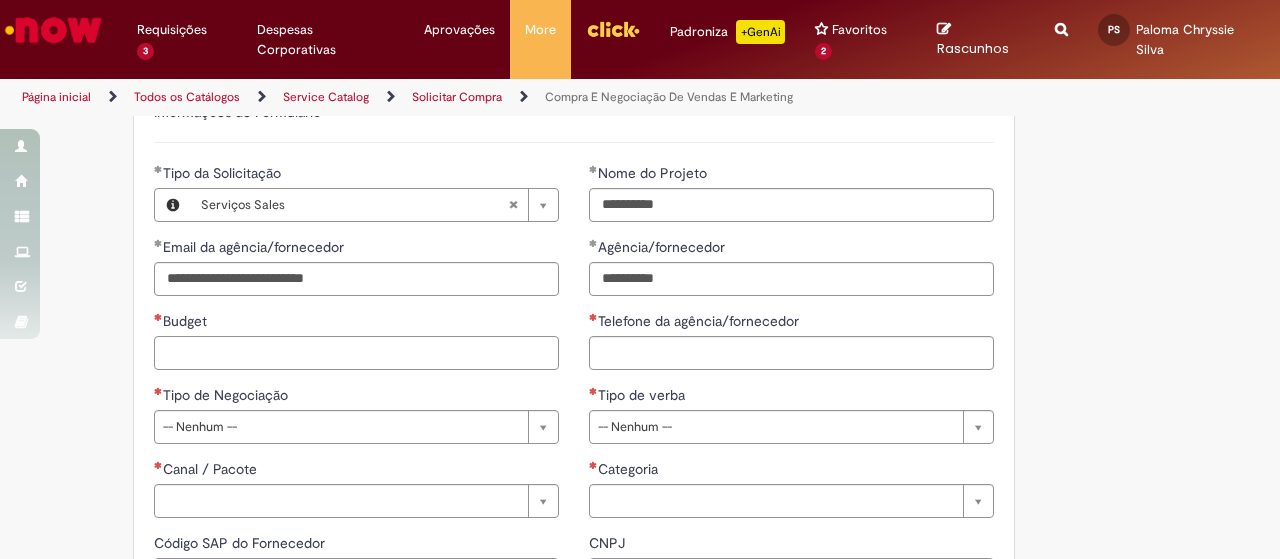 click on "Budget" at bounding box center [356, 353] 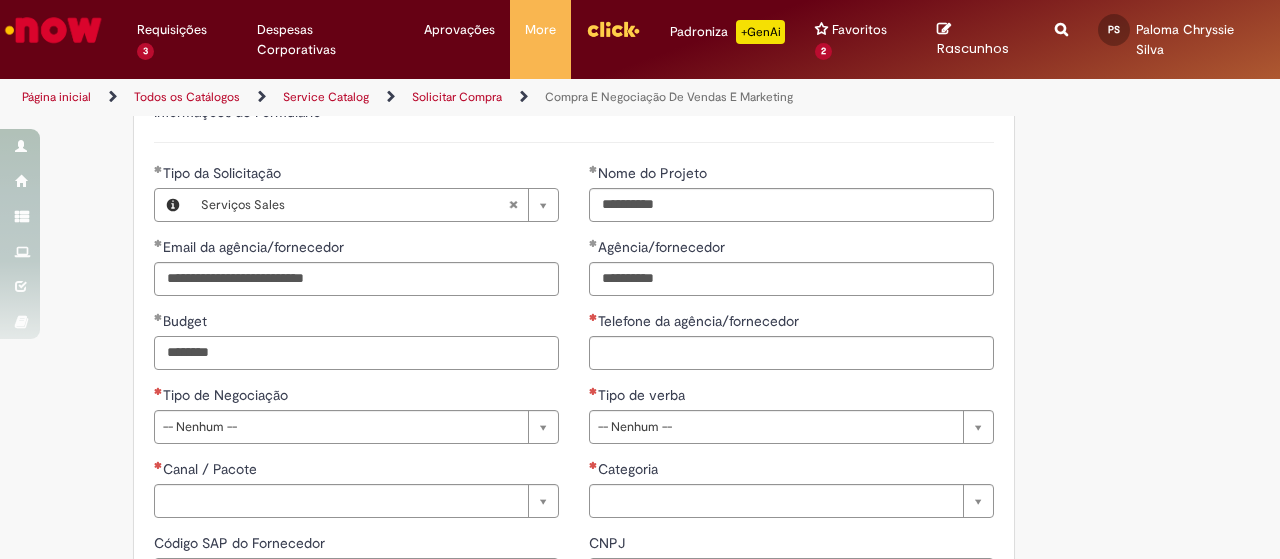 type on "********" 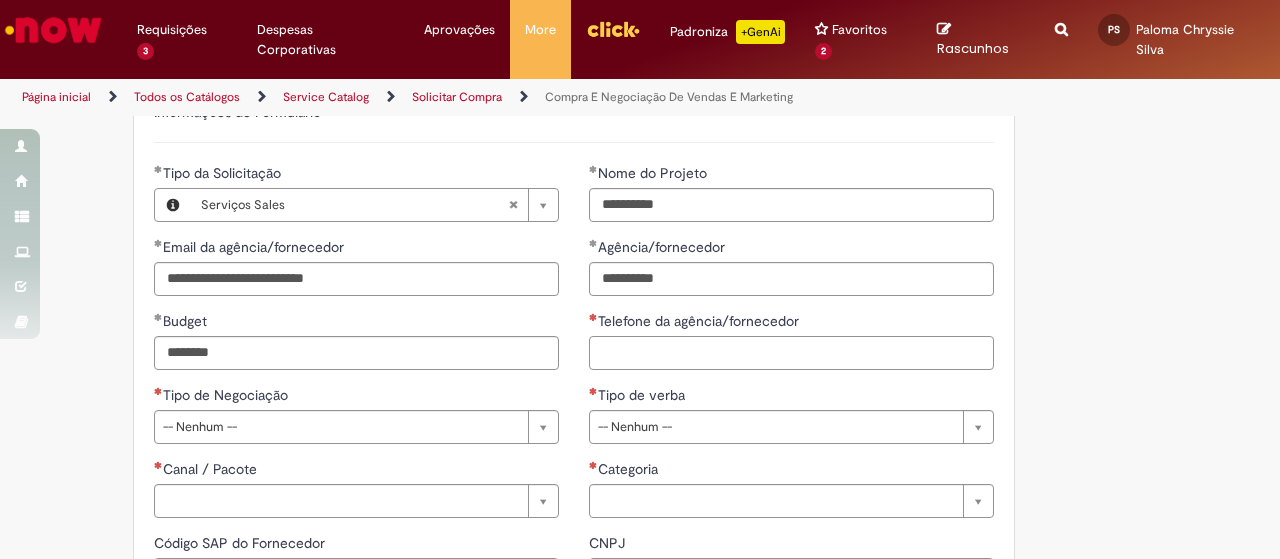 click on "Telefone da agência/fornecedor" at bounding box center [791, 353] 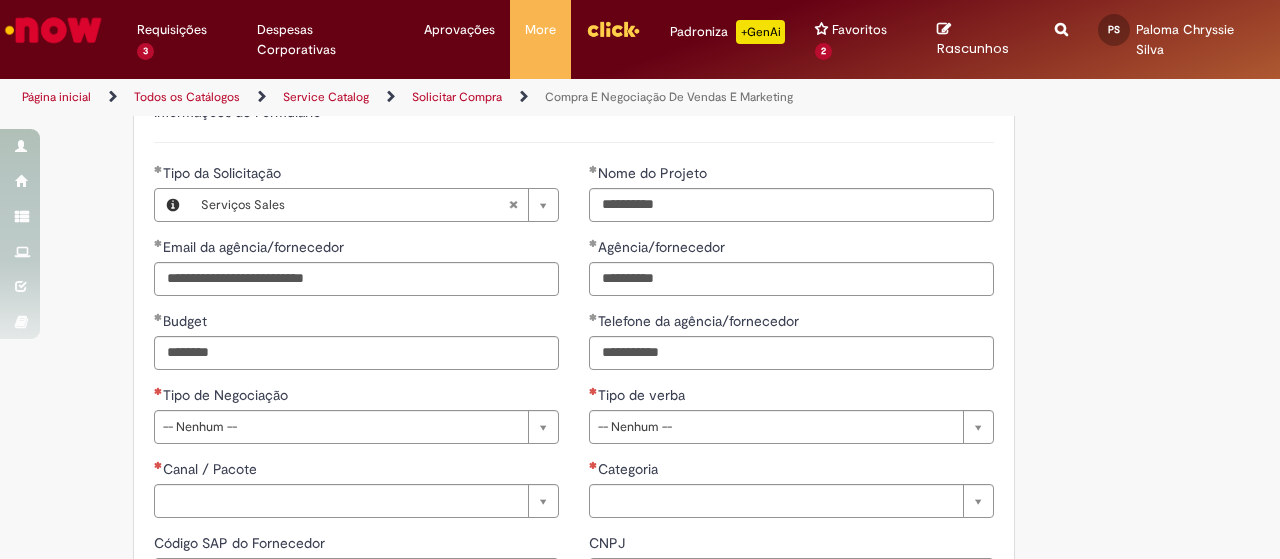 type on "**********" 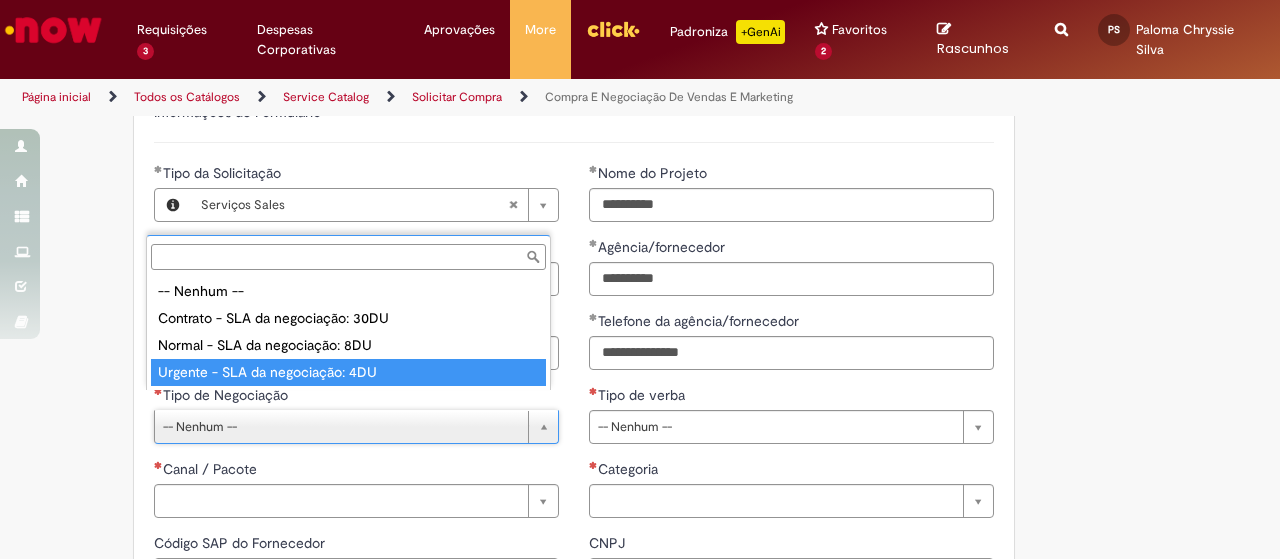 type on "**********" 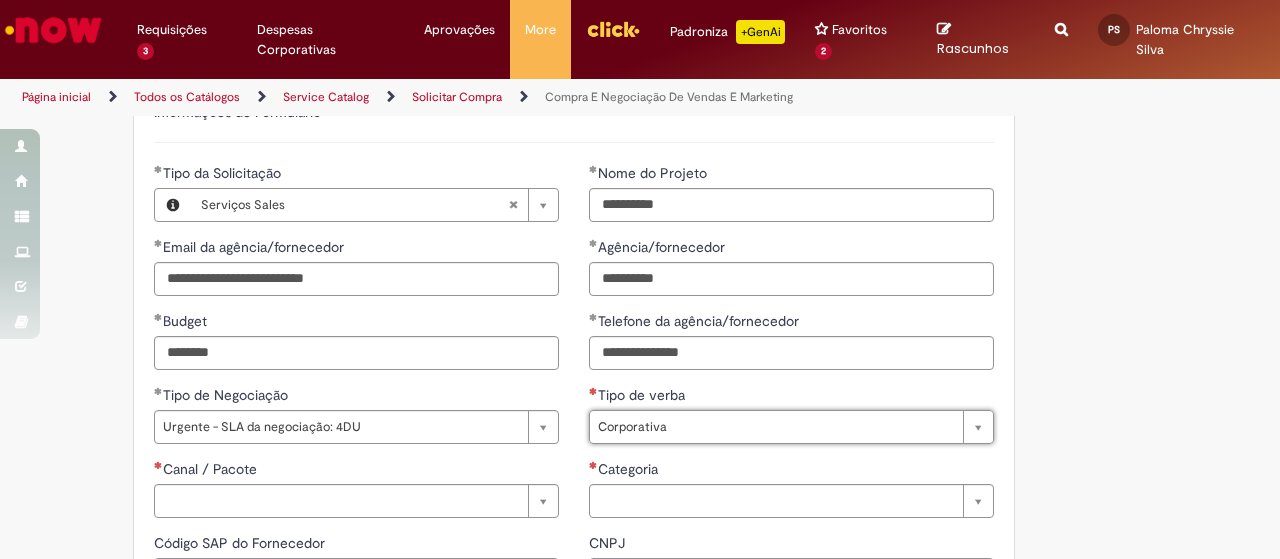 type on "**********" 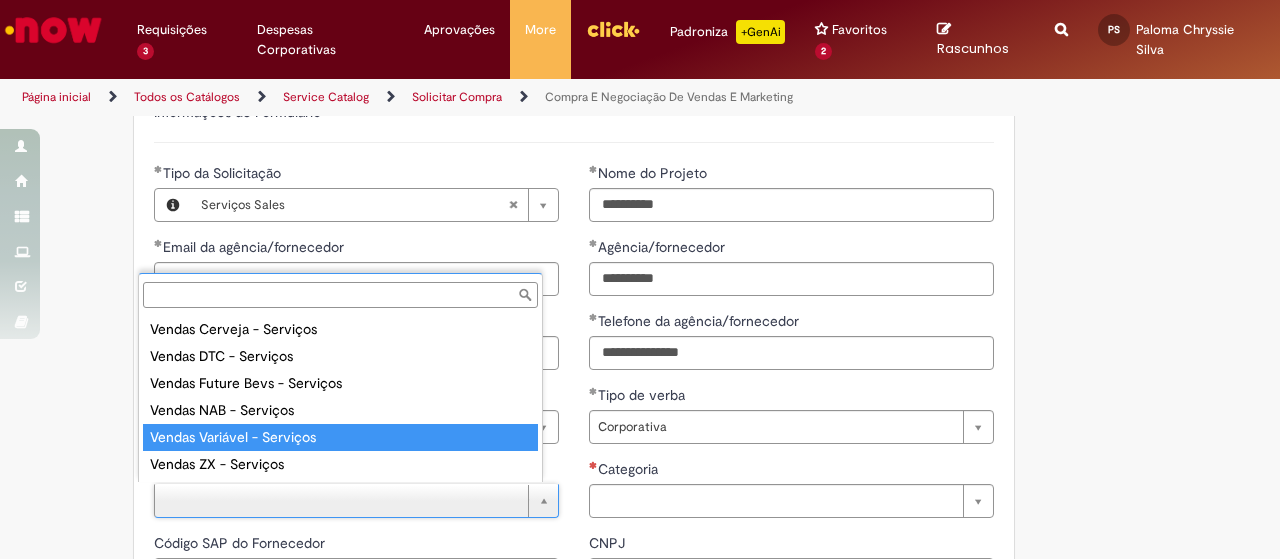 type on "**********" 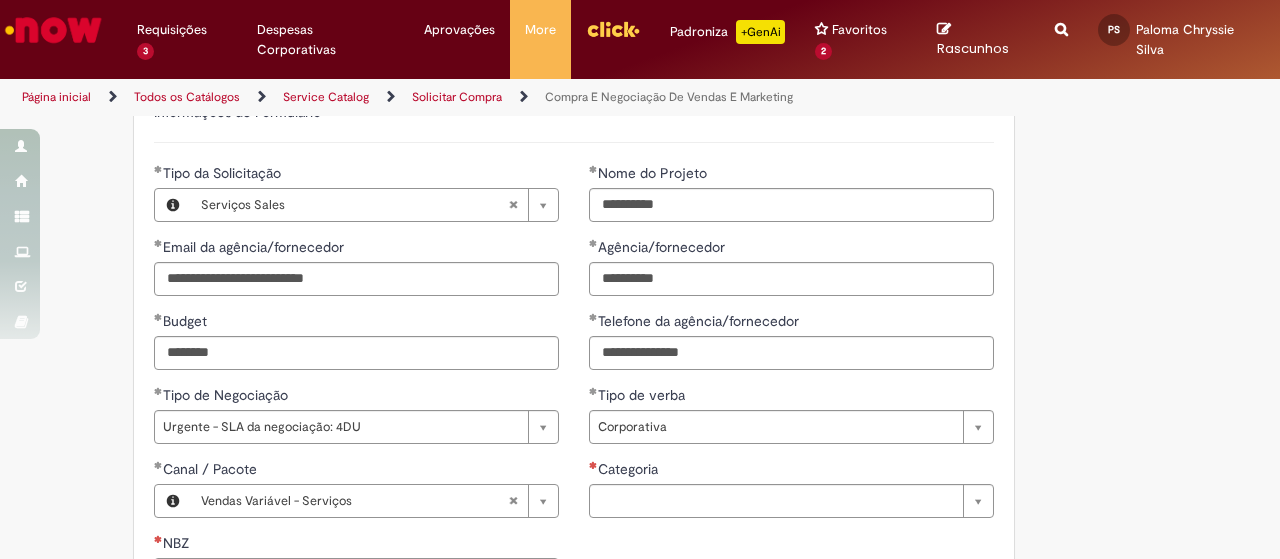 click on "Adicionar a Favoritos
Compra E Negociação De Vendas E Marketing
Chamado destinado para novas negociações e renegociações com verba de marketing, vendas ou capex comercial.
REGRAS DE UTILIZA ÇÃ O:
Esse chamado é apenas para   cotações e negociações de marketing e vendas   para o  fluxo antigo de compras de merchan, SAP ECC e VMV. Para negociações de vendas e MKT que usam o fluxo do S4 (SAP Fiori) Utilize o chamado de Commercial   AQUI
Lembre-se de anexar todas as evidências (cotações, informações, projetos e e-mails) que sejam úteis à negociação;
Nenhum campo preenchido por você pode ser alterado depois de o chamado ter sido aberto, por isso atente-se as informações preenchidas;
Esse chamado possui SLA de  4  ou  8 dias úteis  para a etapa de  negociação . Após essa etapa, é necessária sua validação para seguir com a tratativa;
Em caso de" at bounding box center [640, 192] 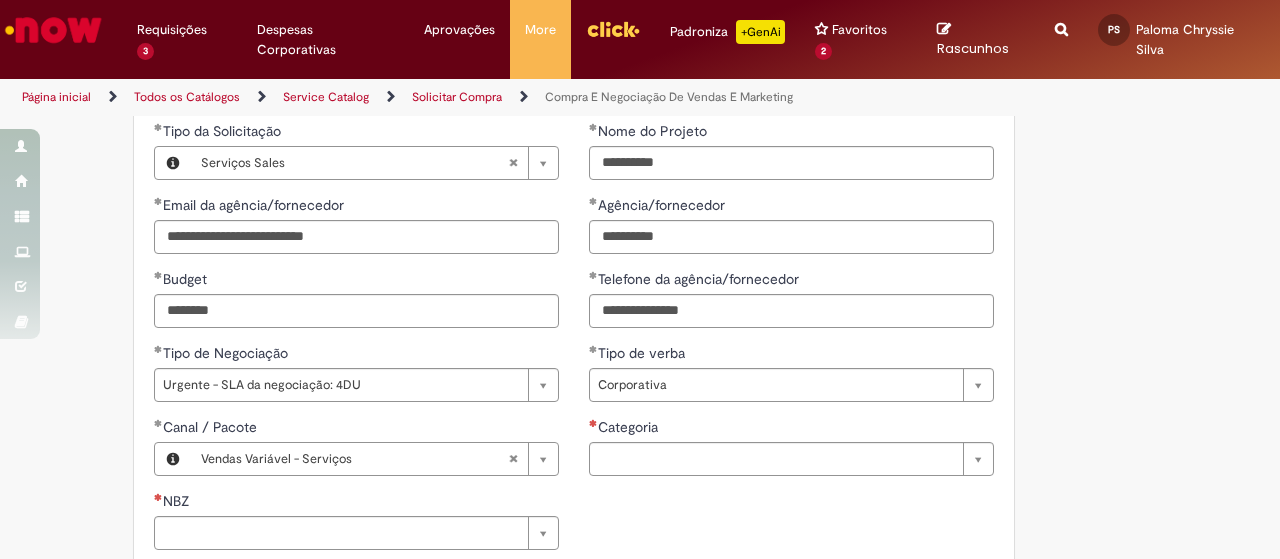 scroll, scrollTop: 1000, scrollLeft: 0, axis: vertical 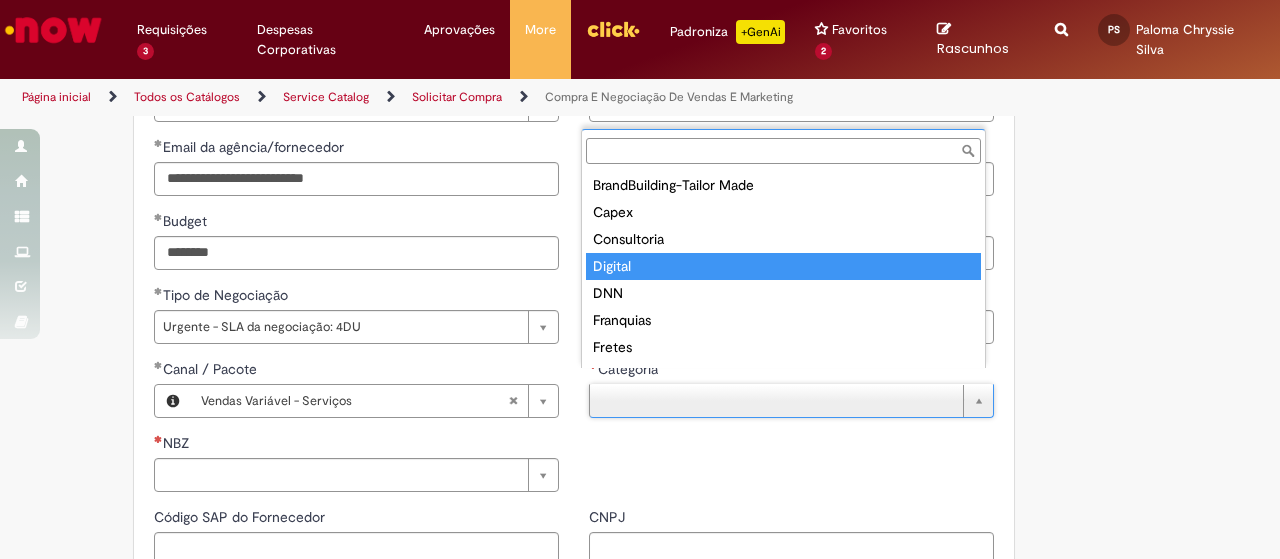 type on "*******" 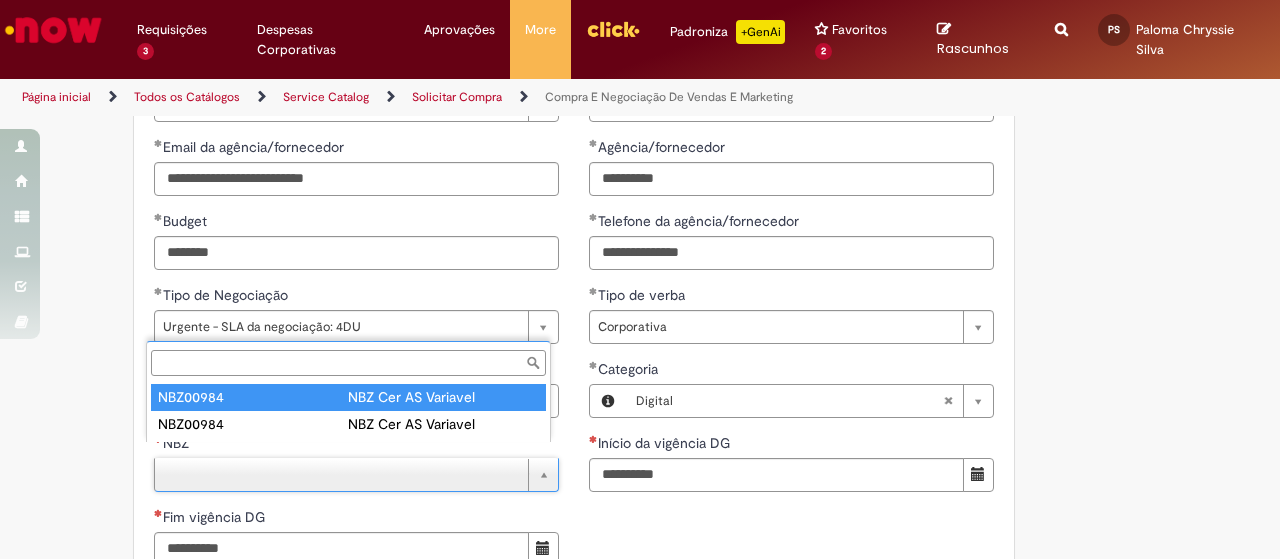 type on "********" 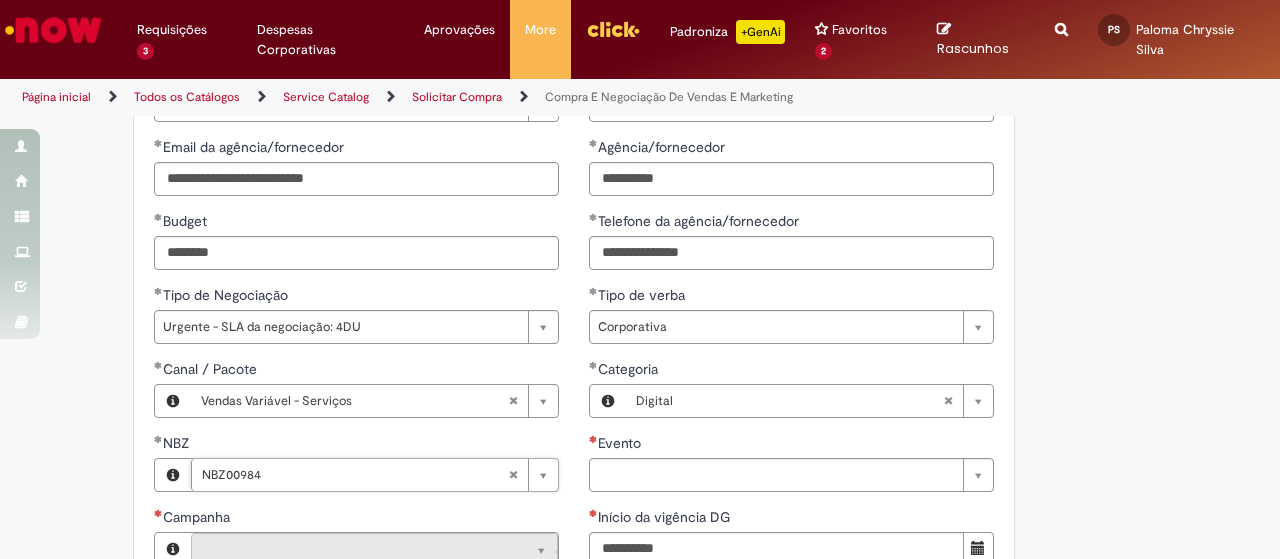type on "********" 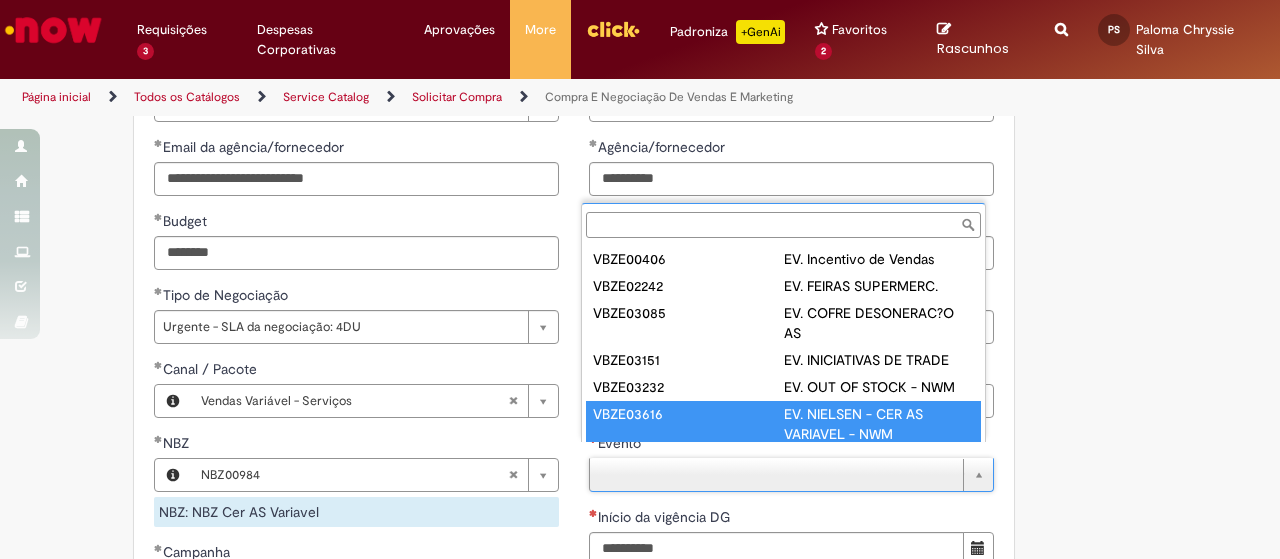 scroll, scrollTop: 2, scrollLeft: 0, axis: vertical 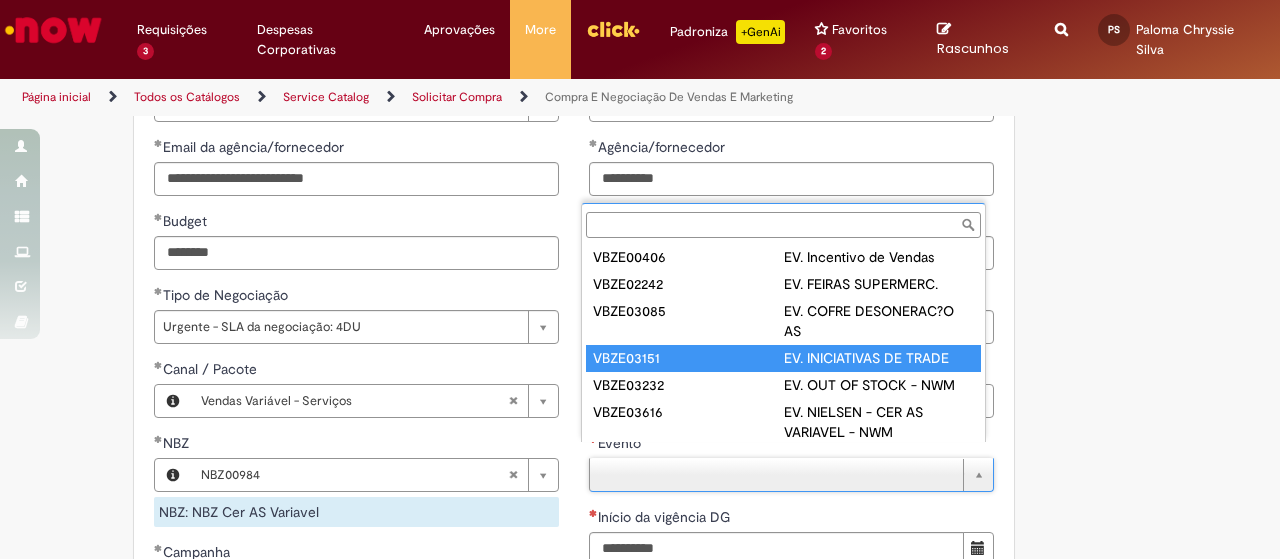 type on "*********" 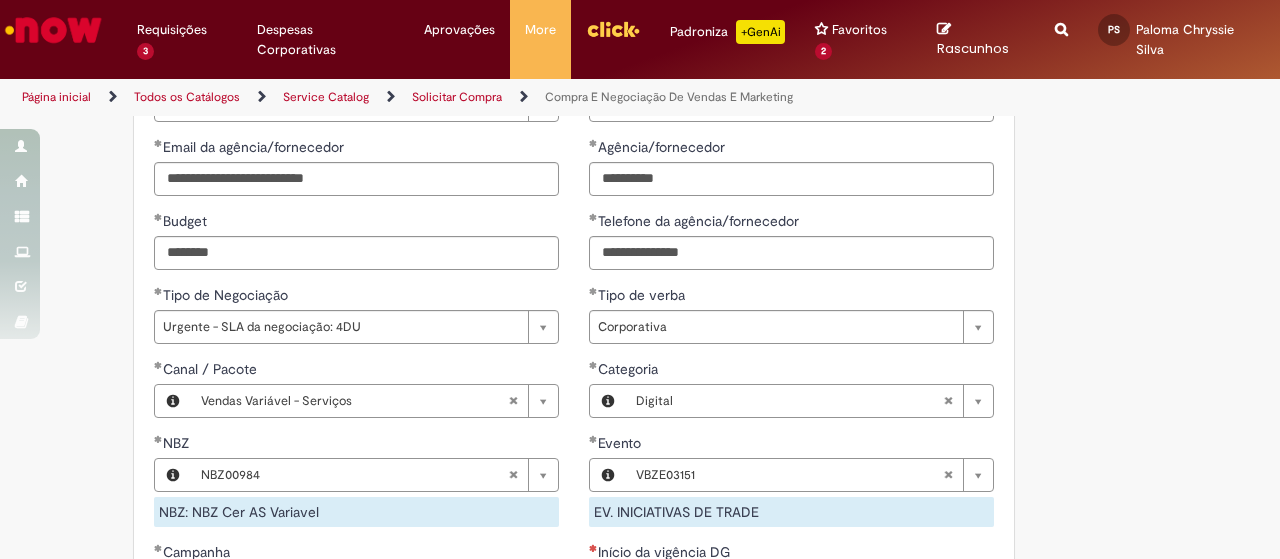 click on "Adicionar a Favoritos
Compra E Negociação De Vendas E Marketing
Chamado destinado para novas negociações e renegociações com verba de marketing, vendas ou capex comercial.
REGRAS DE UTILIZA ÇÃ O:
Esse chamado é apenas para   cotações e negociações de marketing e vendas   para o  fluxo antigo de compras de merchan, SAP ECC e VMV. Para negociações de vendas e MKT que usam o fluxo do S4 (SAP Fiori) Utilize o chamado de Commercial   AQUI
Lembre-se de anexar todas as evidências (cotações, informações, projetos e e-mails) que sejam úteis à negociação;
Nenhum campo preenchido por você pode ser alterado depois de o chamado ter sido aberto, por isso atente-se as informações preenchidas;
Esse chamado possui SLA de  4  ou  8 dias úteis  para a etapa de  negociação . Após essa etapa, é necessária sua validação para seguir com a tratativa;
Em caso de" at bounding box center [640, 201] 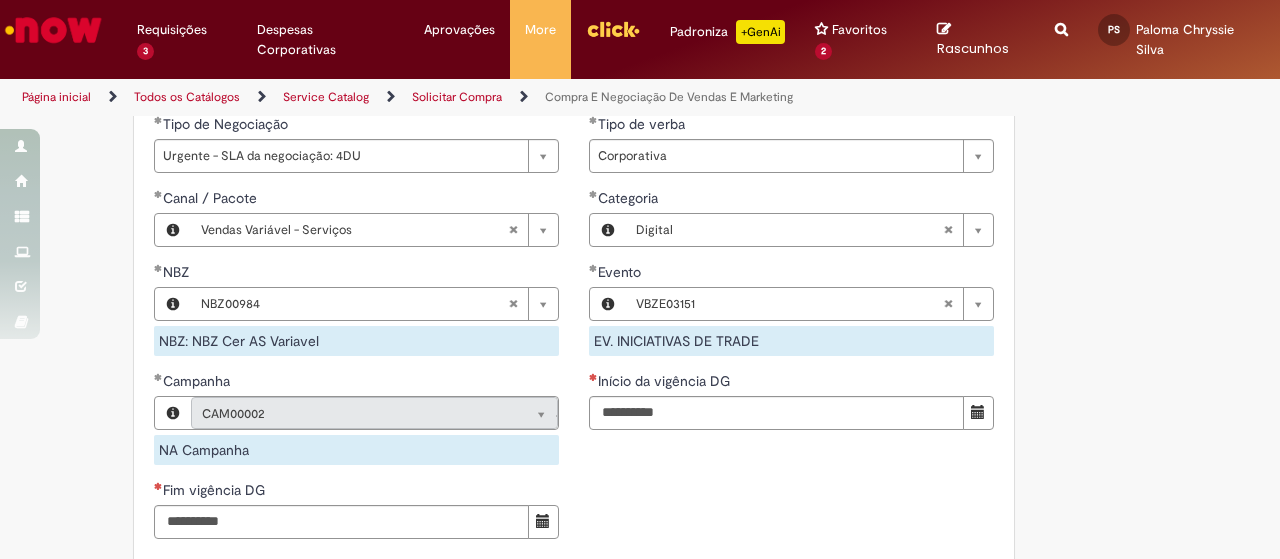 scroll, scrollTop: 1200, scrollLeft: 0, axis: vertical 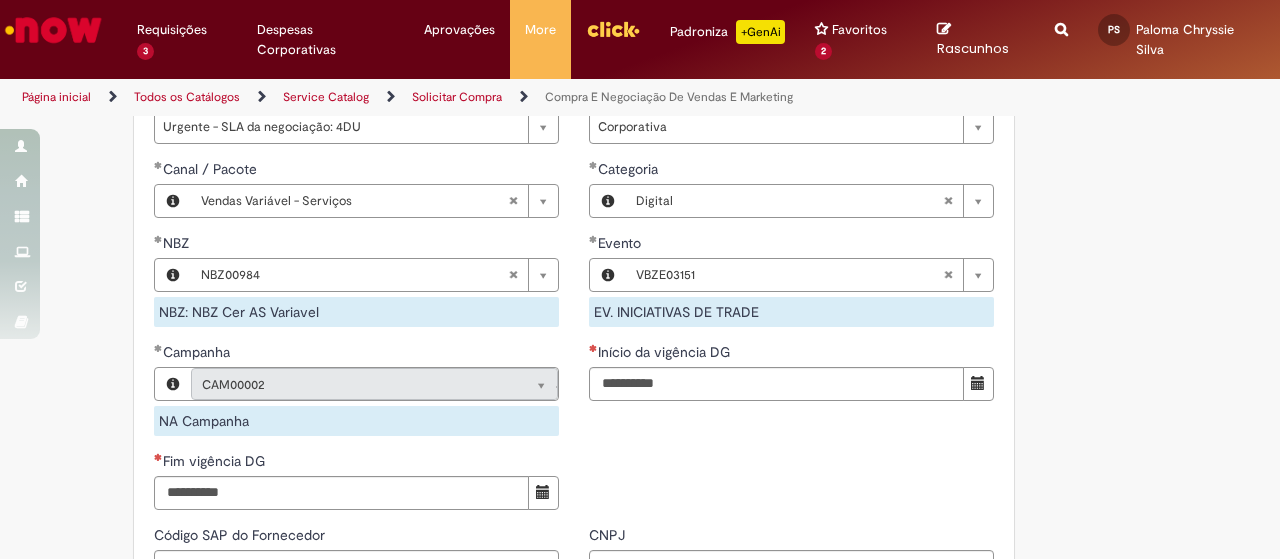 click on "**********" at bounding box center (574, 194) 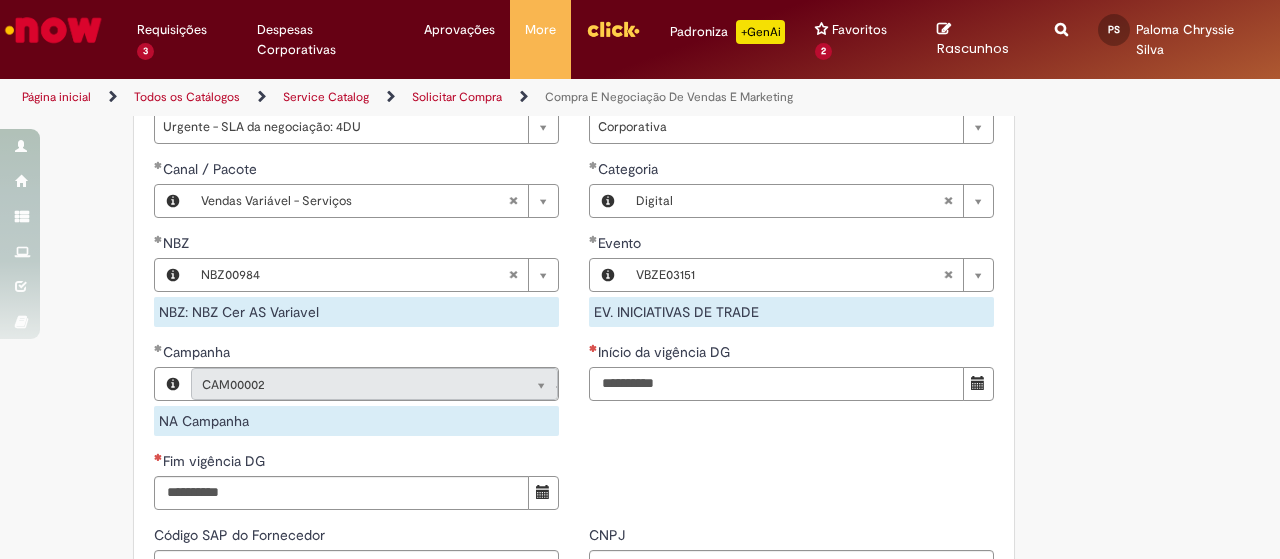 click on "Início da vigência DG" at bounding box center (776, 384) 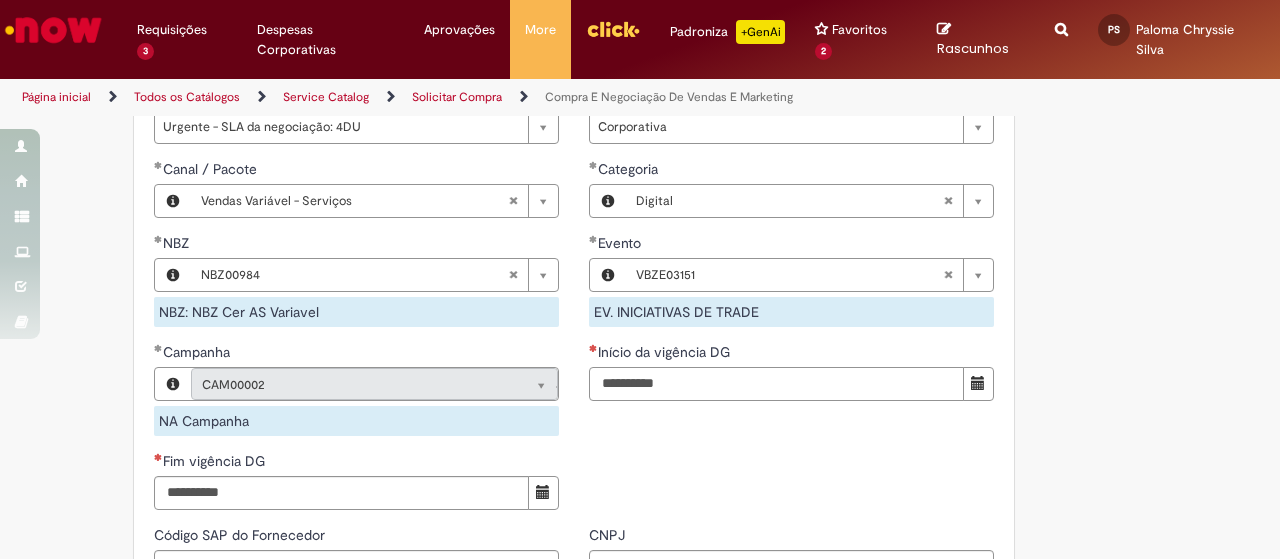 type on "**********" 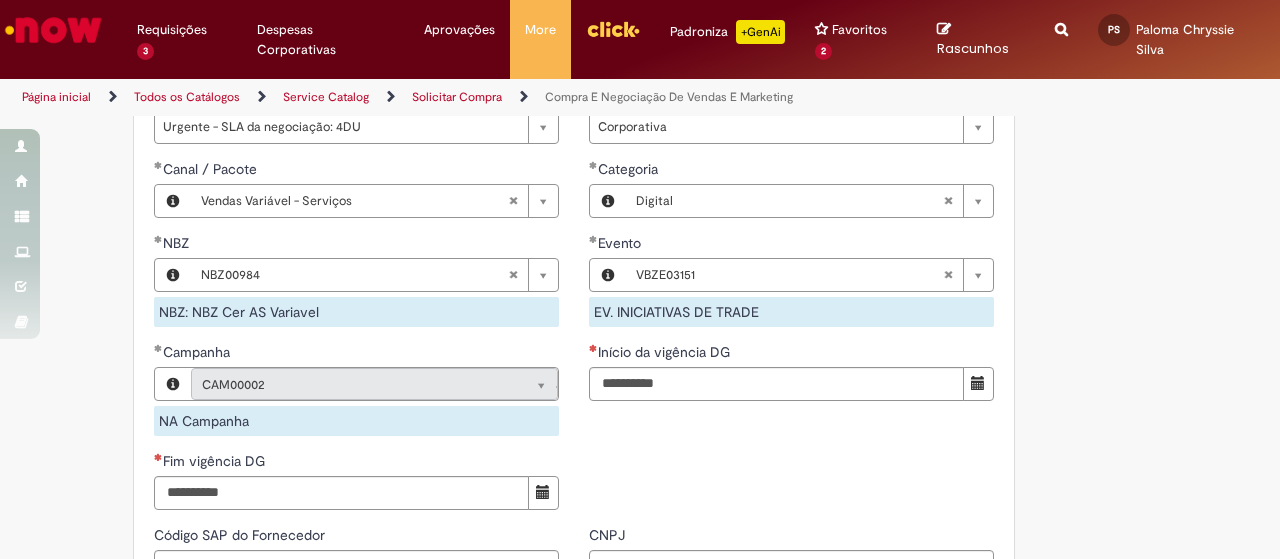 click on "**********" at bounding box center (574, 194) 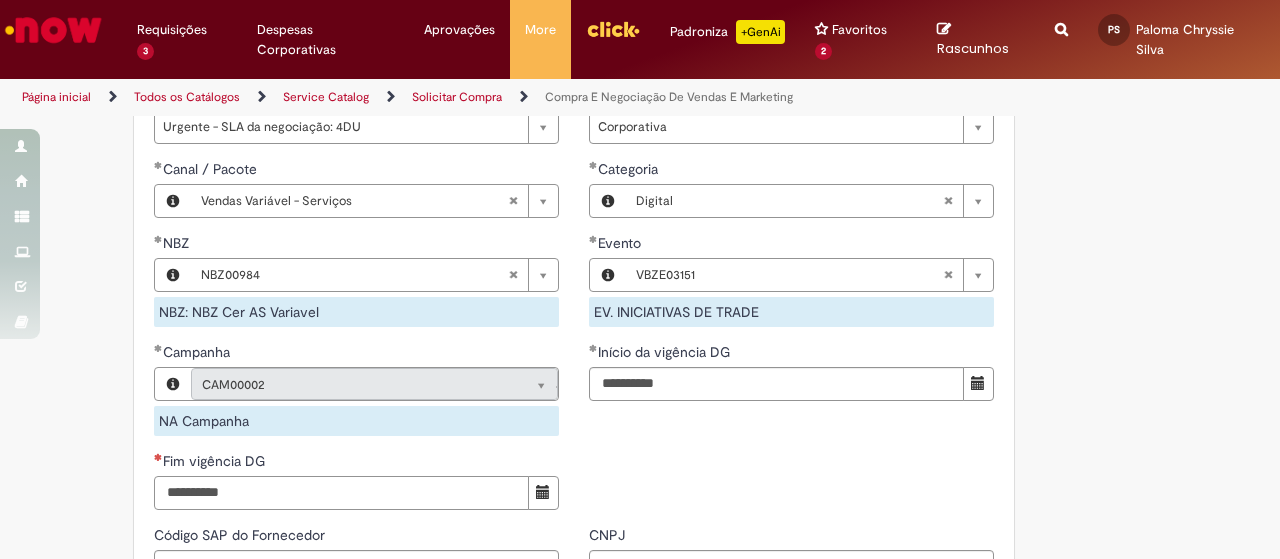 click on "Fim vigência DG" at bounding box center (341, 493) 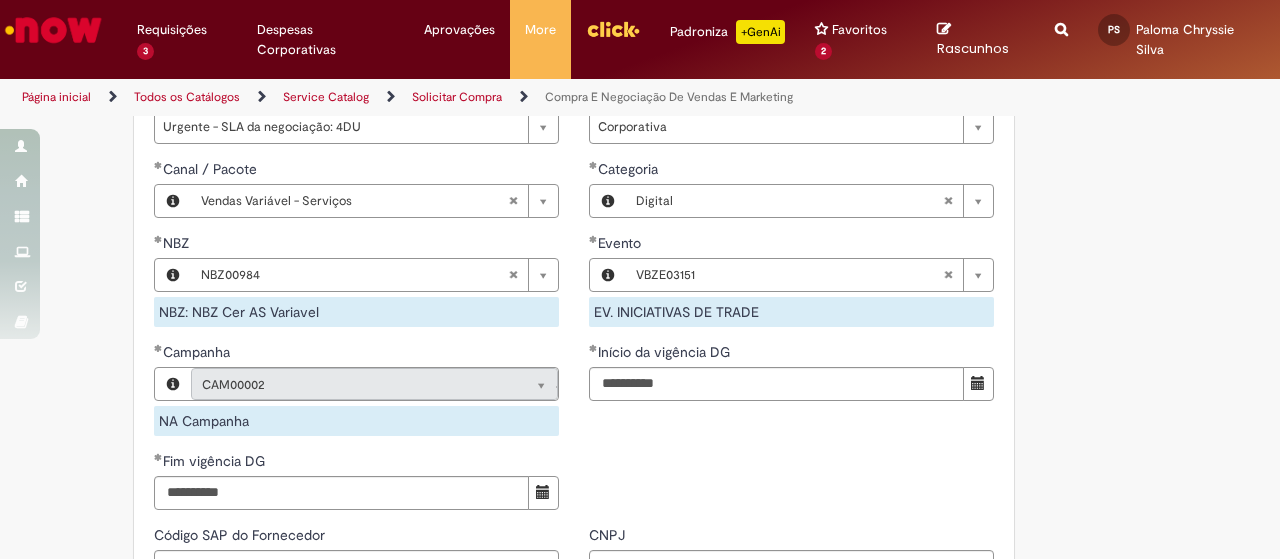 click on "**********" at bounding box center (574, 194) 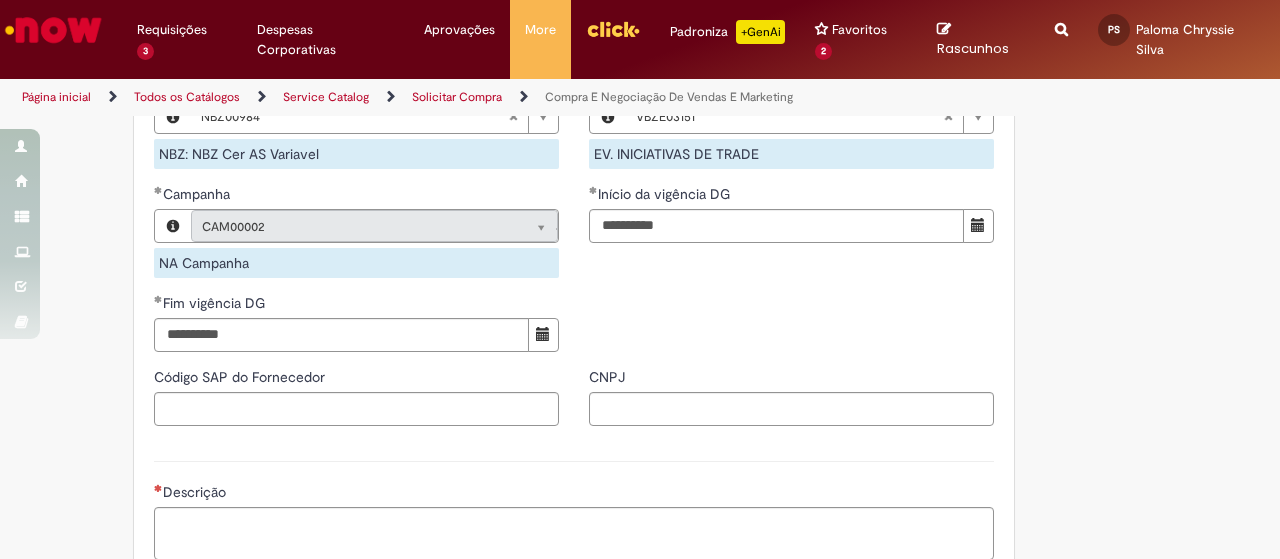 scroll, scrollTop: 1400, scrollLeft: 0, axis: vertical 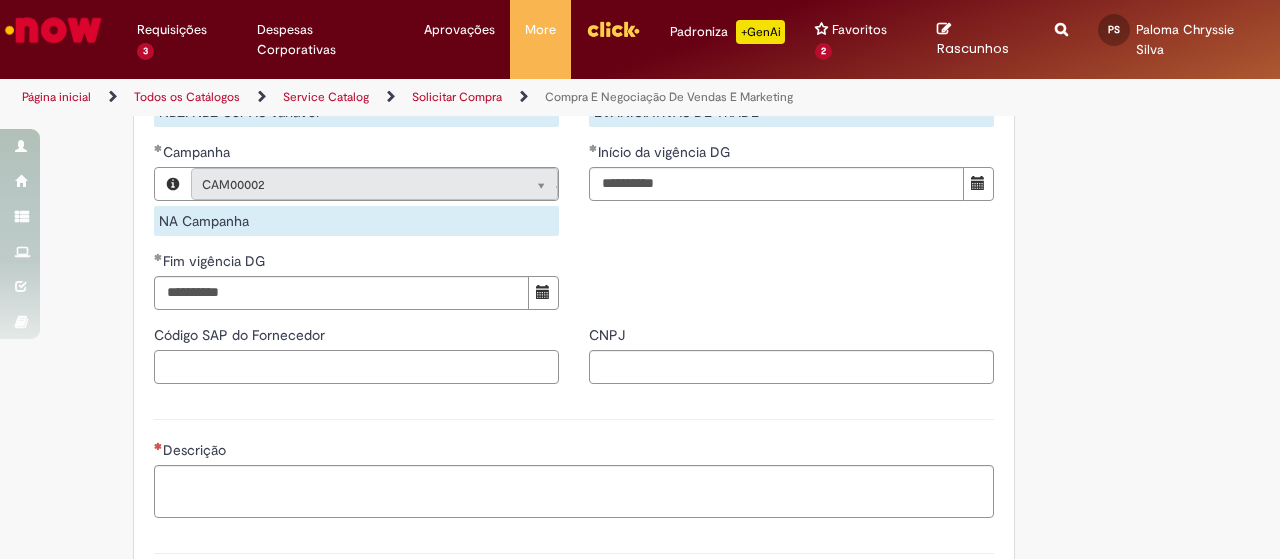 click on "Código SAP do Fornecedor" at bounding box center (356, 367) 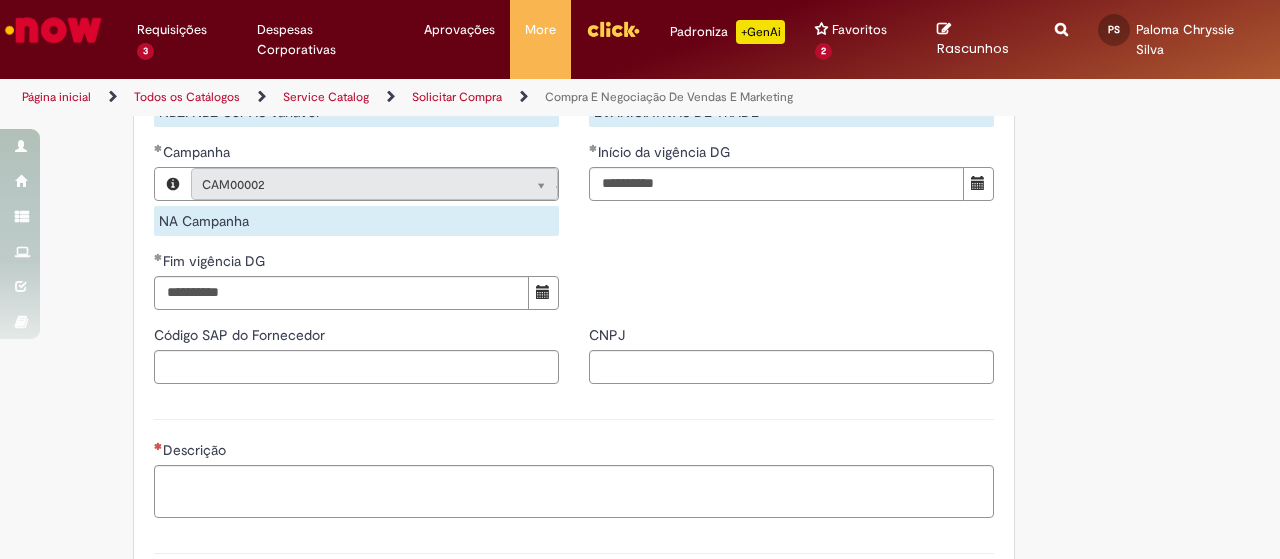 click on "**********" at bounding box center [574, -6] 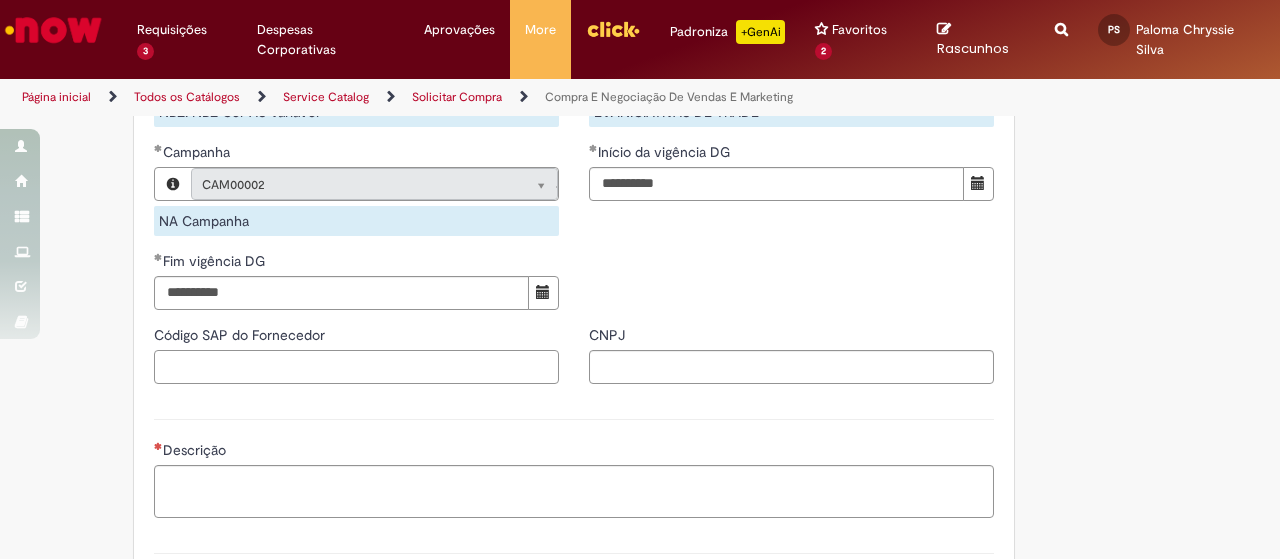 click on "Código SAP do Fornecedor" at bounding box center (356, 367) 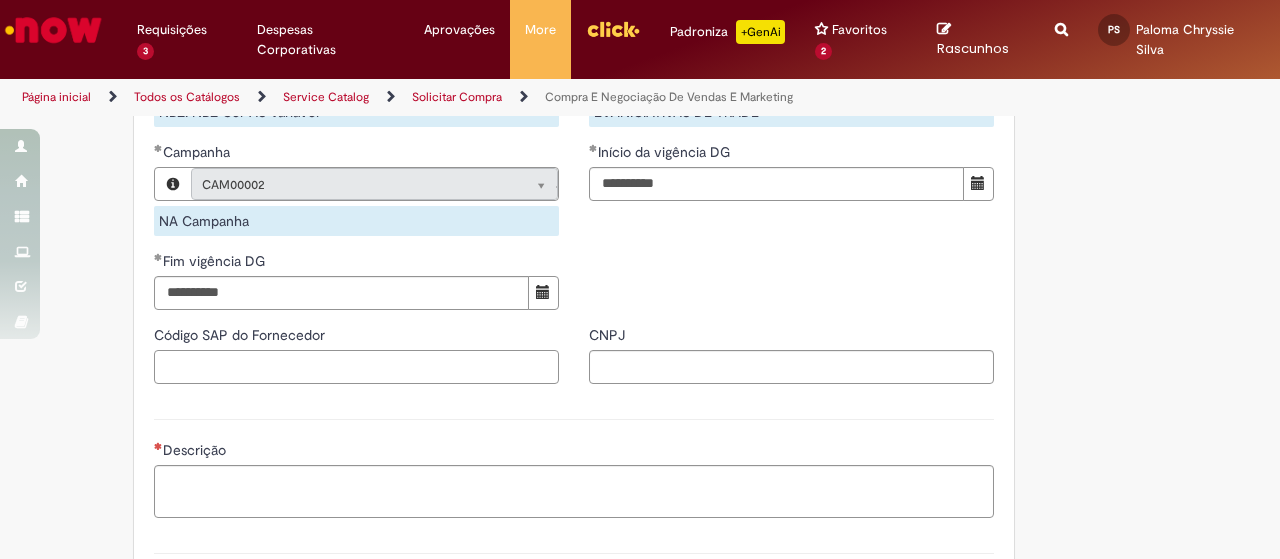 paste on "******" 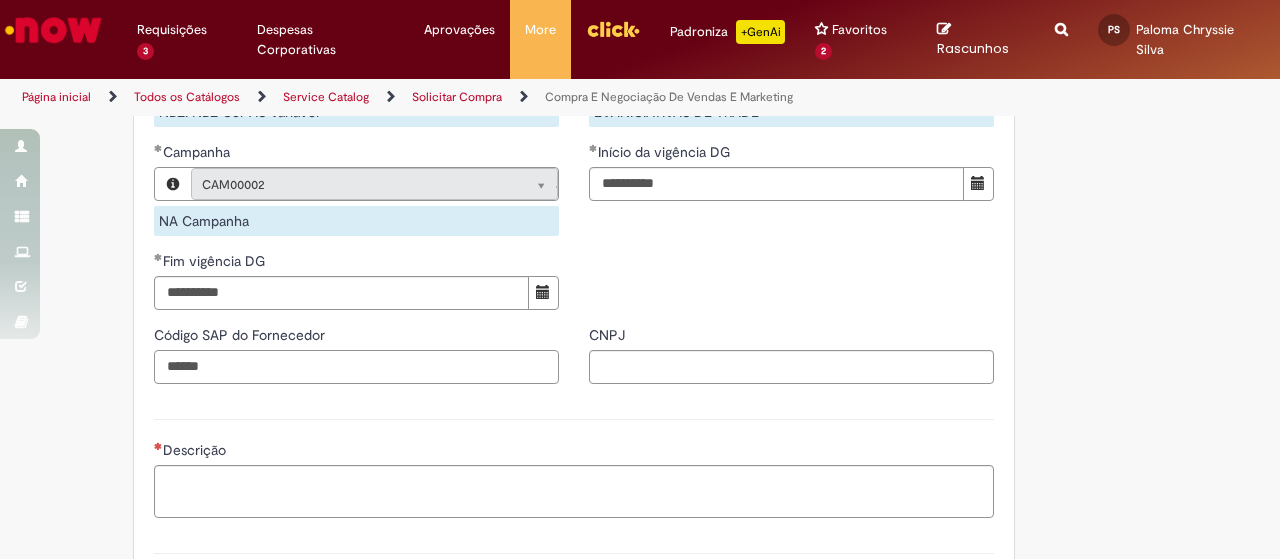 type on "******" 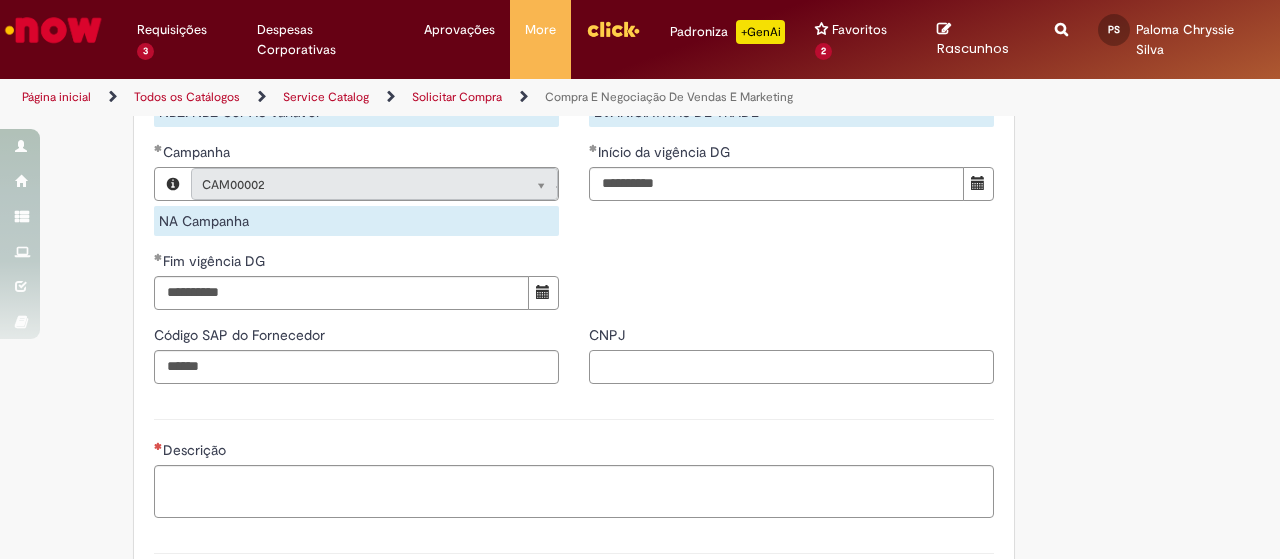 click on "CNPJ" at bounding box center (791, 367) 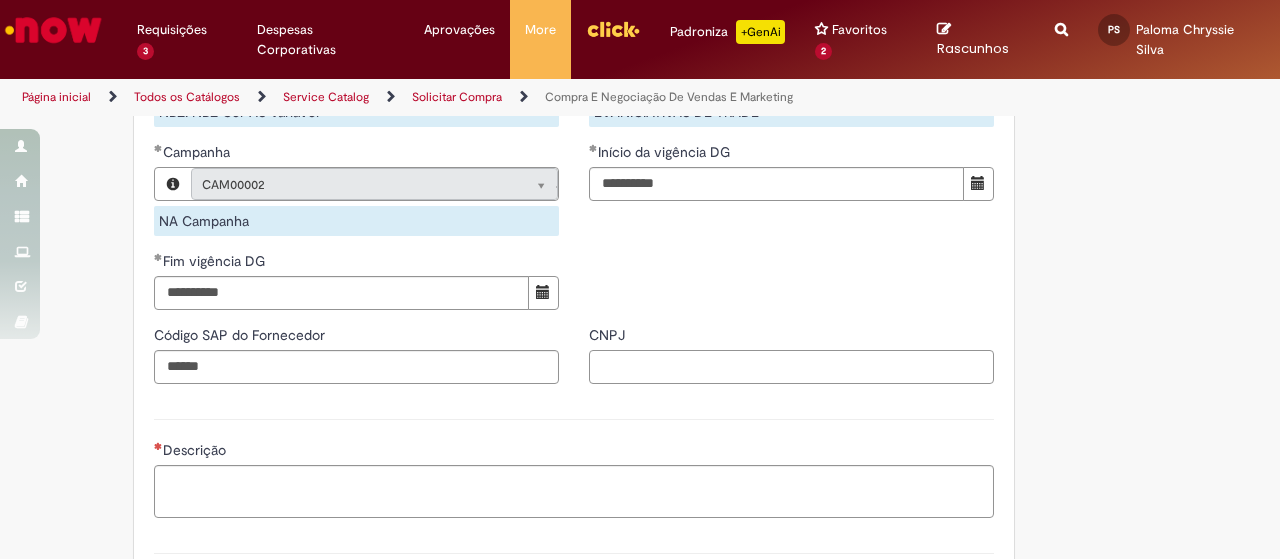 paste on "**********" 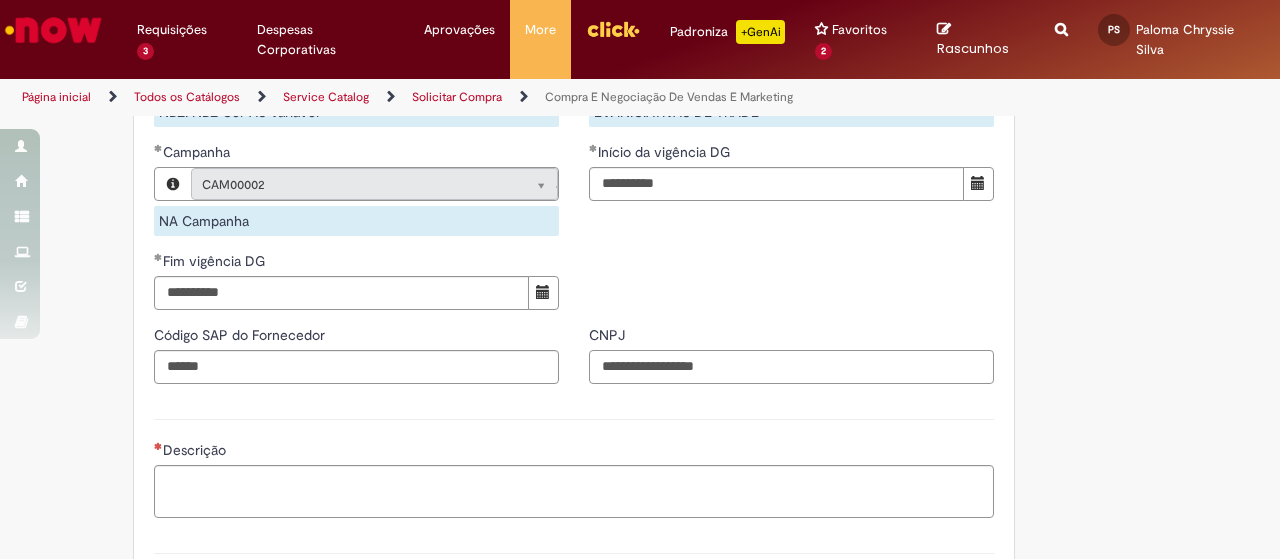 type on "**********" 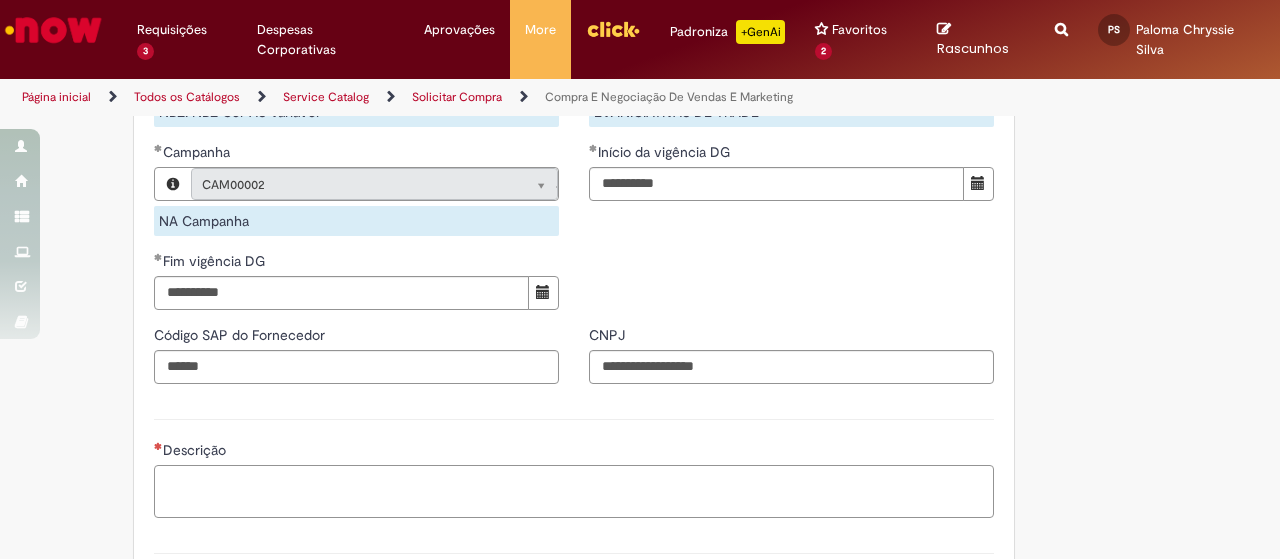 click on "Descrição" at bounding box center (574, 491) 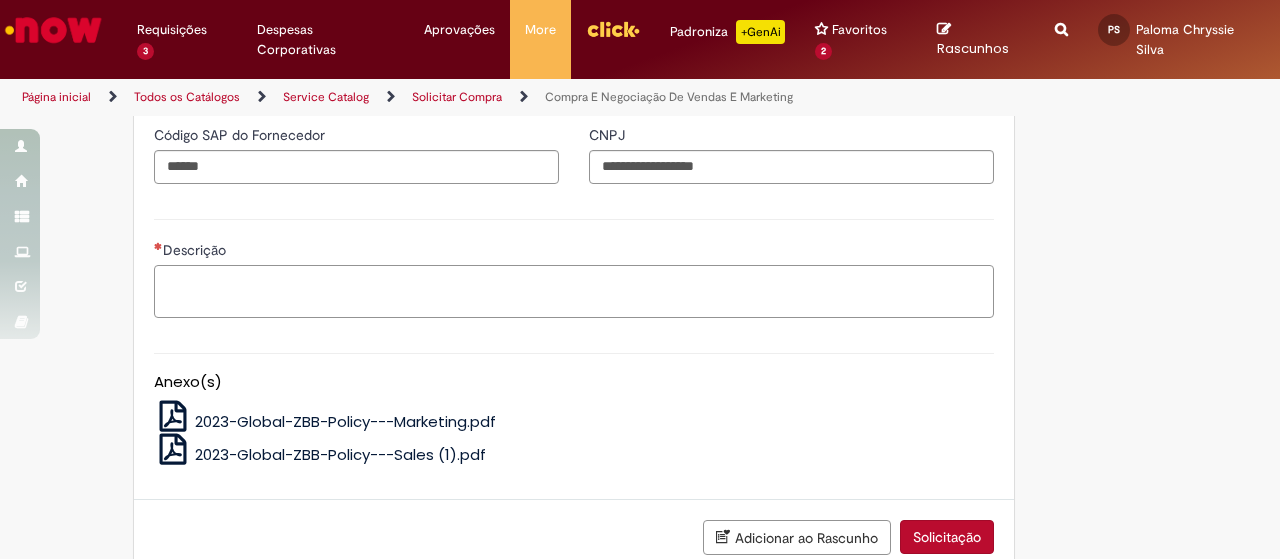 click on "Descrição" at bounding box center (574, 291) 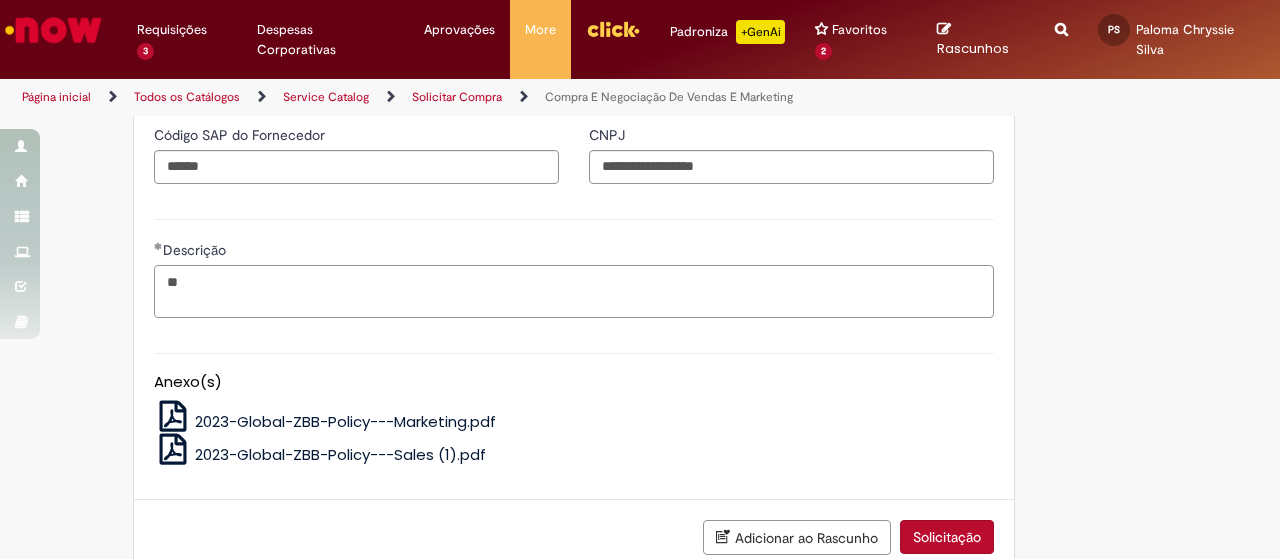 type on "*" 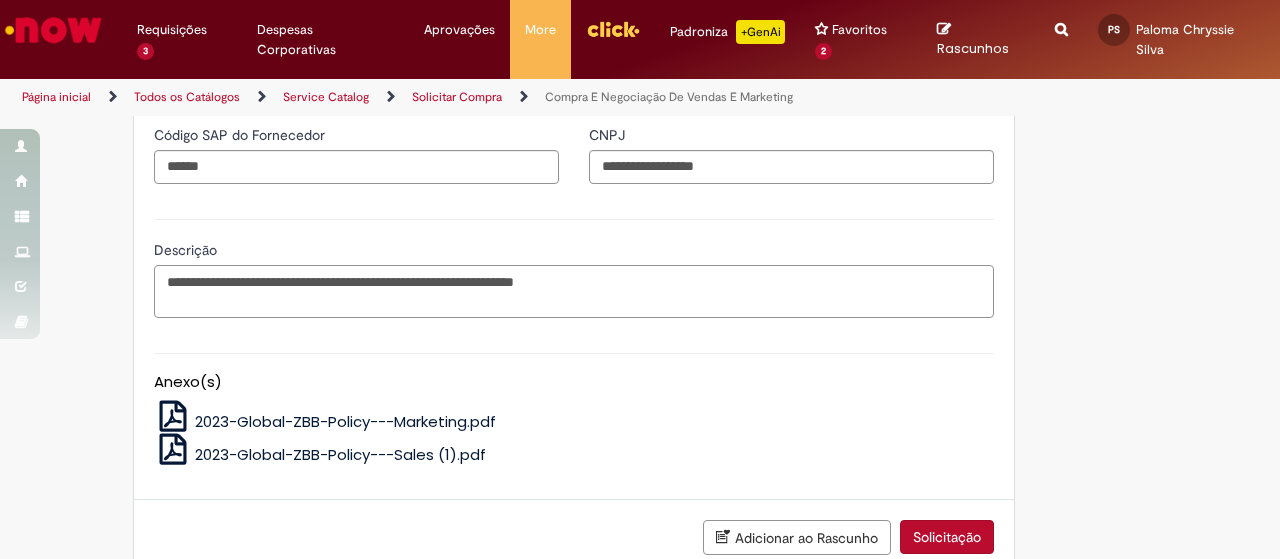 paste on "**********" 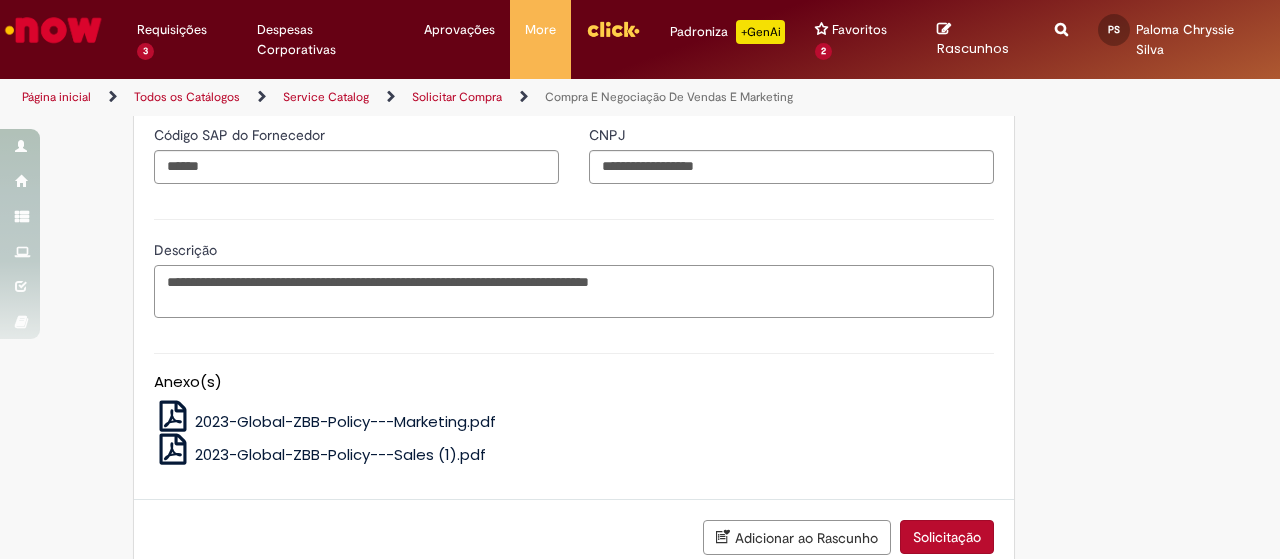 paste on "**********" 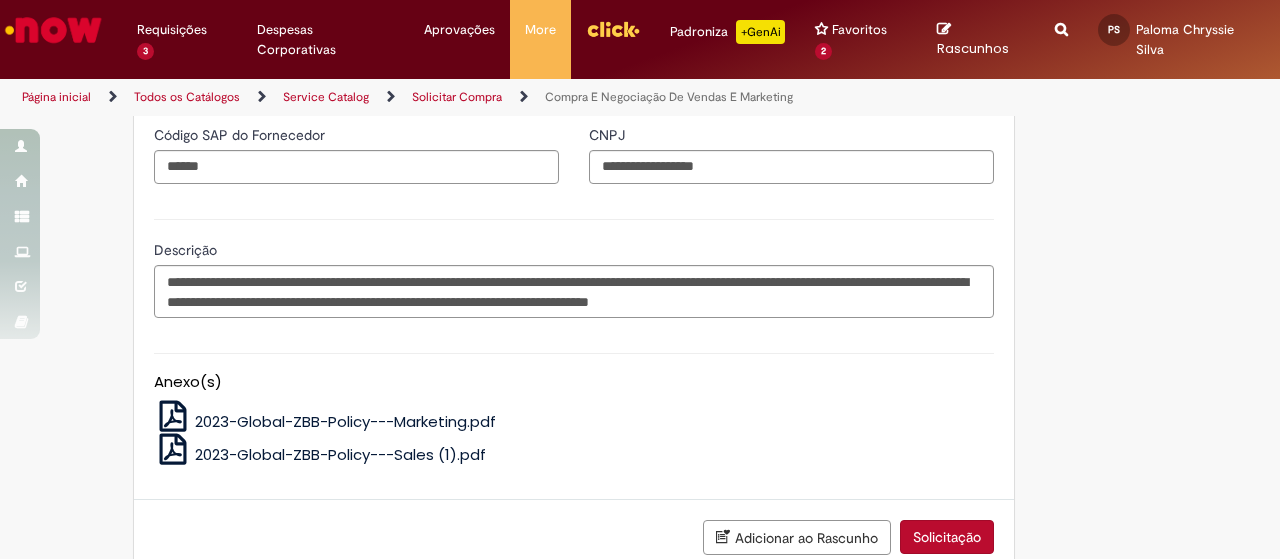 click on "Adicionar a Favoritos
Compra E Negociação De Vendas E Marketing
Chamado destinado para novas negociações e renegociações com verba de marketing, vendas ou capex comercial.
REGRAS DE UTILIZA ÇÃ O:
Esse chamado é apenas para   cotações e negociações de marketing e vendas   para o  fluxo antigo de compras de merchan, SAP ECC e VMV. Para negociações de vendas e MKT que usam o fluxo do S4 (SAP Fiori) Utilize o chamado de Commercial   AQUI
Lembre-se de anexar todas as evidências (cotações, informações, projetos e e-mails) que sejam úteis à negociação;
Nenhum campo preenchido por você pode ser alterado depois de o chamado ter sido aberto, por isso atente-se as informações preenchidas;
Esse chamado possui SLA de  4  ou  8 dias úteis  para a etapa de  negociação . Após essa etapa, é necessária sua validação para seguir com a tratativa;
Em caso de" at bounding box center (640, -399) 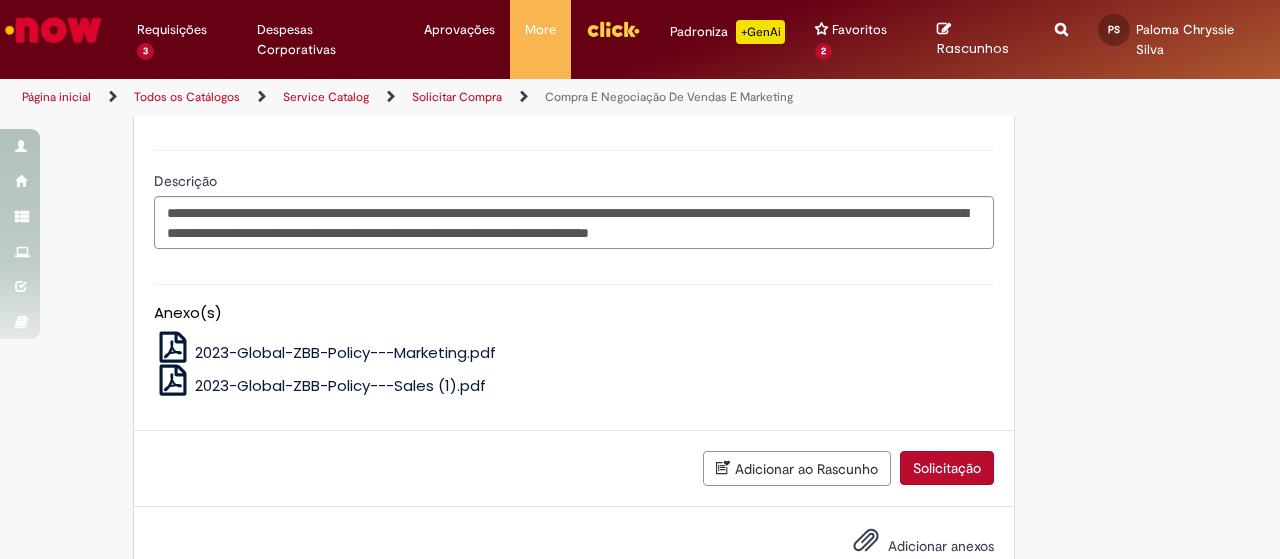 scroll, scrollTop: 1700, scrollLeft: 0, axis: vertical 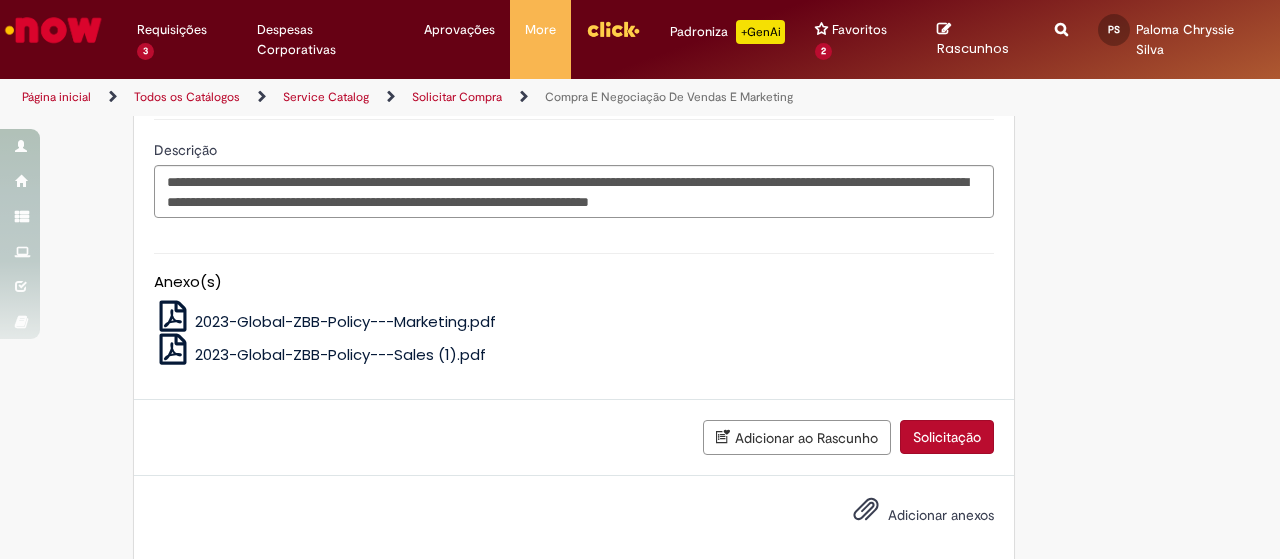 click on "Adicionar anexos" at bounding box center (941, 515) 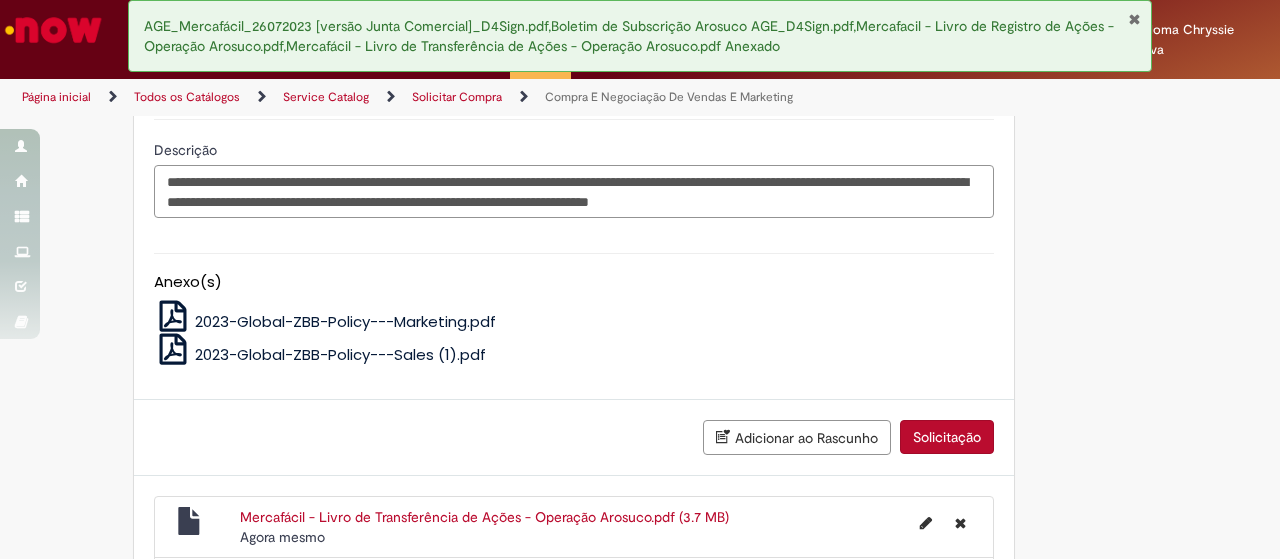 click on "**********" at bounding box center (574, 191) 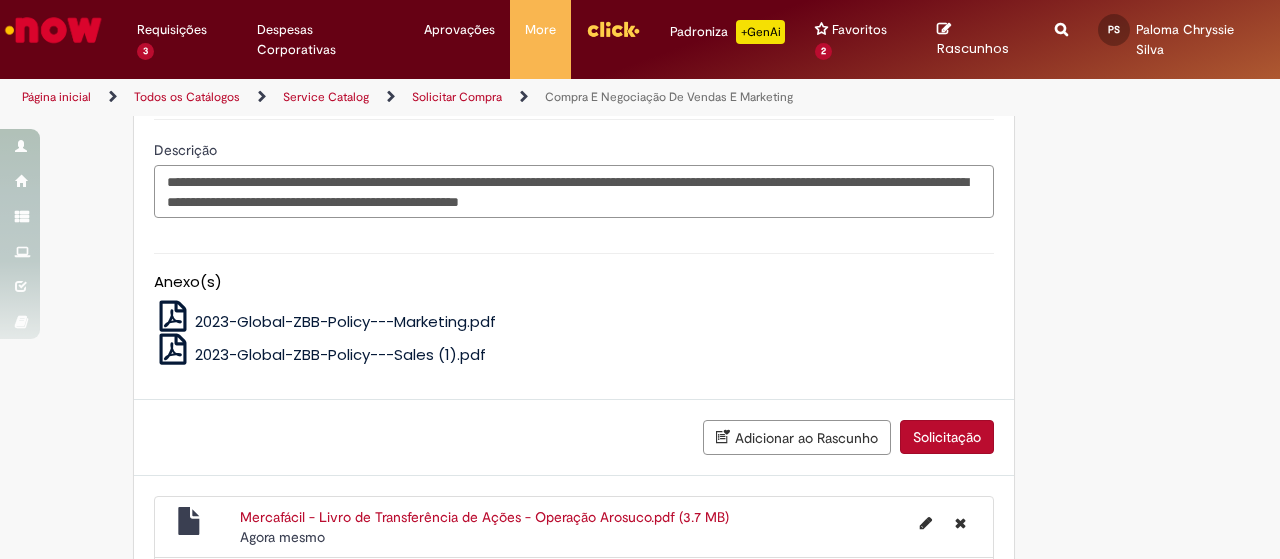 click on "**********" at bounding box center [574, 191] 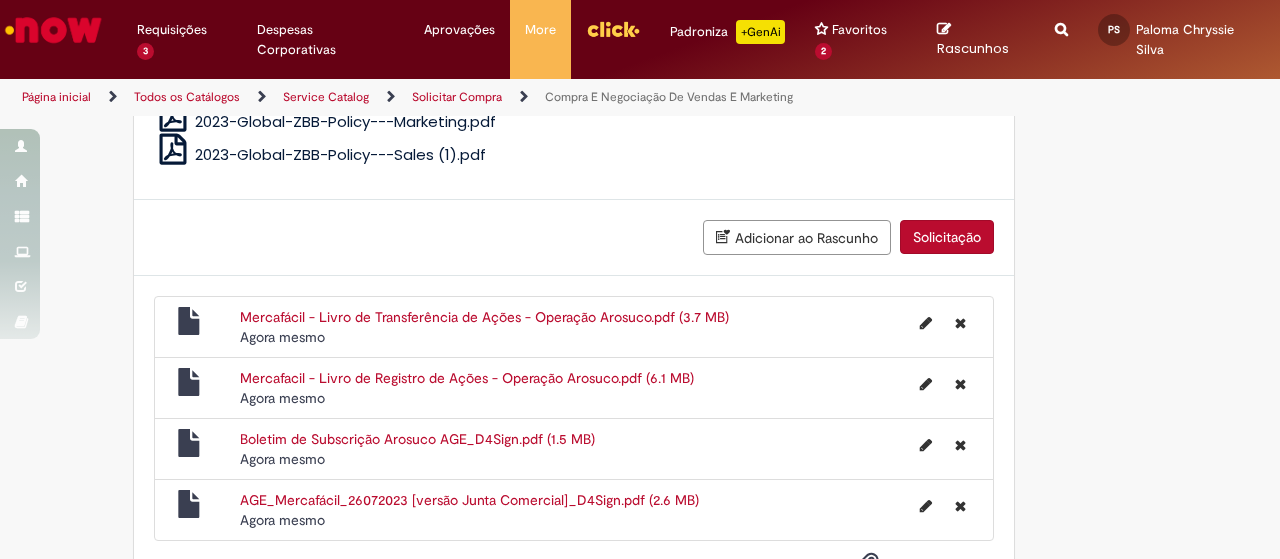 scroll, scrollTop: 1954, scrollLeft: 0, axis: vertical 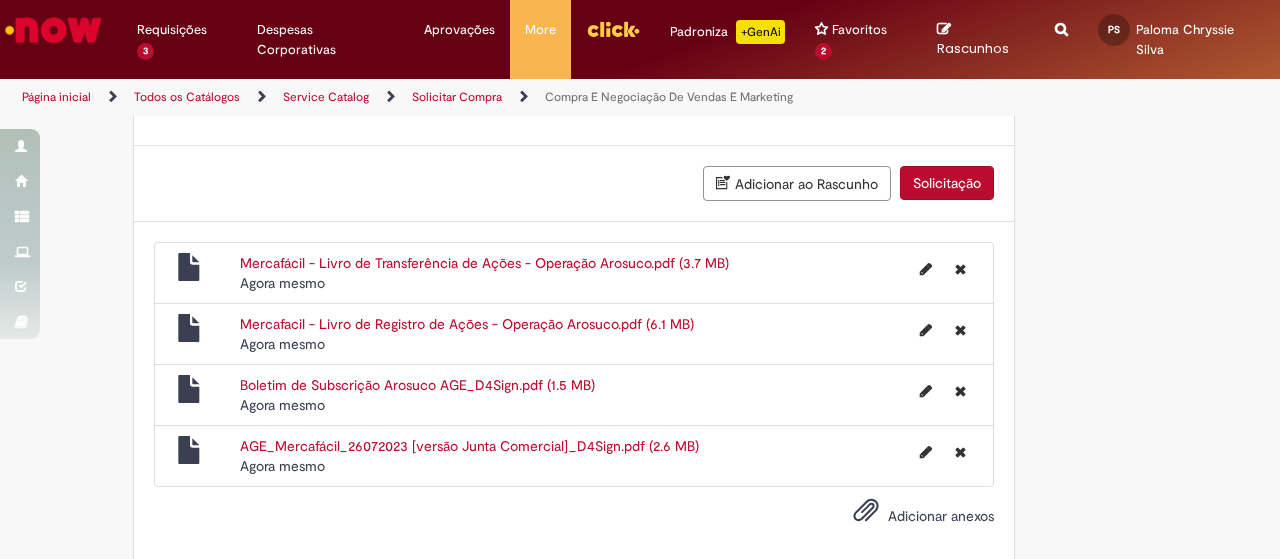 type on "**********" 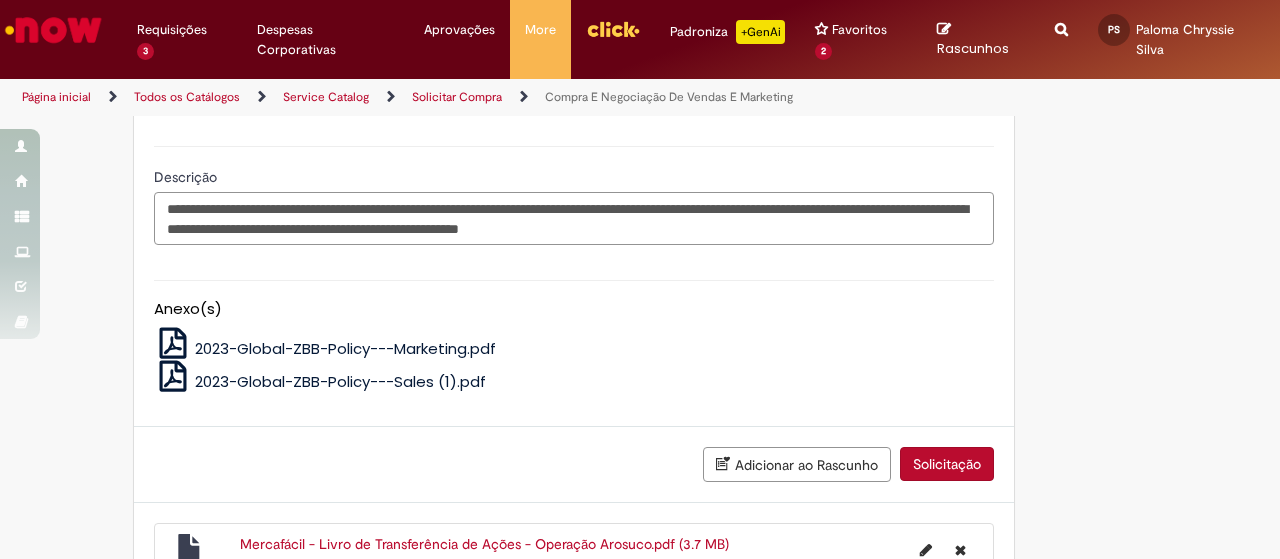 scroll, scrollTop: 1654, scrollLeft: 0, axis: vertical 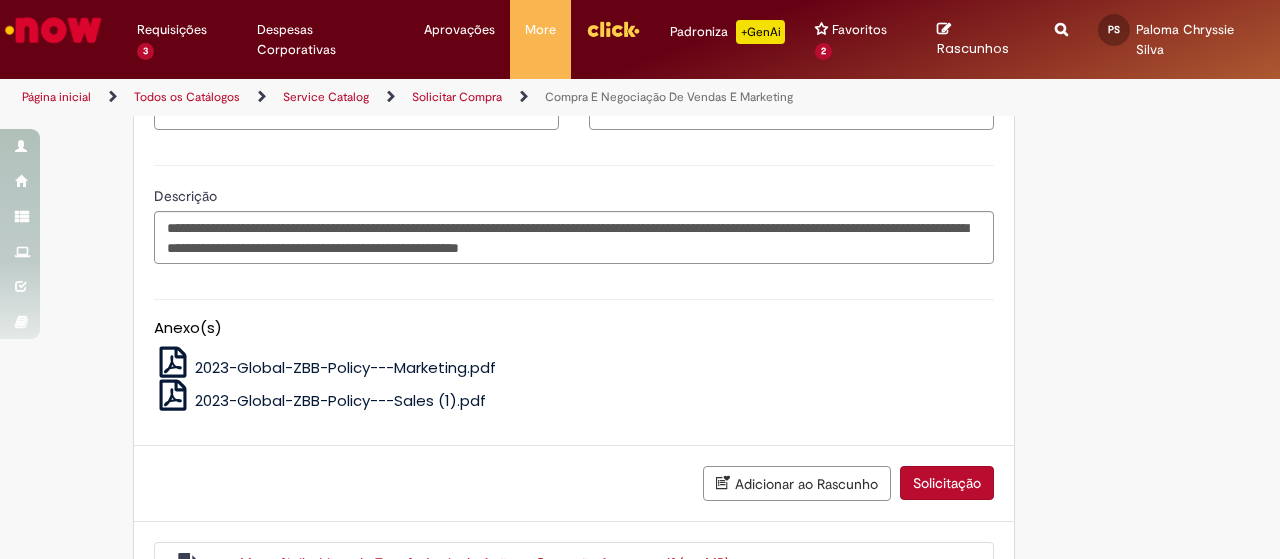 click on "Solicitação" at bounding box center [947, 483] 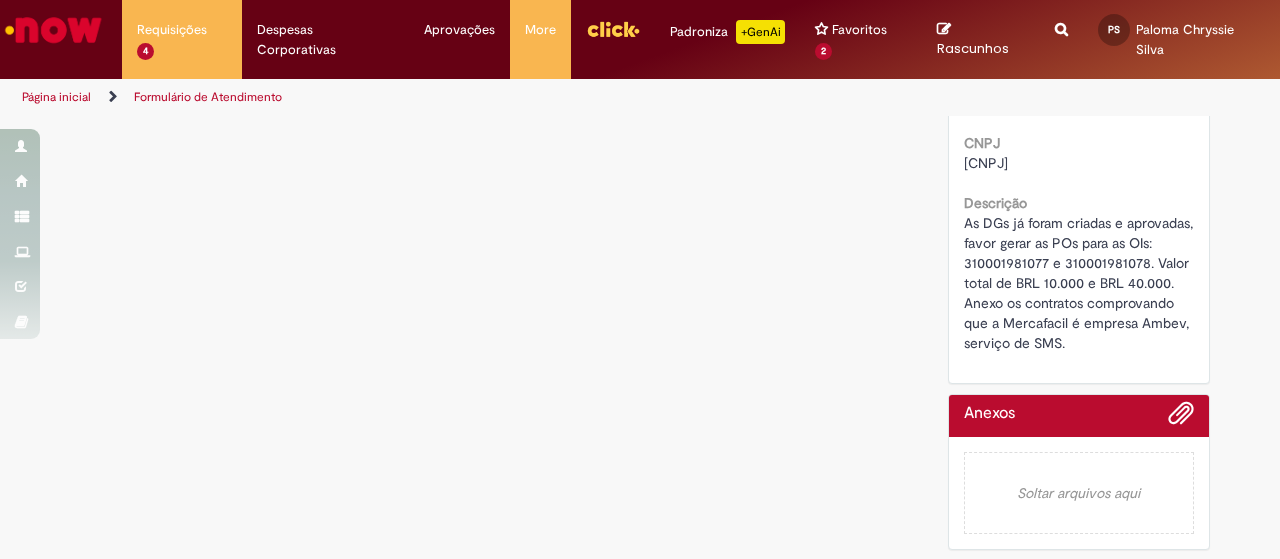 scroll, scrollTop: 0, scrollLeft: 0, axis: both 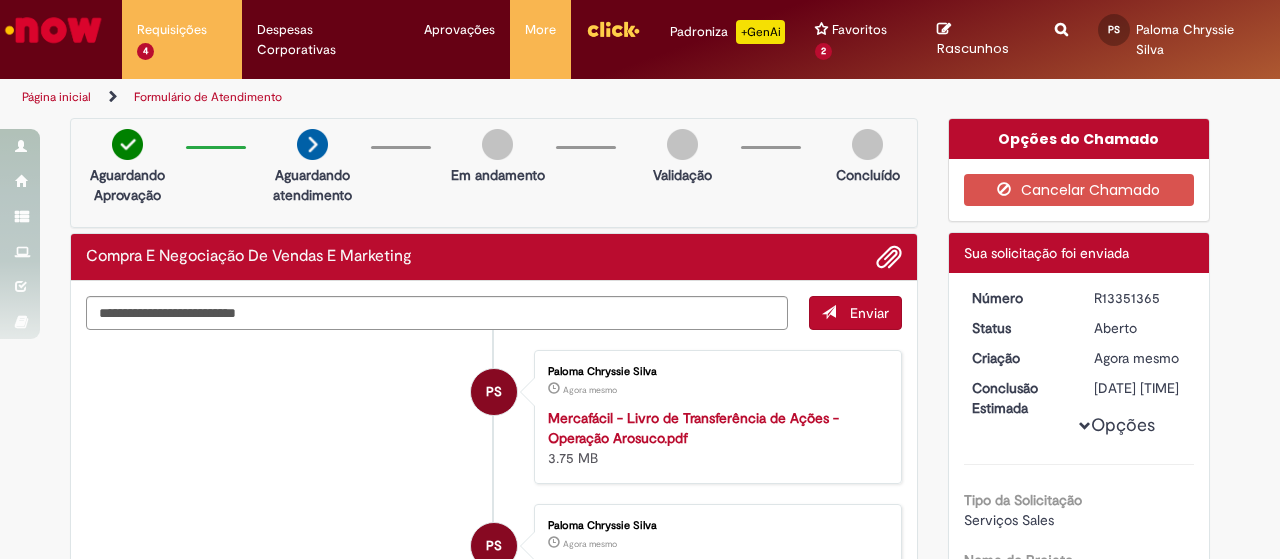 click on "Verificar Código de Barras
Aguardando Aprovação
Aguardando atendimento
Em andamento
Validação
Concluído
Compra E Negociação De Vendas E Marketing
Enviar
PS
Paloma Chryssie Silva
Agora mesmo Agora mesmo
Mercafácil - Livro de Transferência de Ações - Operação Arosuco.pdf  3.75 MB
PS" at bounding box center [640, 1222] 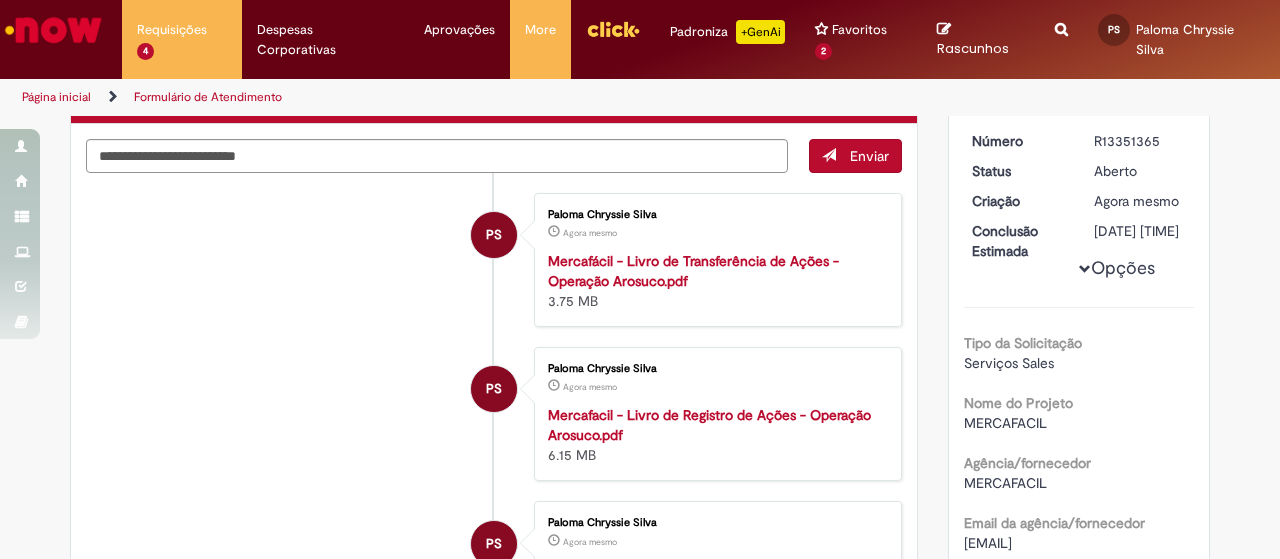 scroll, scrollTop: 0, scrollLeft: 0, axis: both 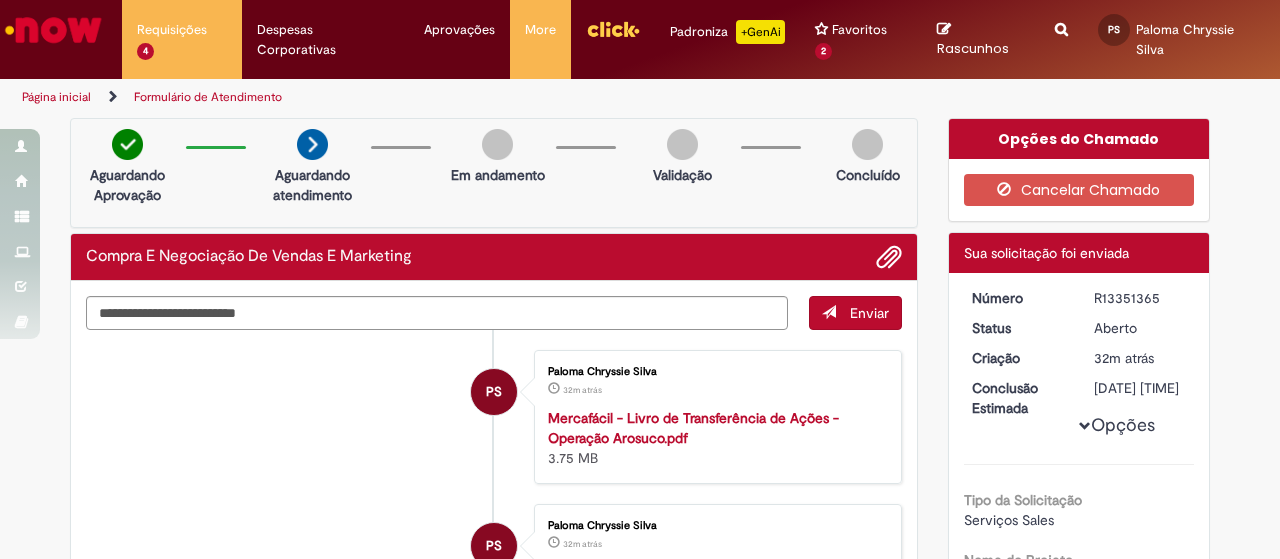 drag, startPoint x: 1088, startPoint y: 273, endPoint x: 1163, endPoint y: 281, distance: 75.42546 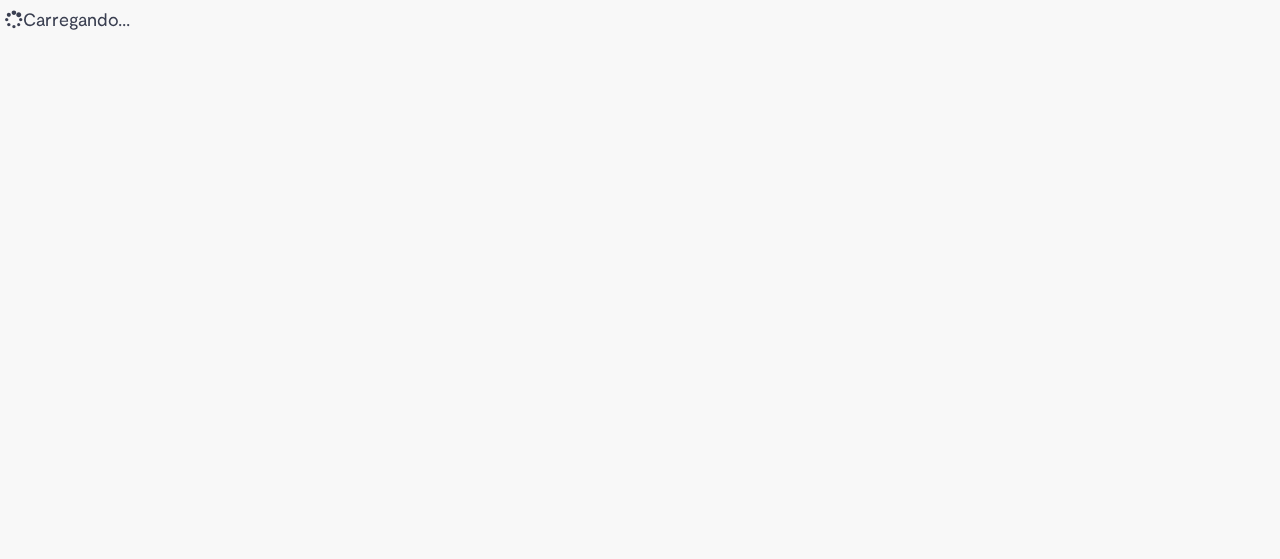 scroll, scrollTop: 0, scrollLeft: 0, axis: both 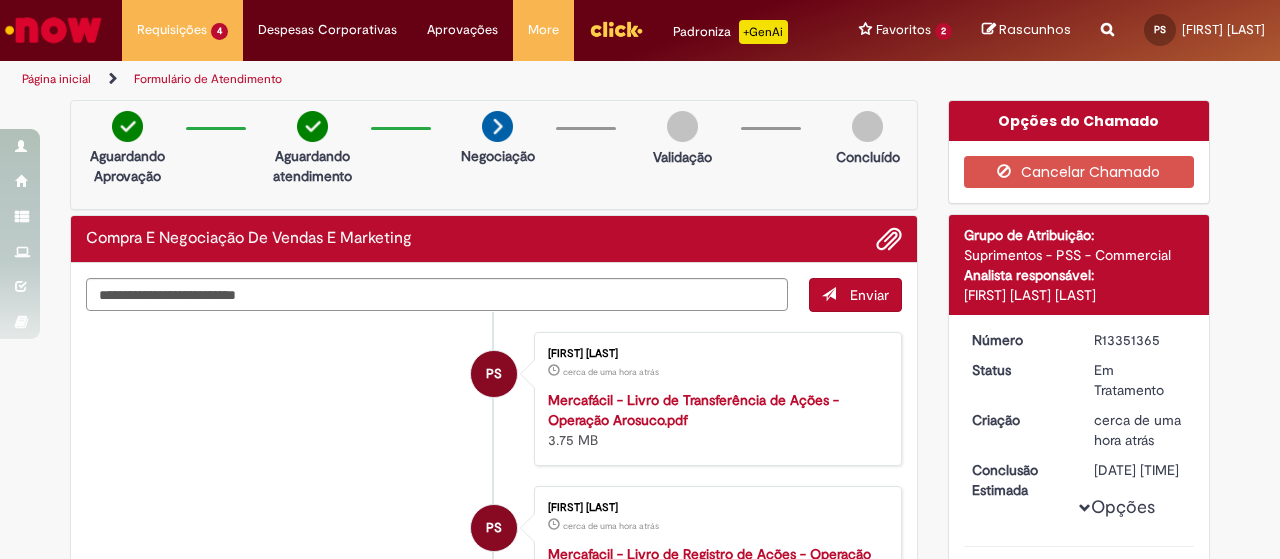 click on "PS
Paloma Chryssie Silva
cerca de uma hora atrás cerca de uma hora atrás
Mercafácil - Livro de Transferência de Ações - Operação Arosuco.pdf  3.75 MB" at bounding box center (494, 399) 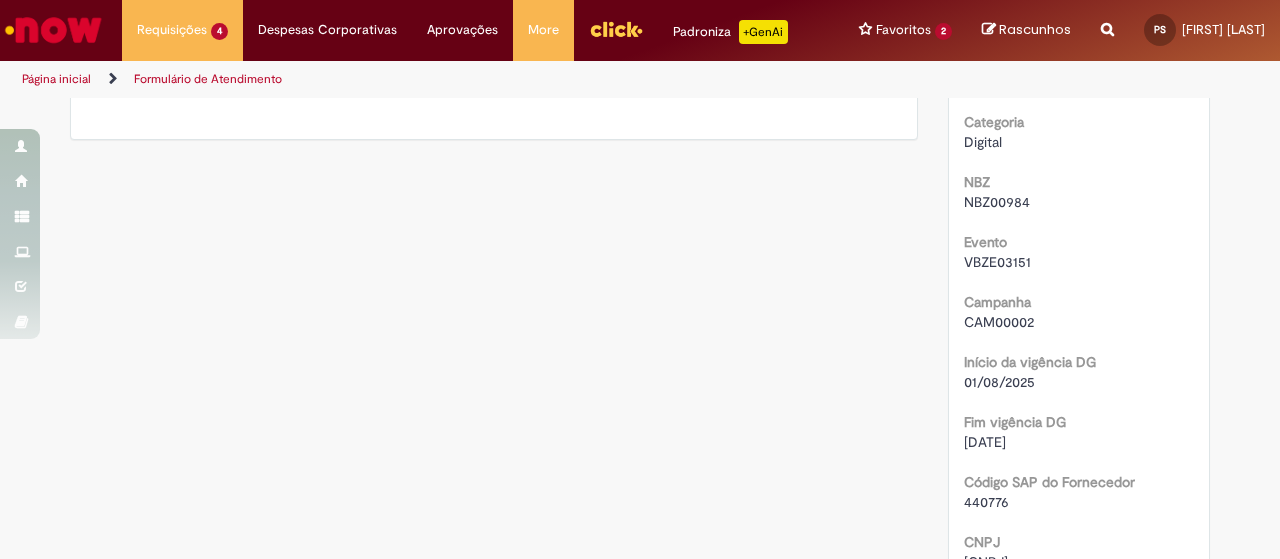 scroll, scrollTop: 1040, scrollLeft: 0, axis: vertical 